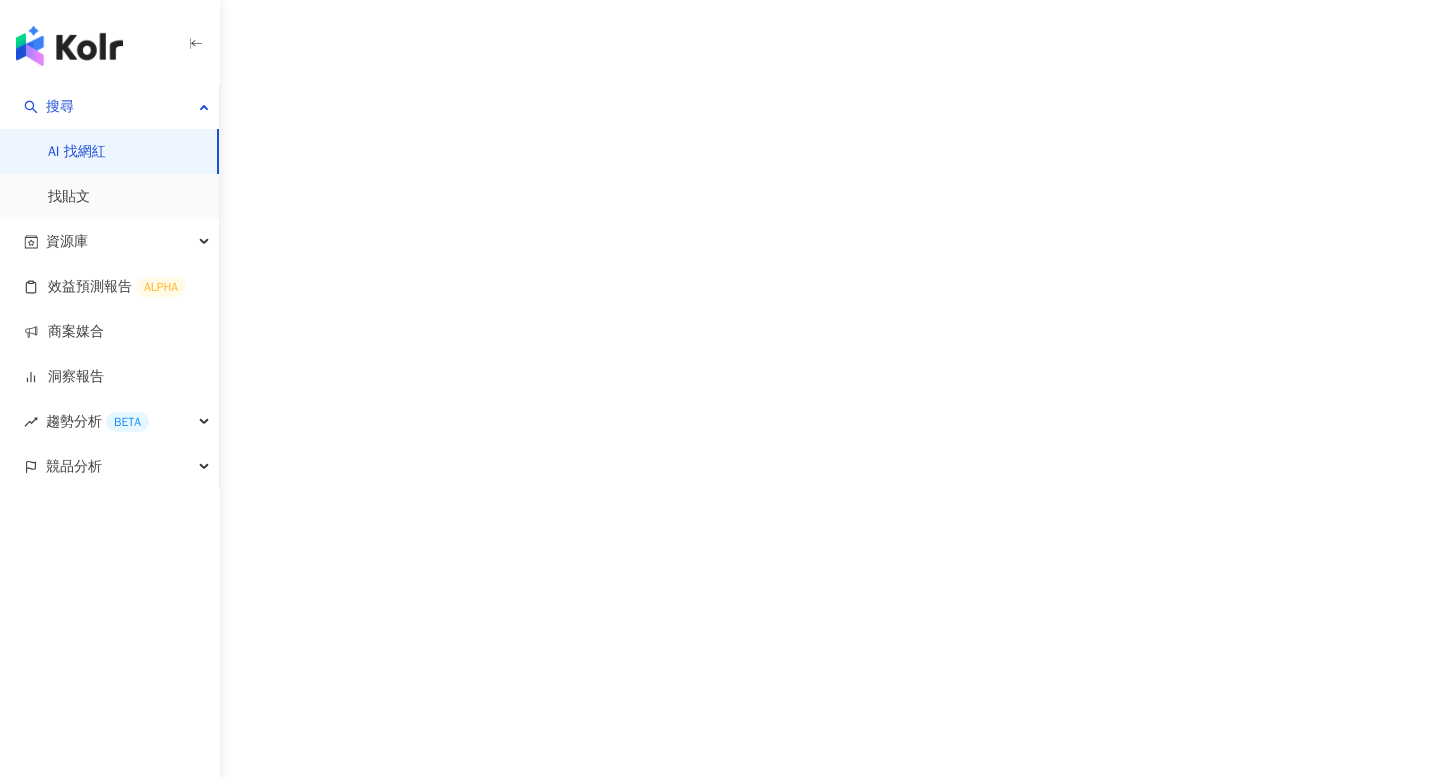 scroll, scrollTop: 0, scrollLeft: 0, axis: both 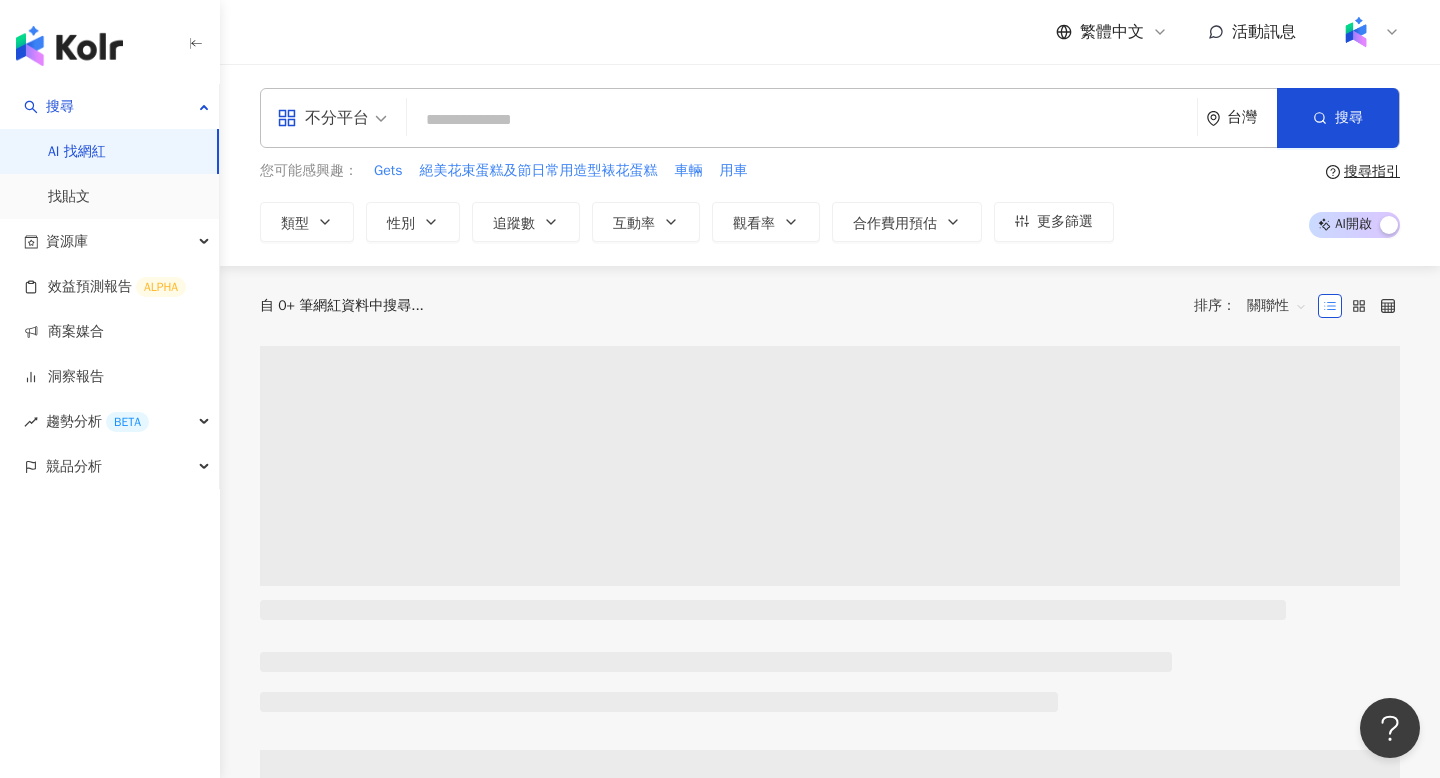 click on "不分平台 台灣 搜尋" at bounding box center [830, 118] 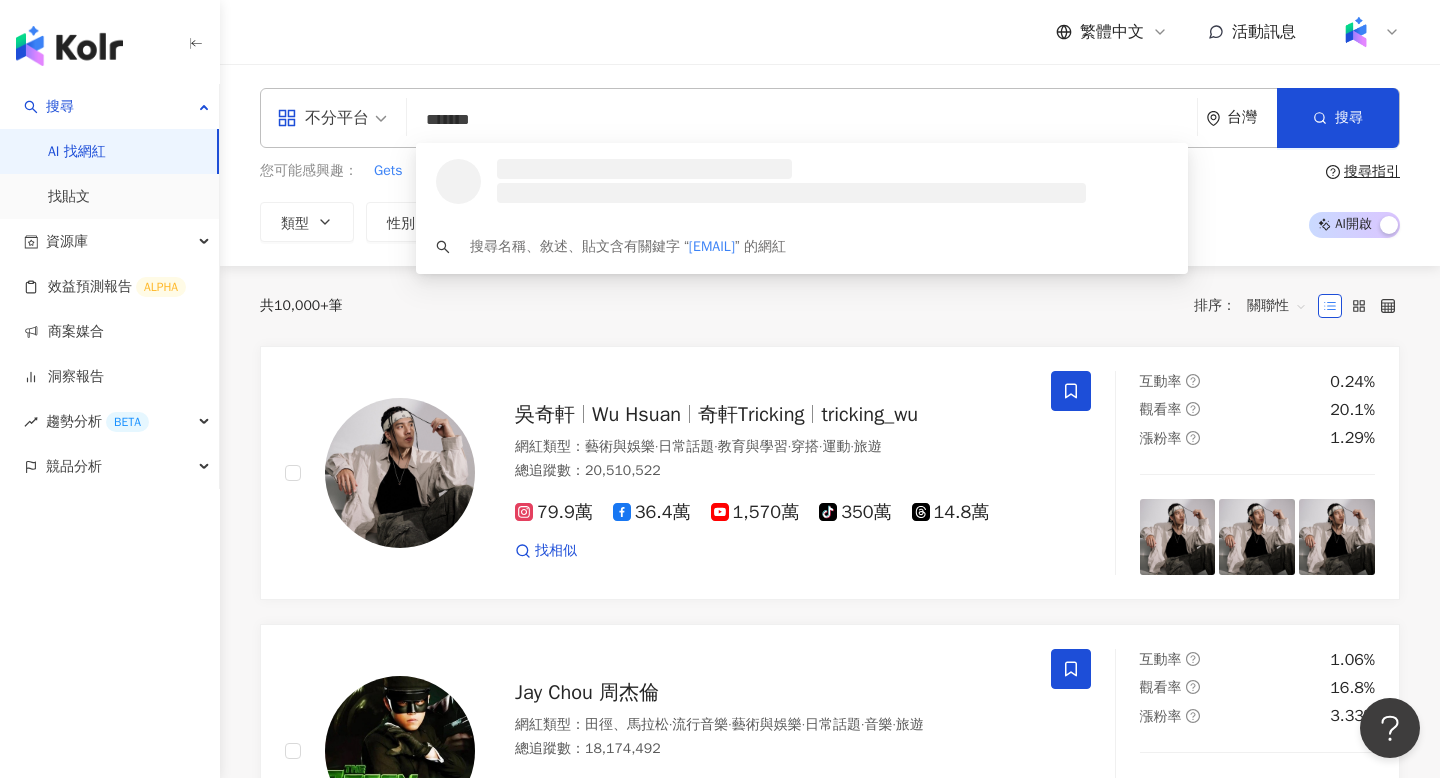 type on "********" 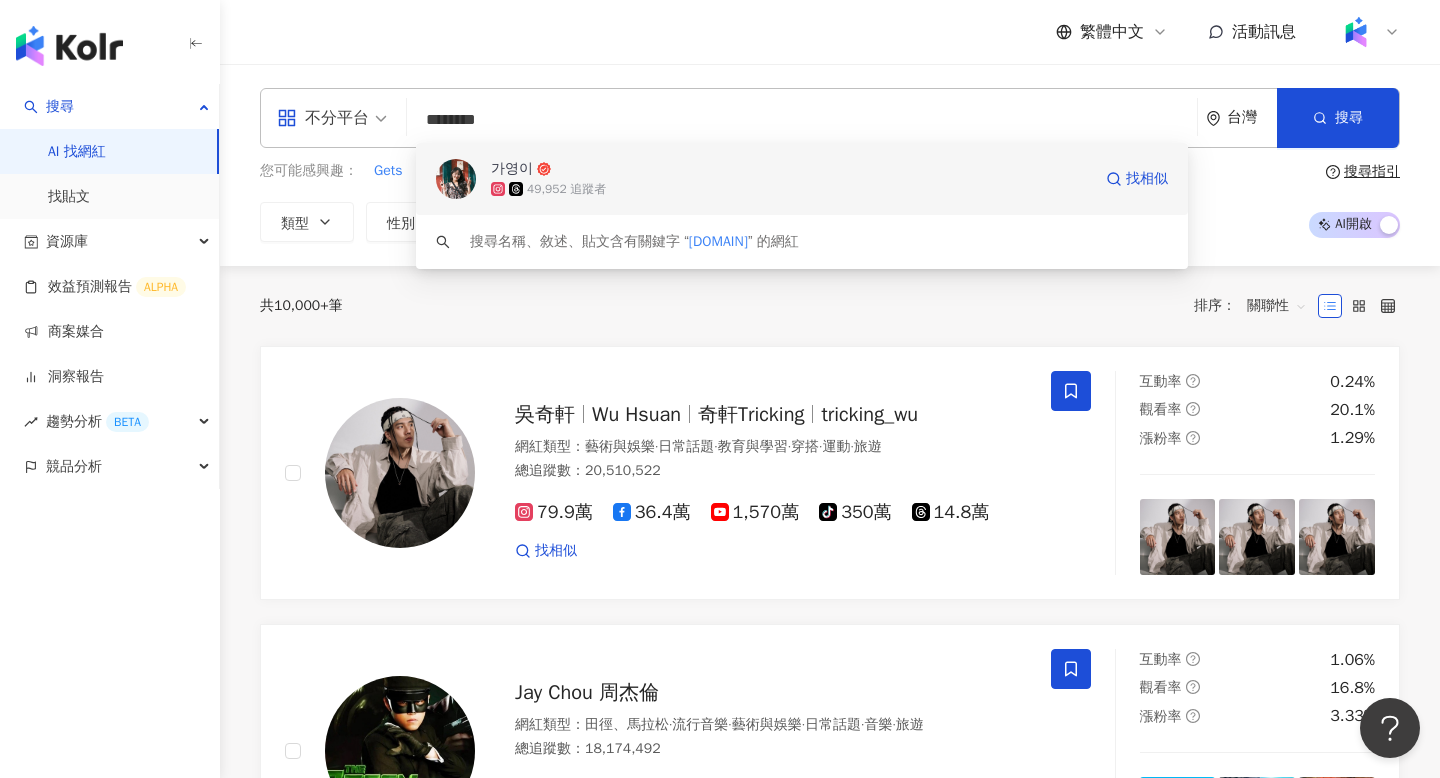 click on "49,952   追蹤者" at bounding box center (791, 189) 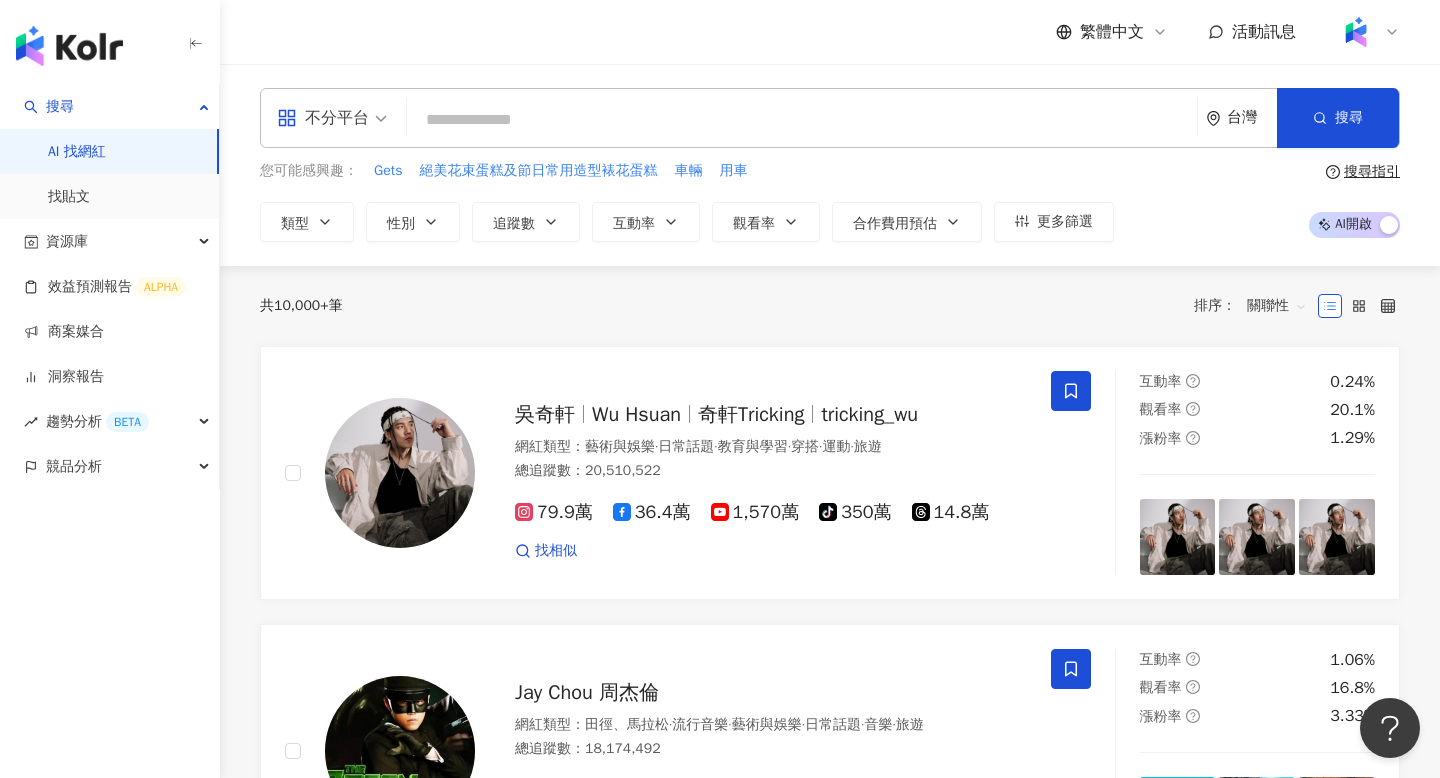 click on "繁體中文 活動訊息" at bounding box center [830, 32] 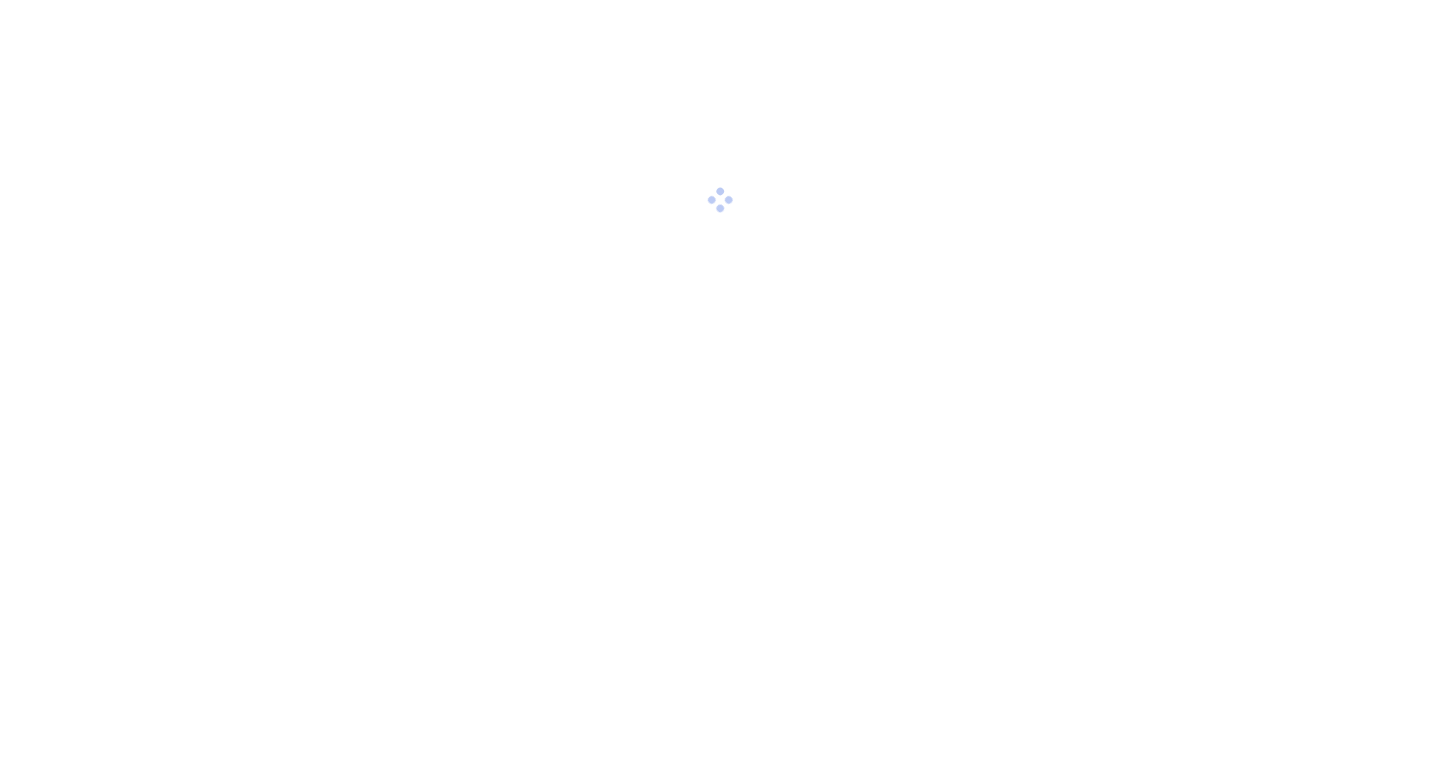 scroll, scrollTop: 0, scrollLeft: 0, axis: both 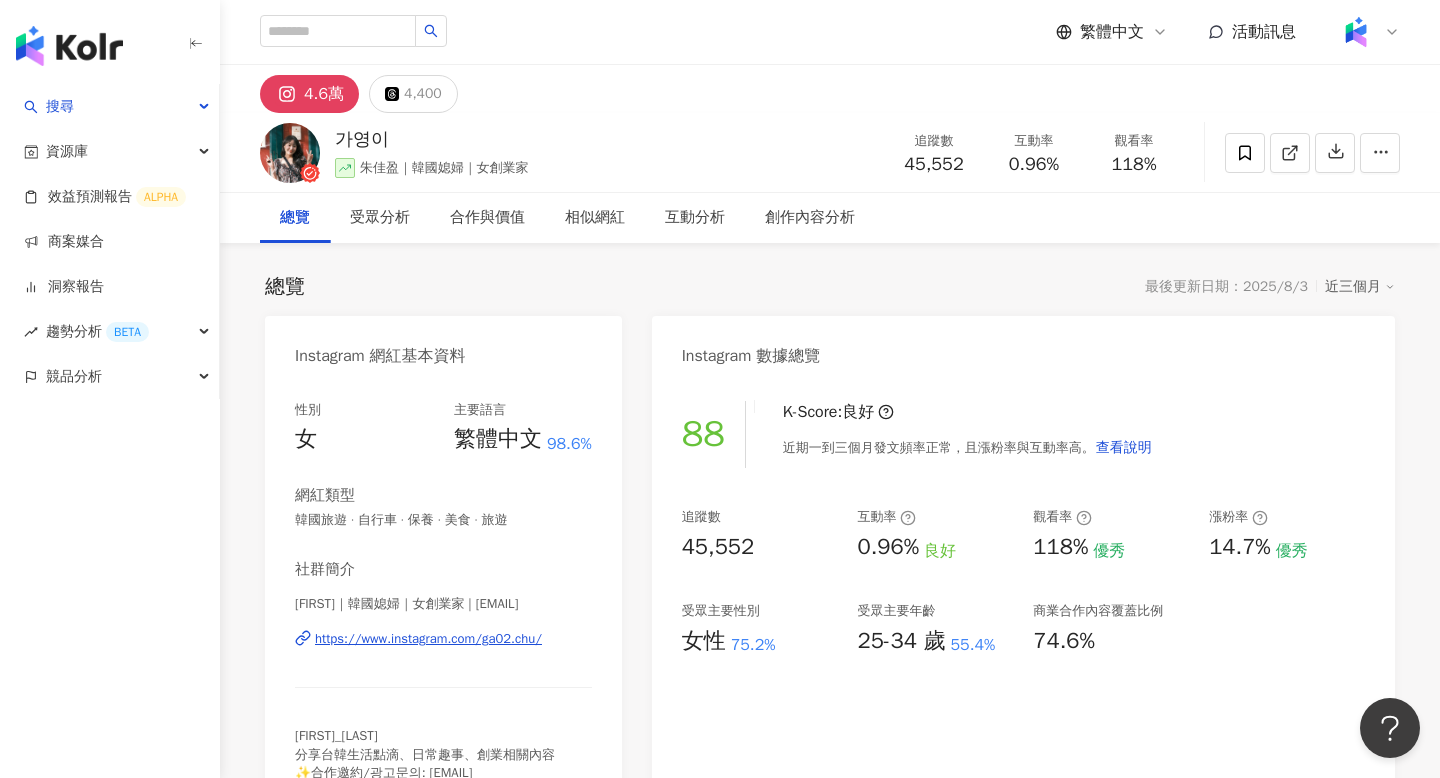 click 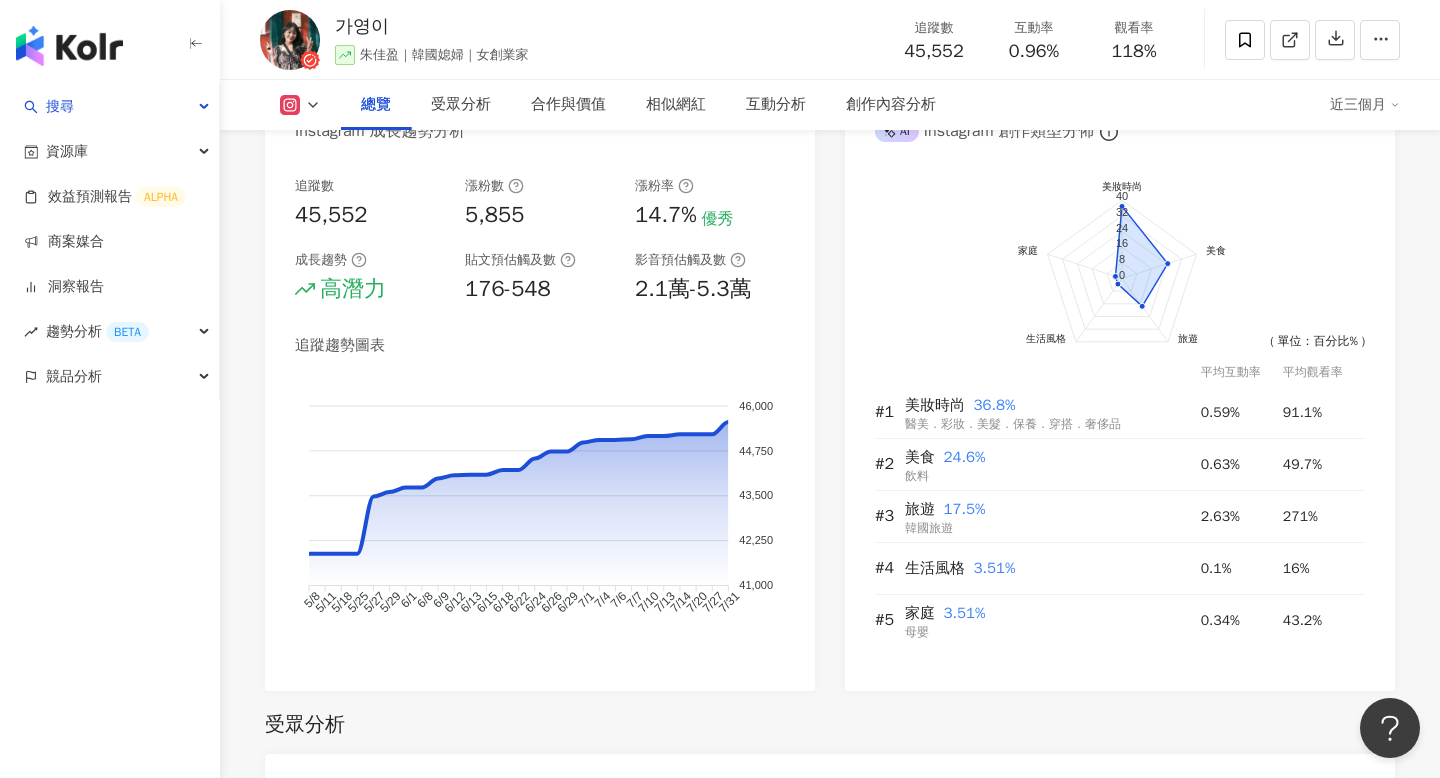 scroll, scrollTop: 1155, scrollLeft: 0, axis: vertical 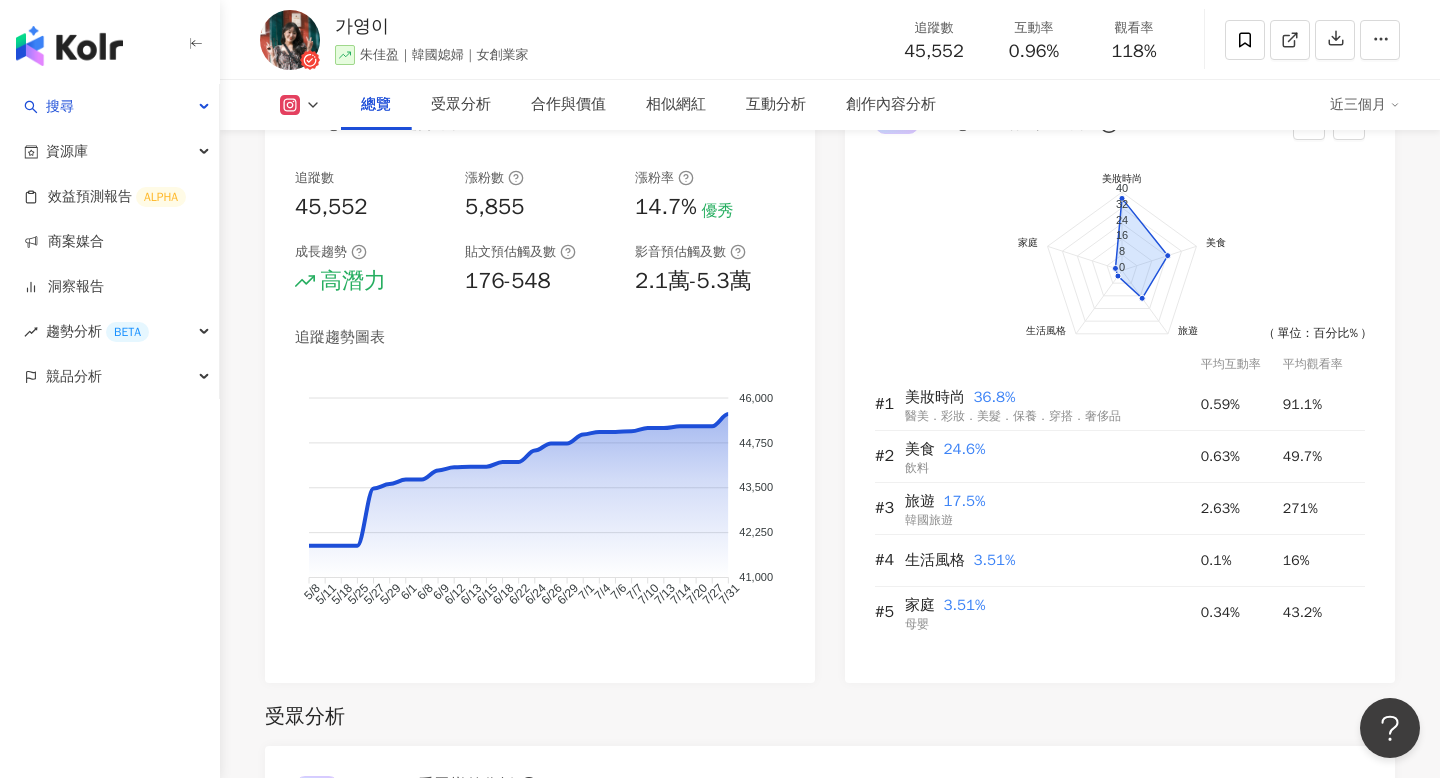 click 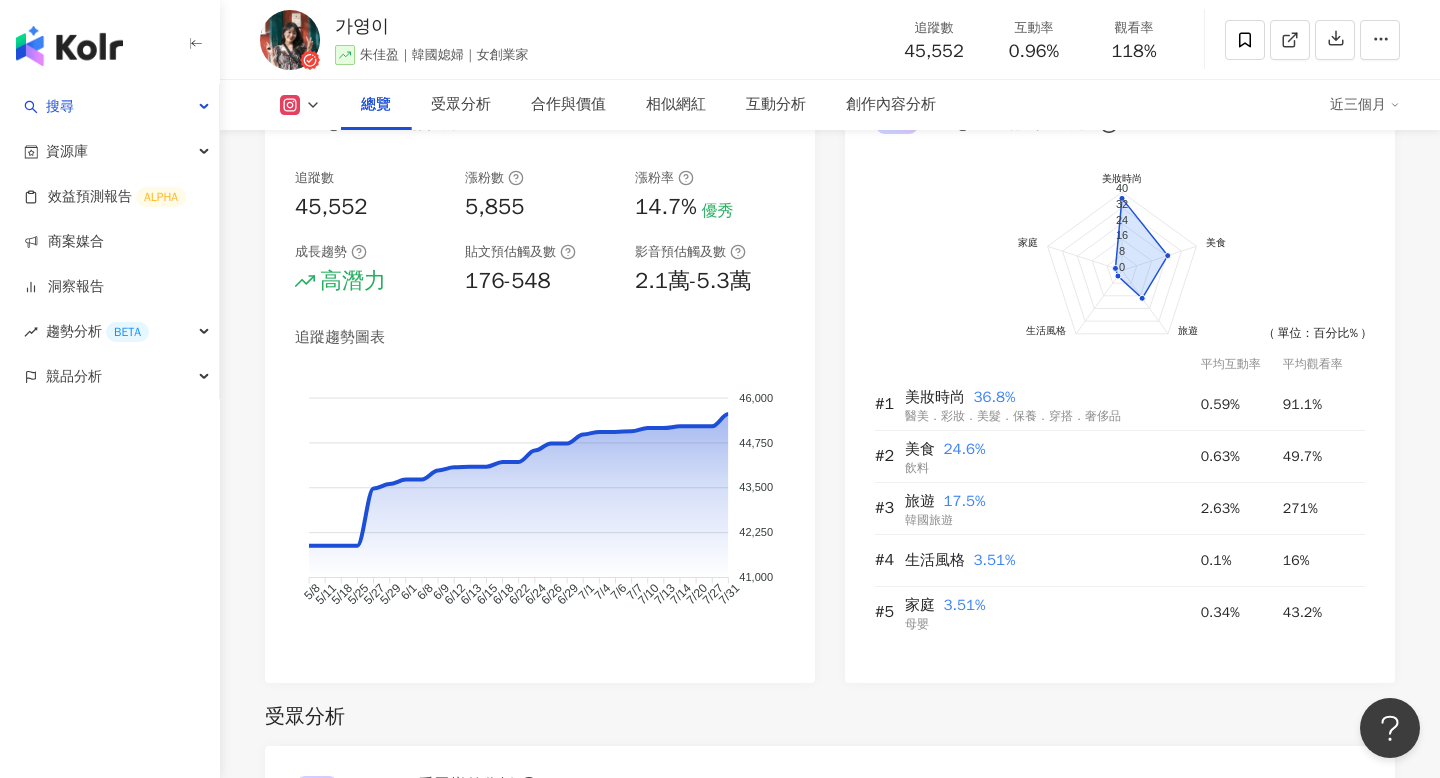 click on "Instagram 網紅基本資料 性別   女 主要語言   繁體中文 98.6% 網紅類型 韓國旅遊 · 自行車 · 保養 · 美食 · 旅遊 社群簡介 佳盈｜韓國媳婦｜女創業家 | [EMAIL] https://www.instagram.com/ga02.chu/ 料韓男、英洙家闆娘 @yohannam.tw @youngsu_ne
分享台韓生活點滴、日常趣事、創業相關內容
✨合作邀約/광고문의: [EMAIL] 看更多 Instagram 數據總覽 88 K-Score :   良好 近期一到三個月發文頻率正常，且漲粉率與互動率高。 查看說明 追蹤數   45,552 互動率   0.96% 良好 觀看率   118% 優秀 漲粉率   14.7% 優秀 受眾主要性別   女性 75.2% 受眾主要年齡   25-34 歲 55.4% 商業合作內容覆蓋比例   74.6% AI Instagram 成效等級三大指標 互動率 0.96% 良好 同等級網紅的互動率中位數為  0.52% 觀看率 118% 優秀 同等級網紅的觀看率中位數為  0.02% 漲粉率 14.7% 優秀 同等級網紅的漲粉率中位數為  0% 成效等級 ： 優秀 良好" at bounding box center [830, -78] 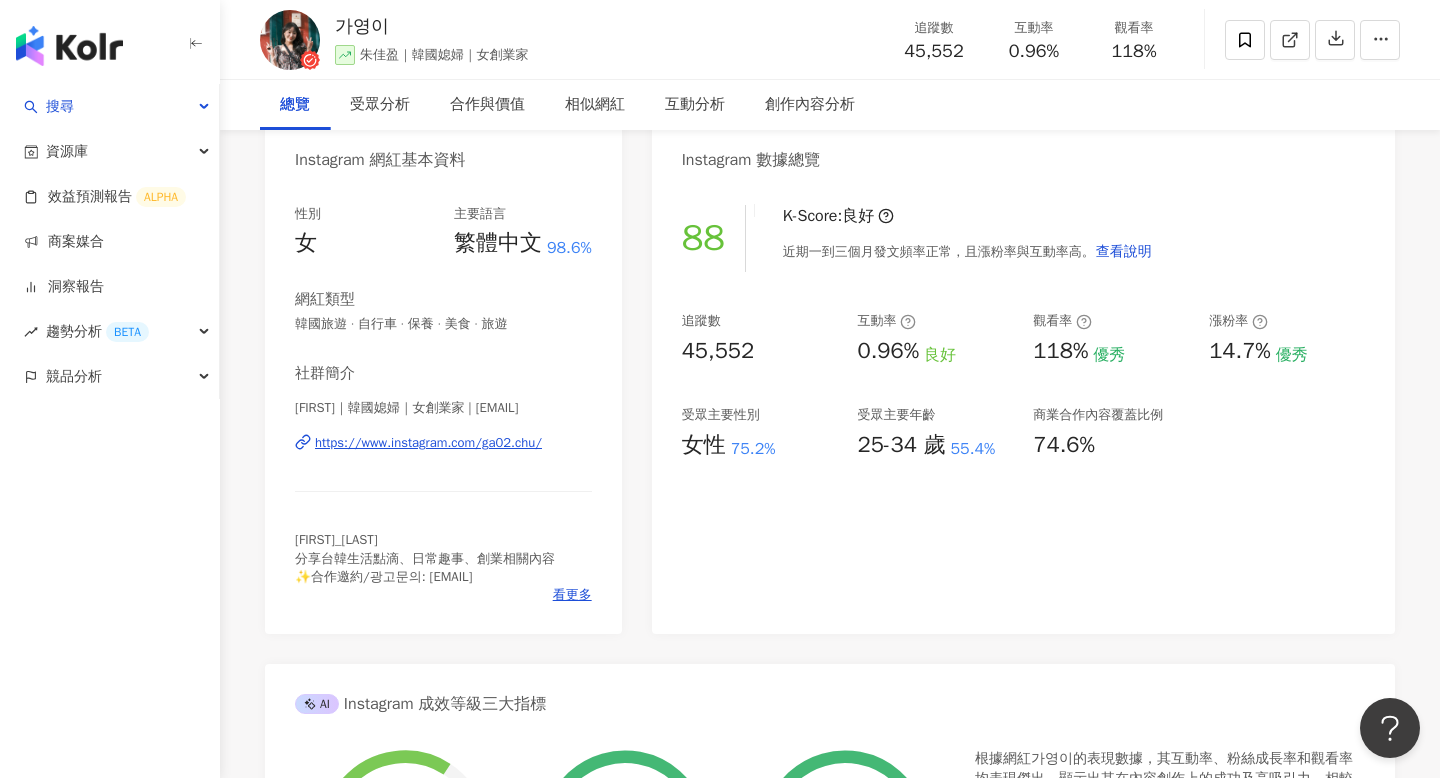 scroll, scrollTop: 0, scrollLeft: 0, axis: both 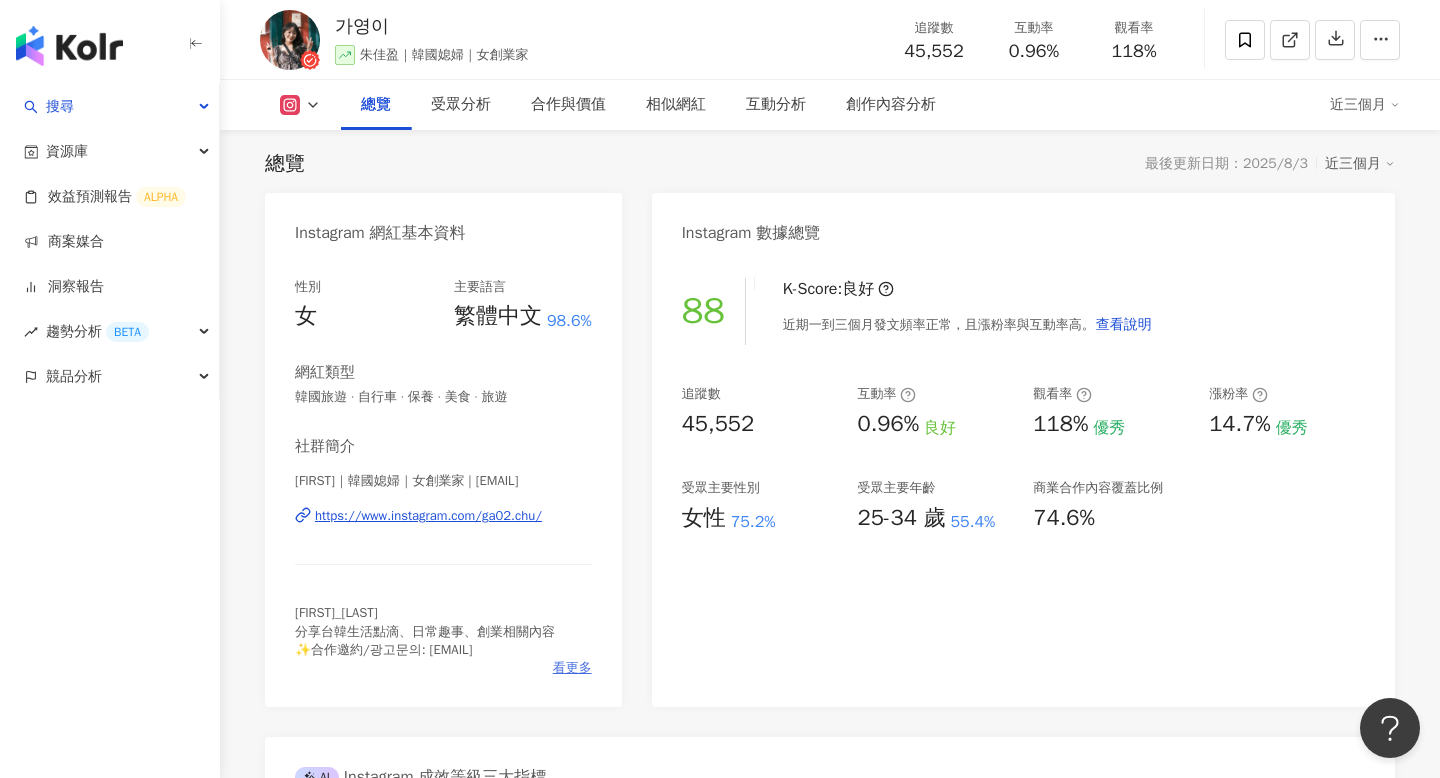 click on "看更多" at bounding box center [572, 668] 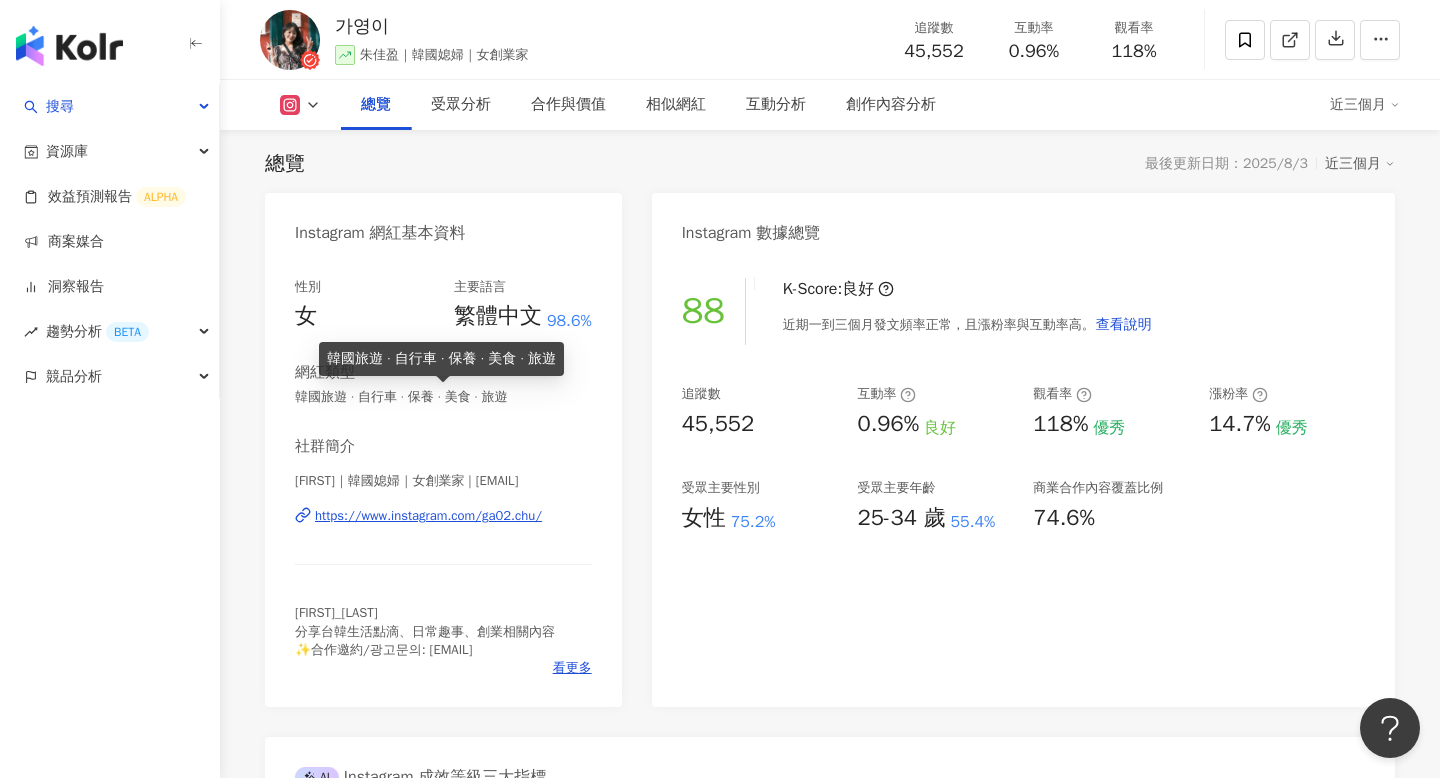 click on "韓國旅遊 · 自行車 · 保養 · 美食 · 旅遊" at bounding box center (443, 397) 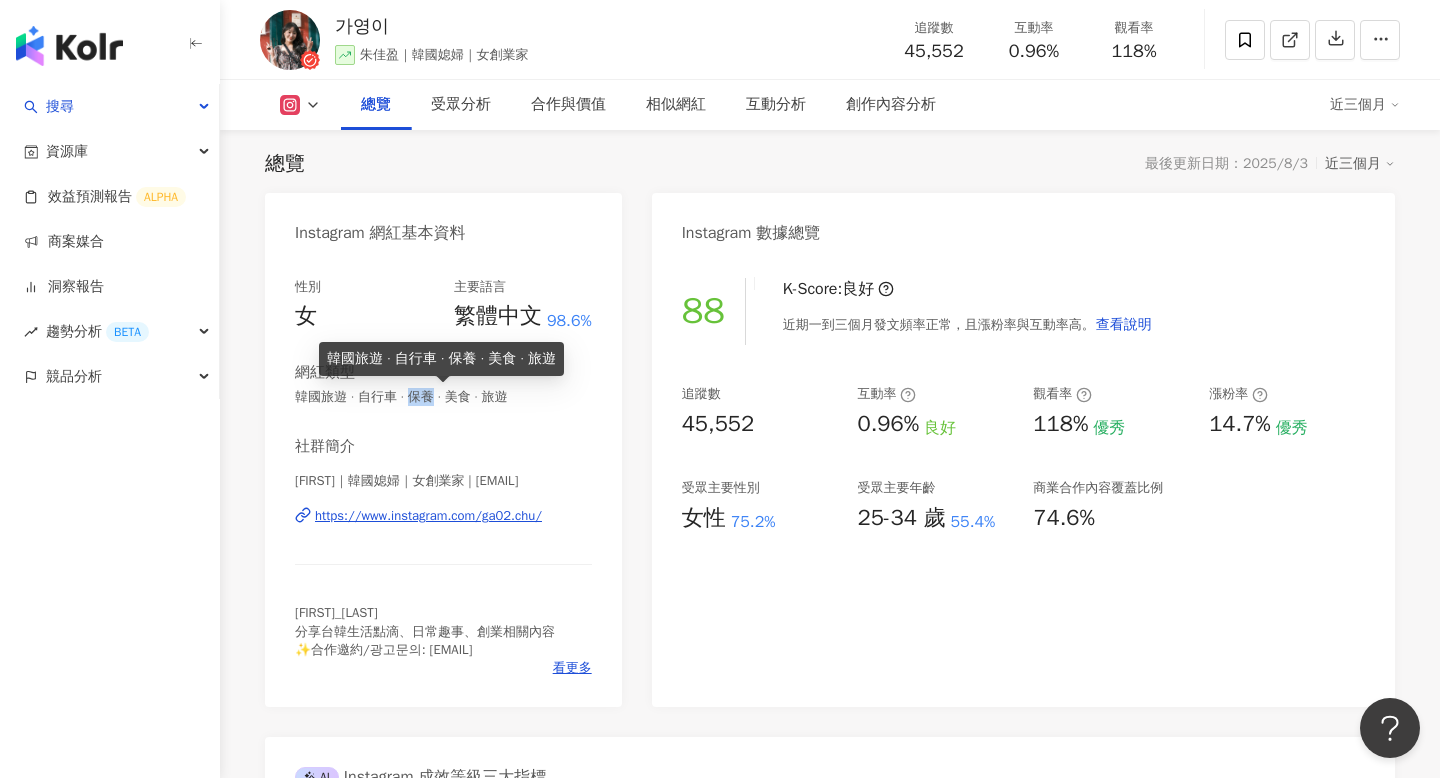 click on "韓國旅遊 · 自行車 · 保養 · 美食 · 旅遊" at bounding box center (443, 397) 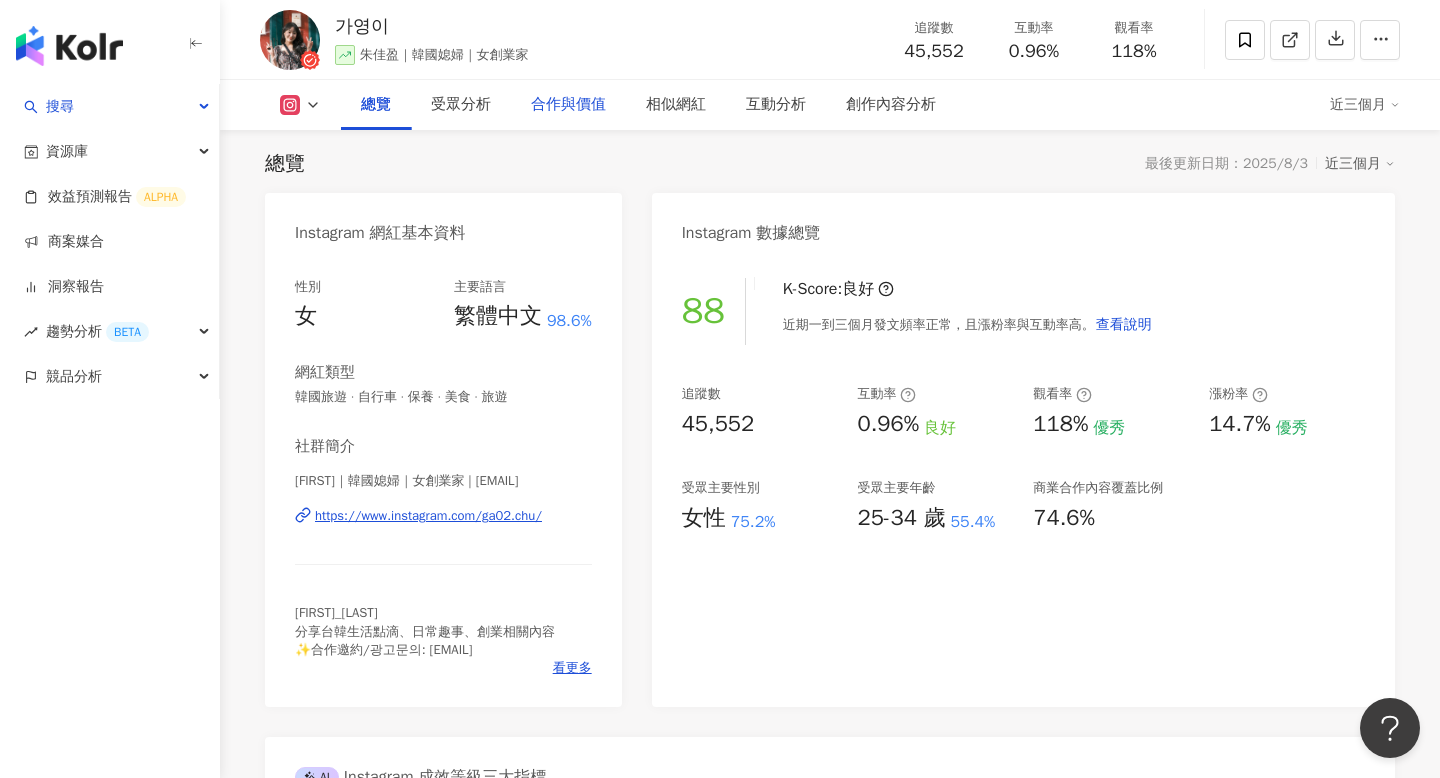 scroll, scrollTop: 0, scrollLeft: 0, axis: both 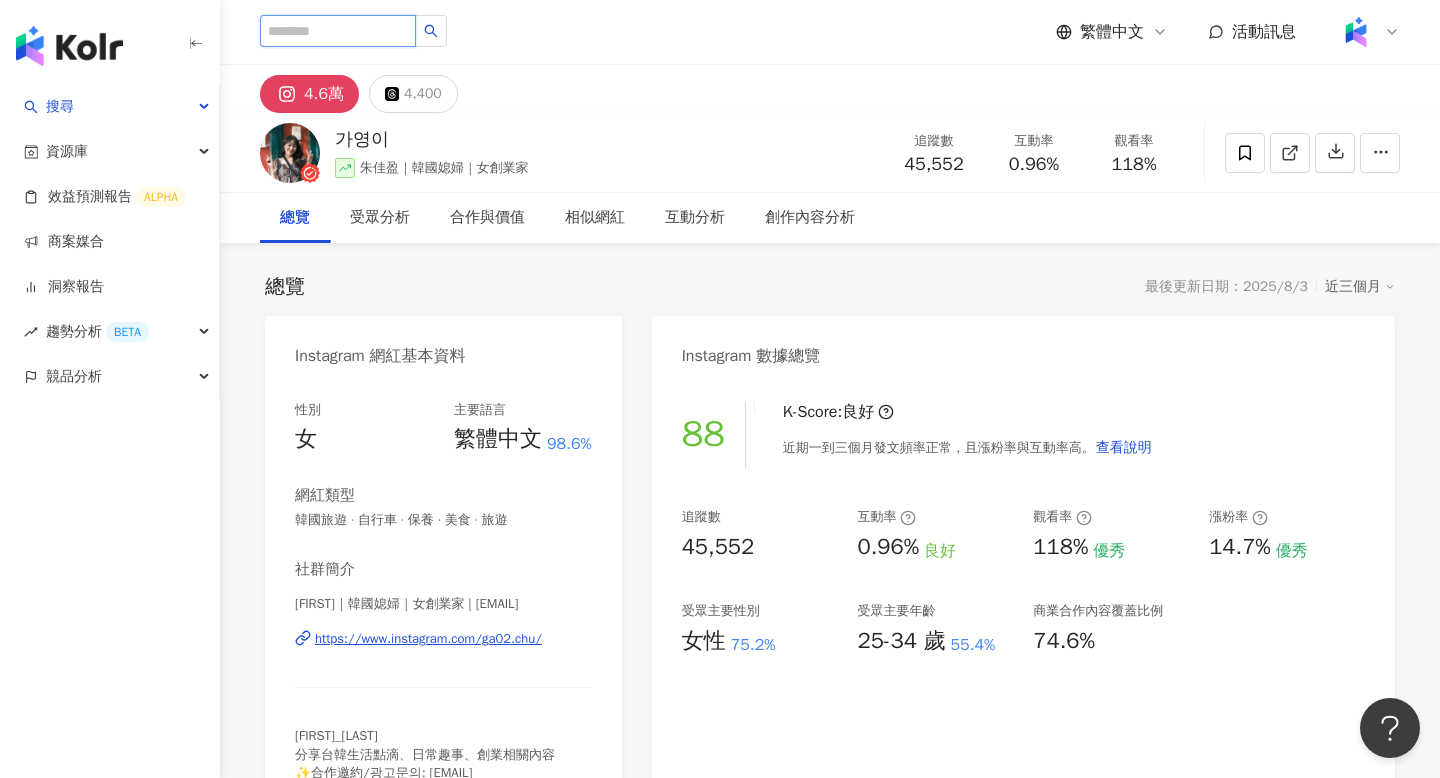 click at bounding box center (338, 31) 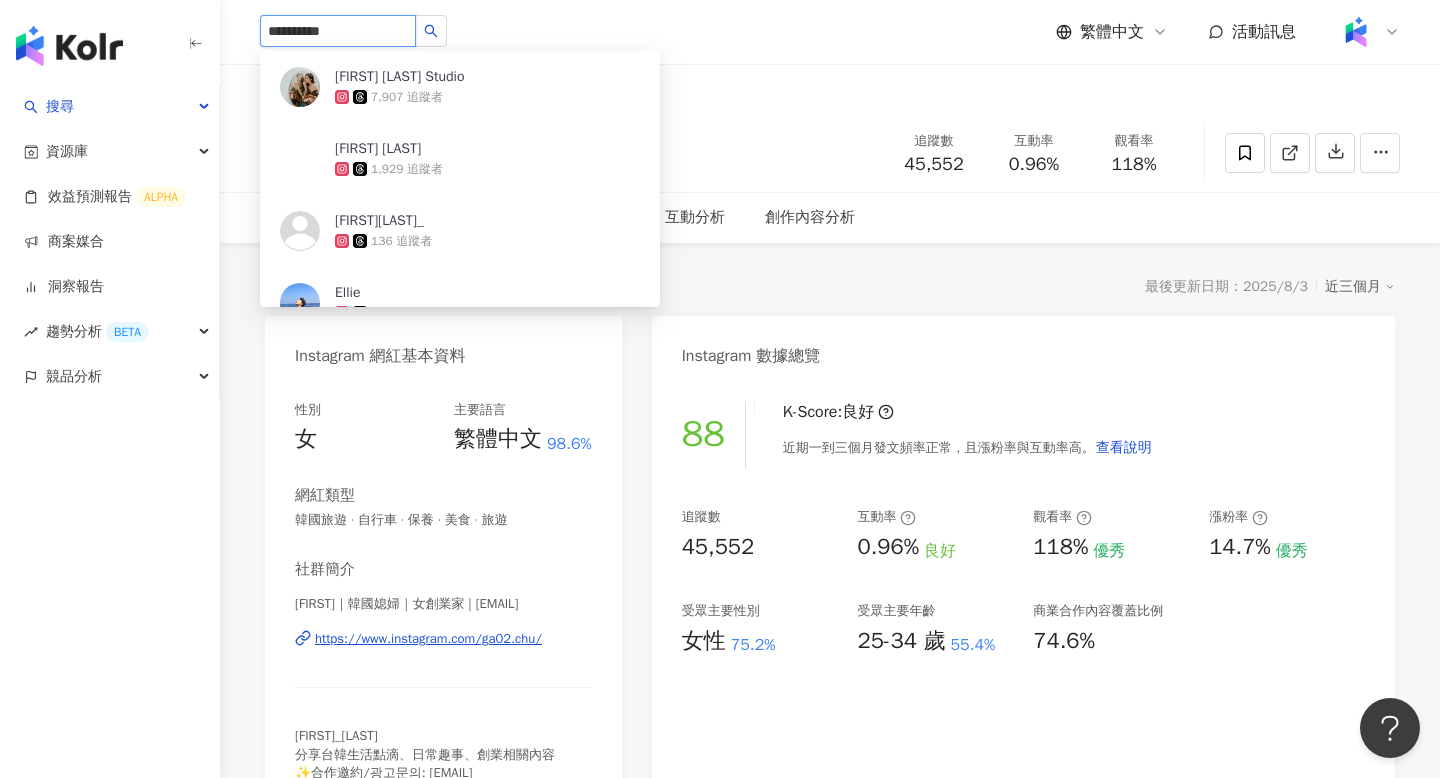 type on "**********" 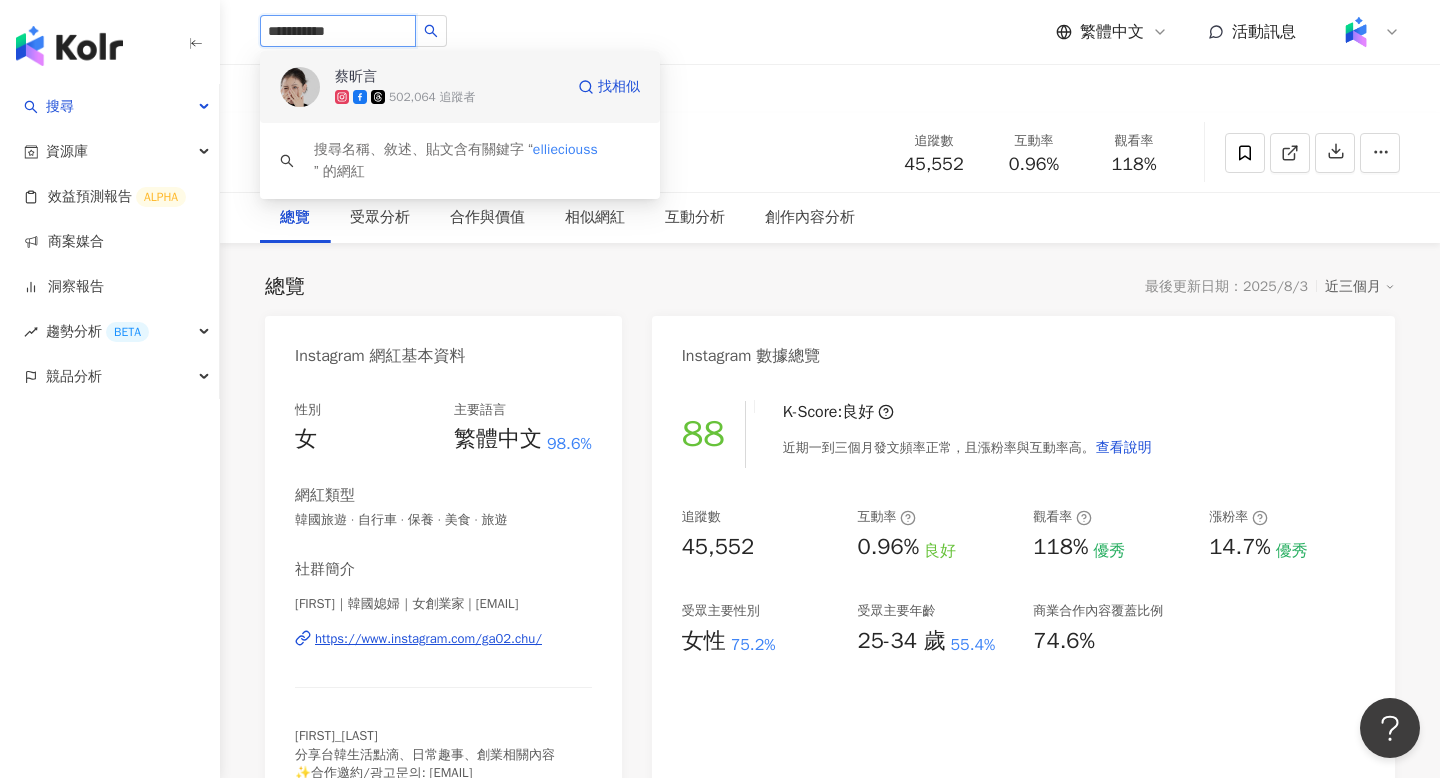 click on "502,064   追蹤者" at bounding box center [432, 97] 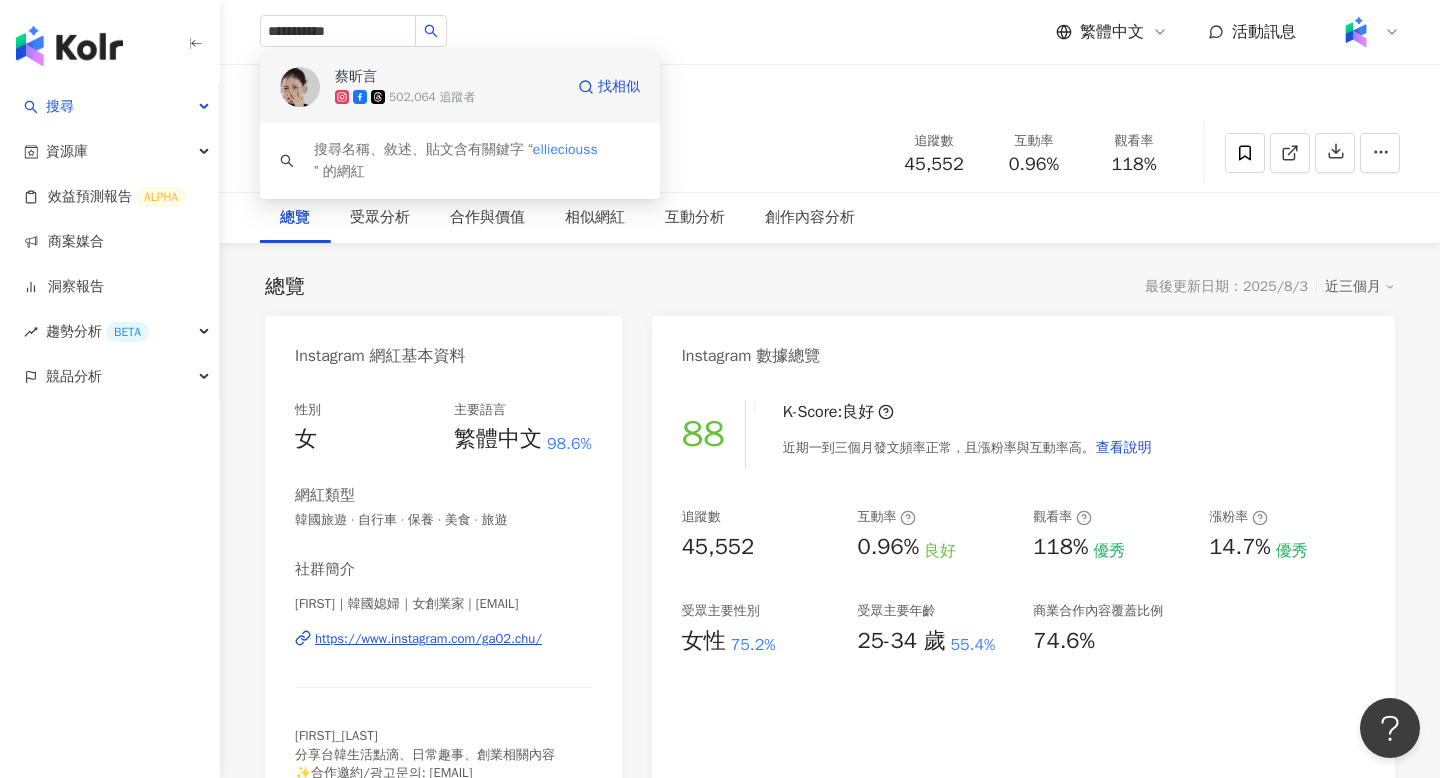 type 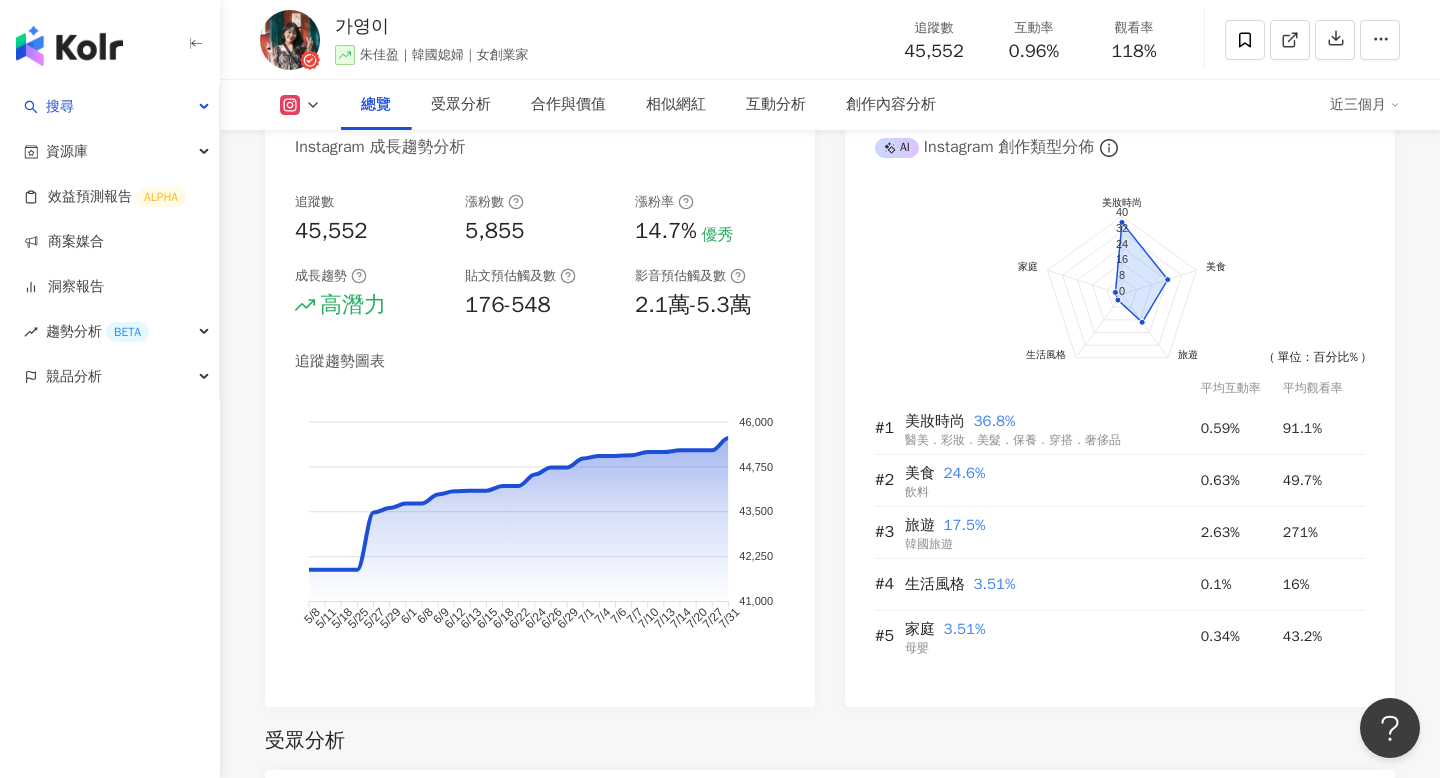 scroll, scrollTop: 1128, scrollLeft: 0, axis: vertical 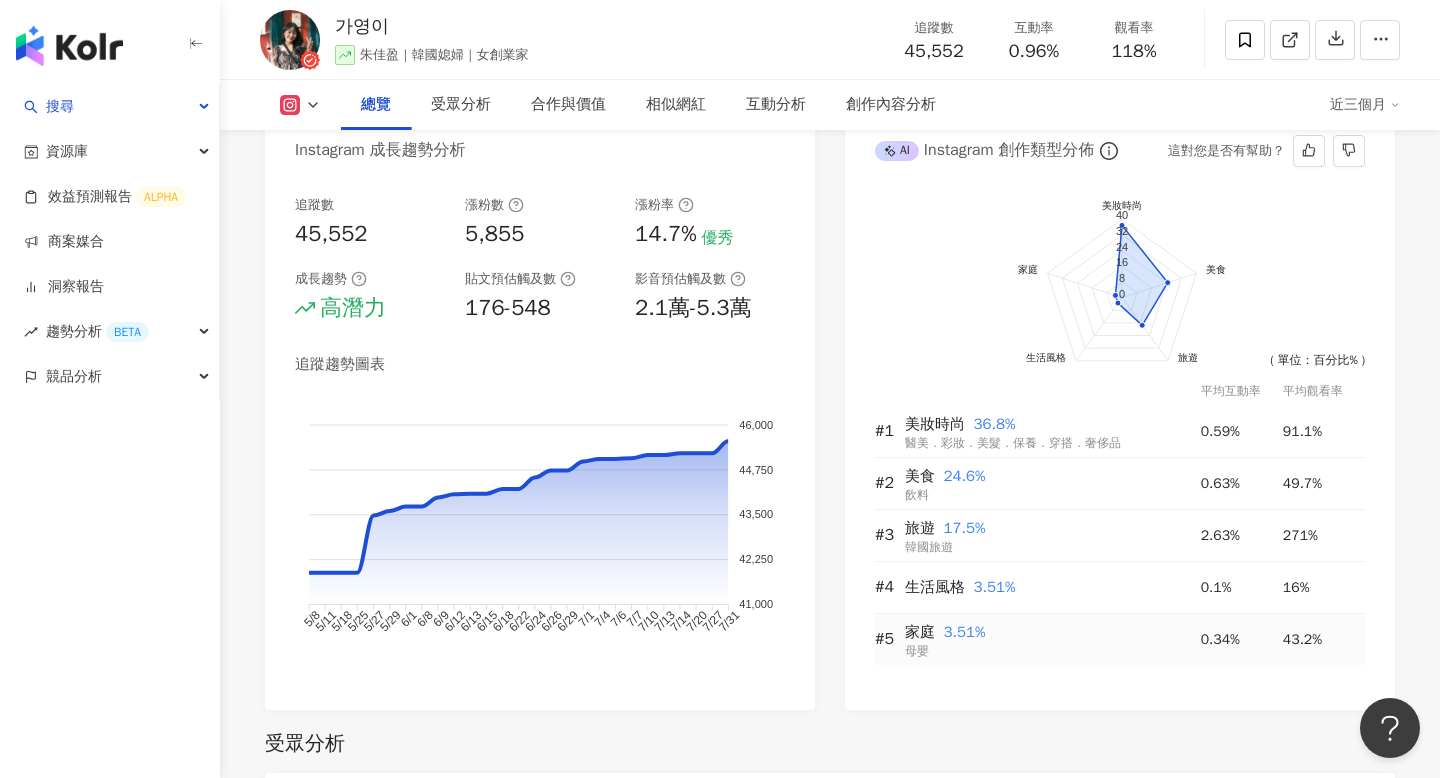 click on "母嬰" at bounding box center (917, 651) 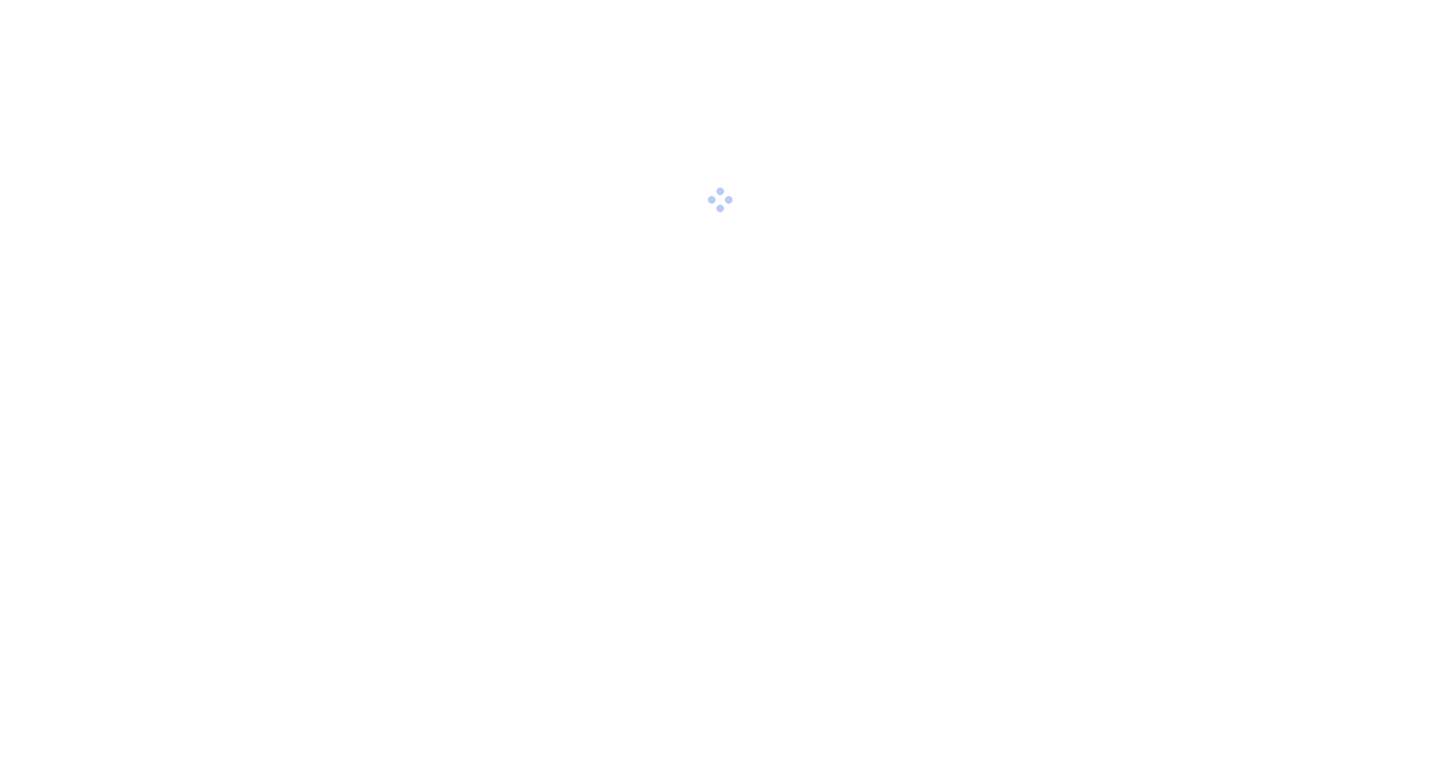 scroll, scrollTop: 0, scrollLeft: 0, axis: both 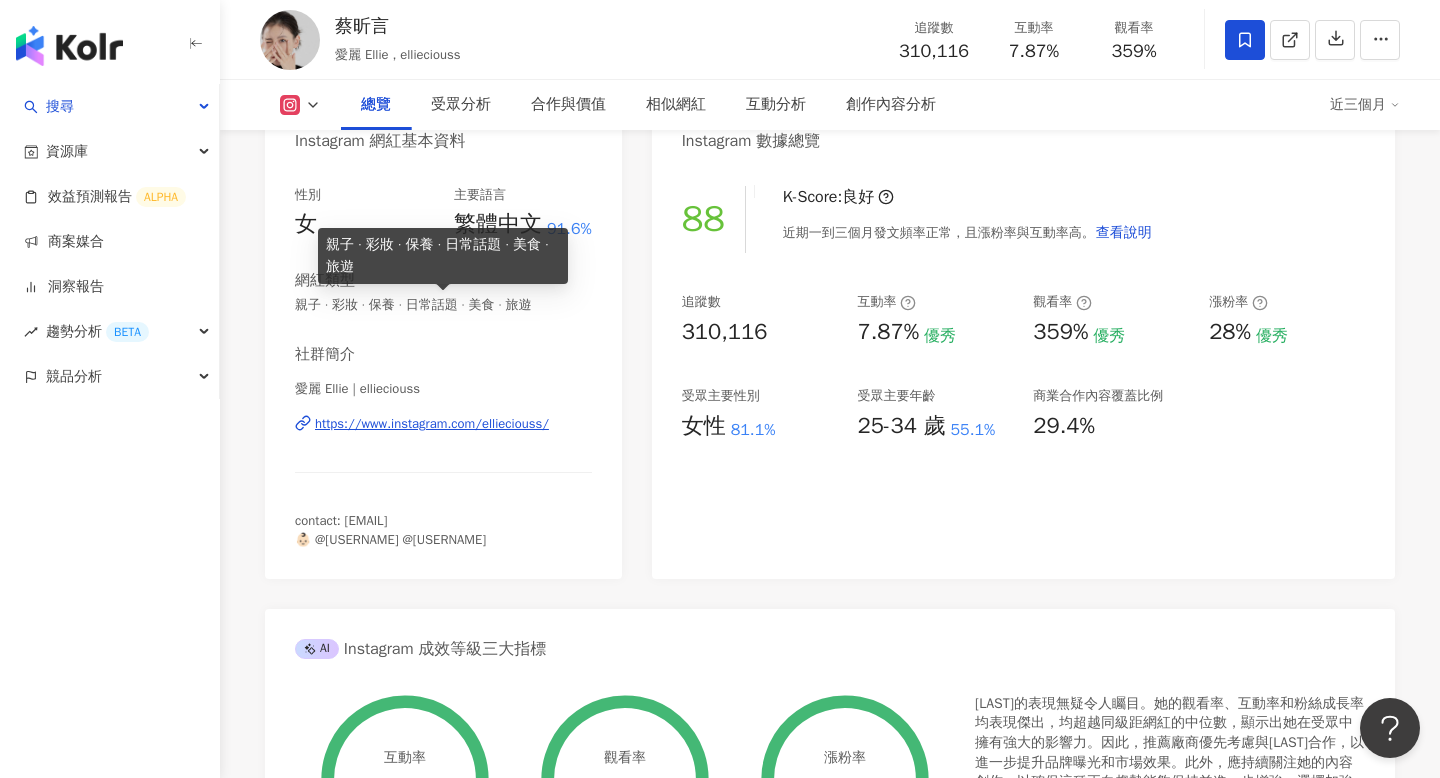 click on "親子 · 彩妝 · 保養 · 日常話題 · 美食 · 旅遊" at bounding box center [443, 305] 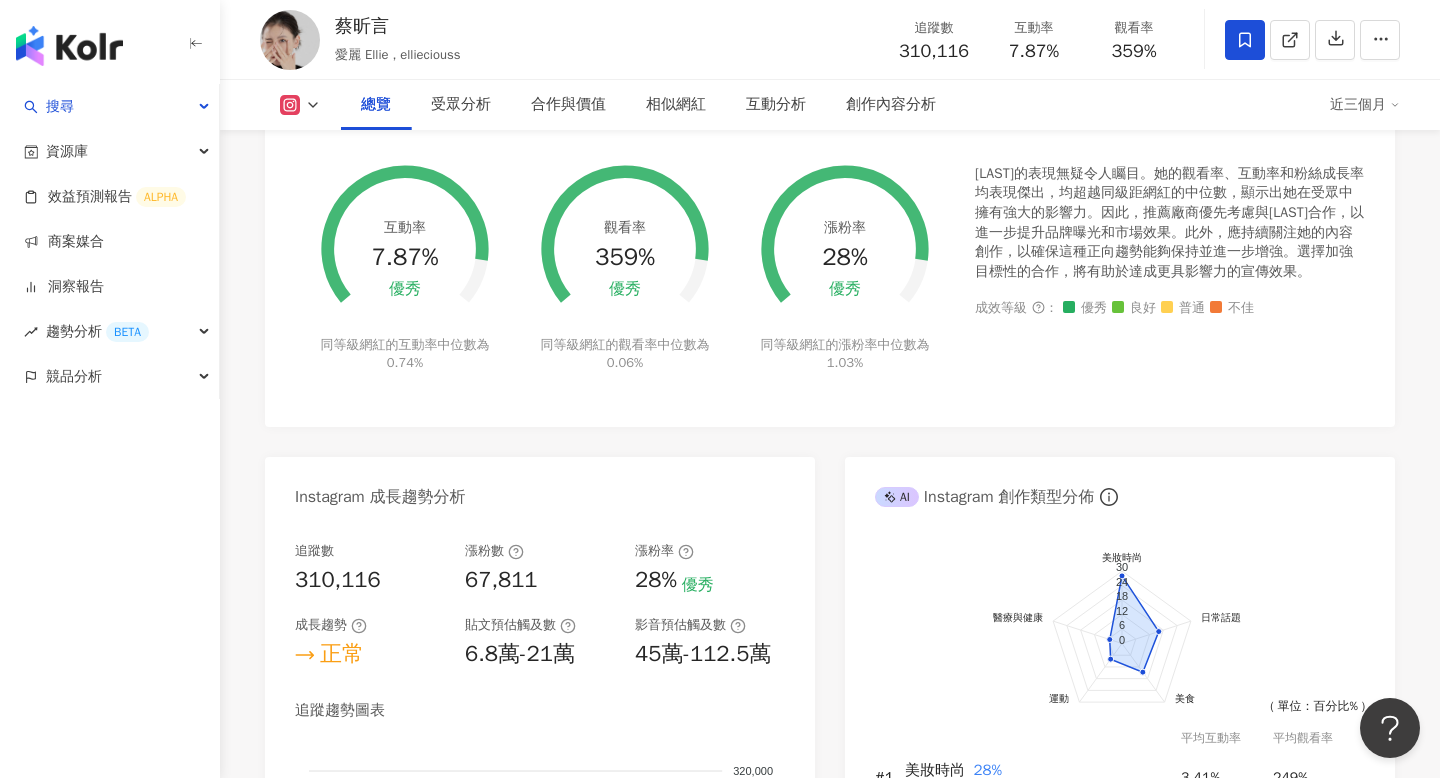 scroll, scrollTop: 0, scrollLeft: 0, axis: both 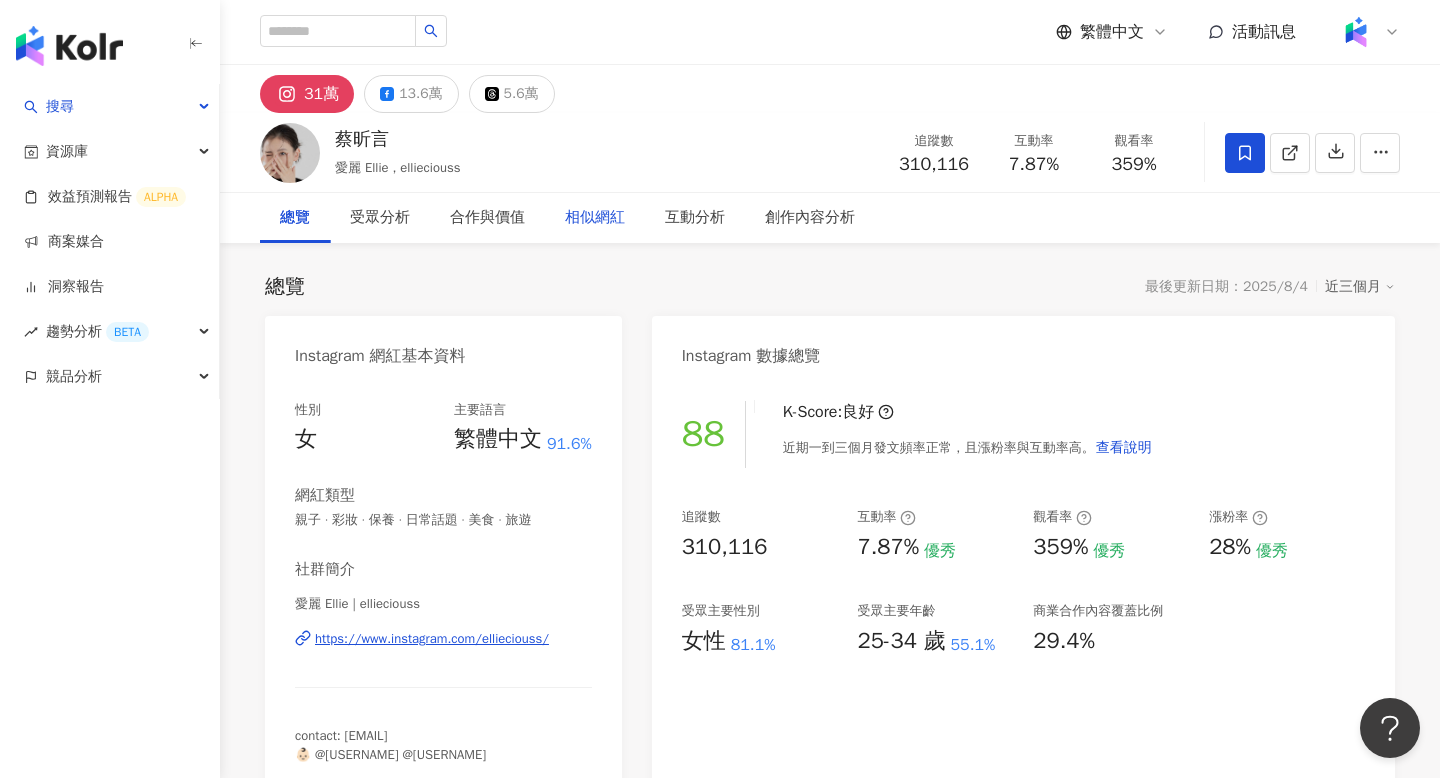 click on "相似網紅" at bounding box center (595, 218) 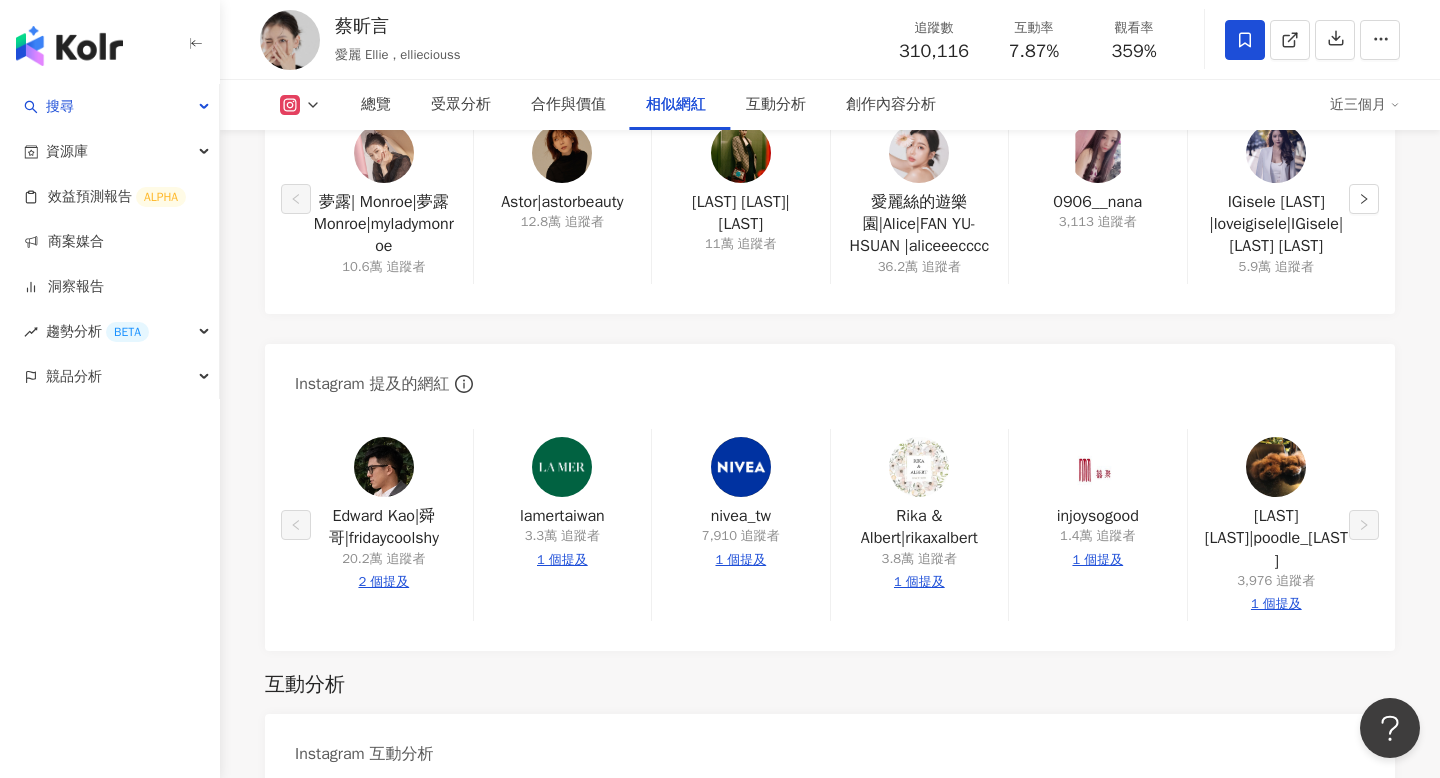 scroll, scrollTop: 3385, scrollLeft: 0, axis: vertical 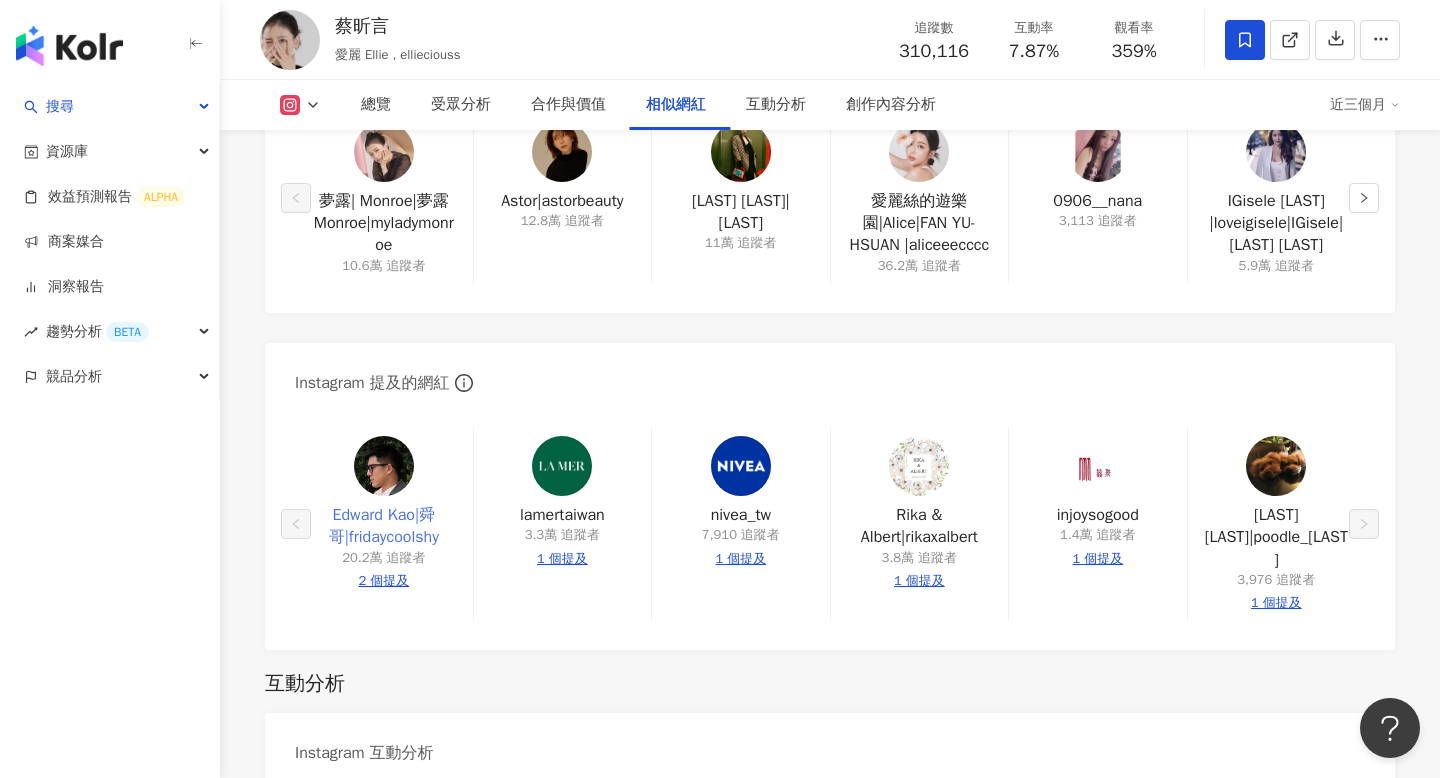 click on "Edward Kao|舜哥|fridaycoolshy" at bounding box center [384, 526] 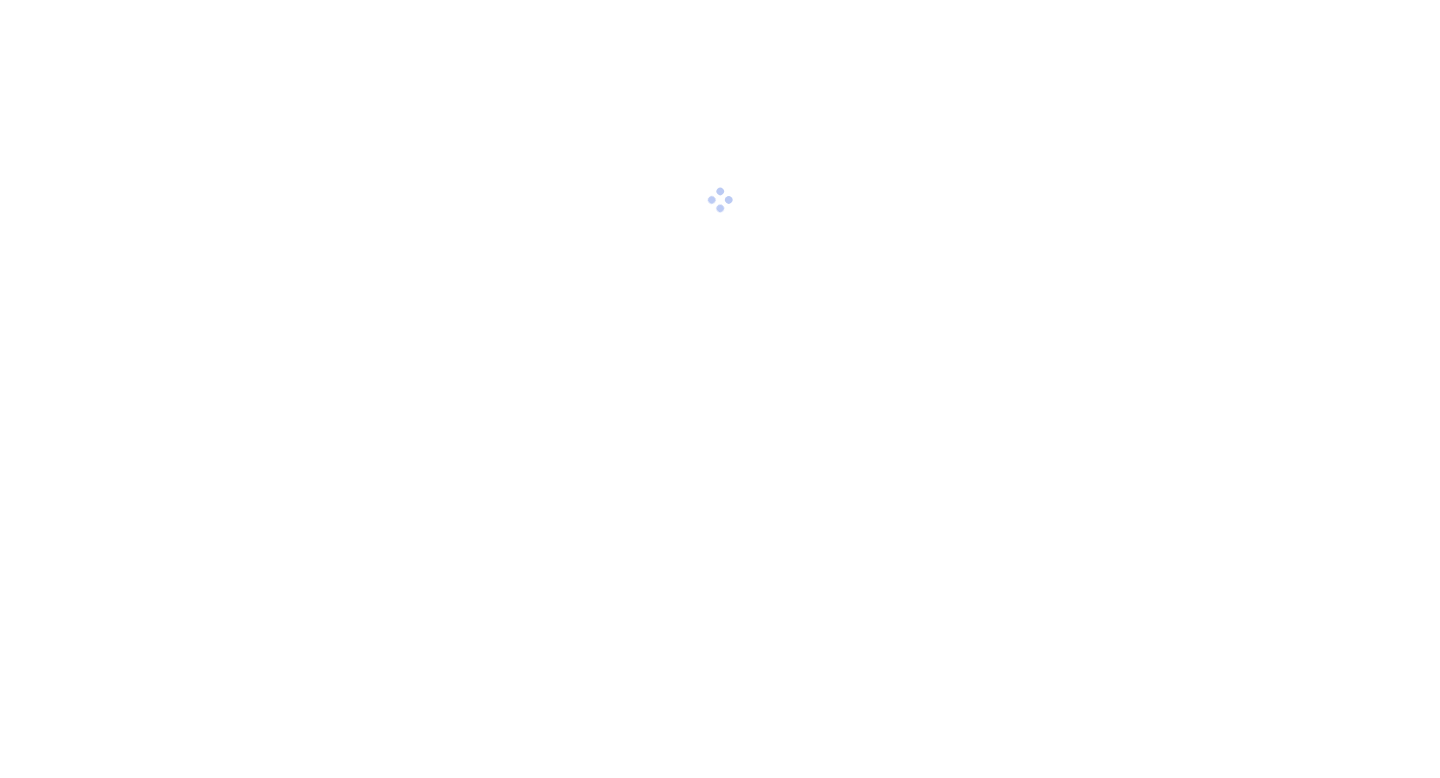 scroll, scrollTop: 0, scrollLeft: 0, axis: both 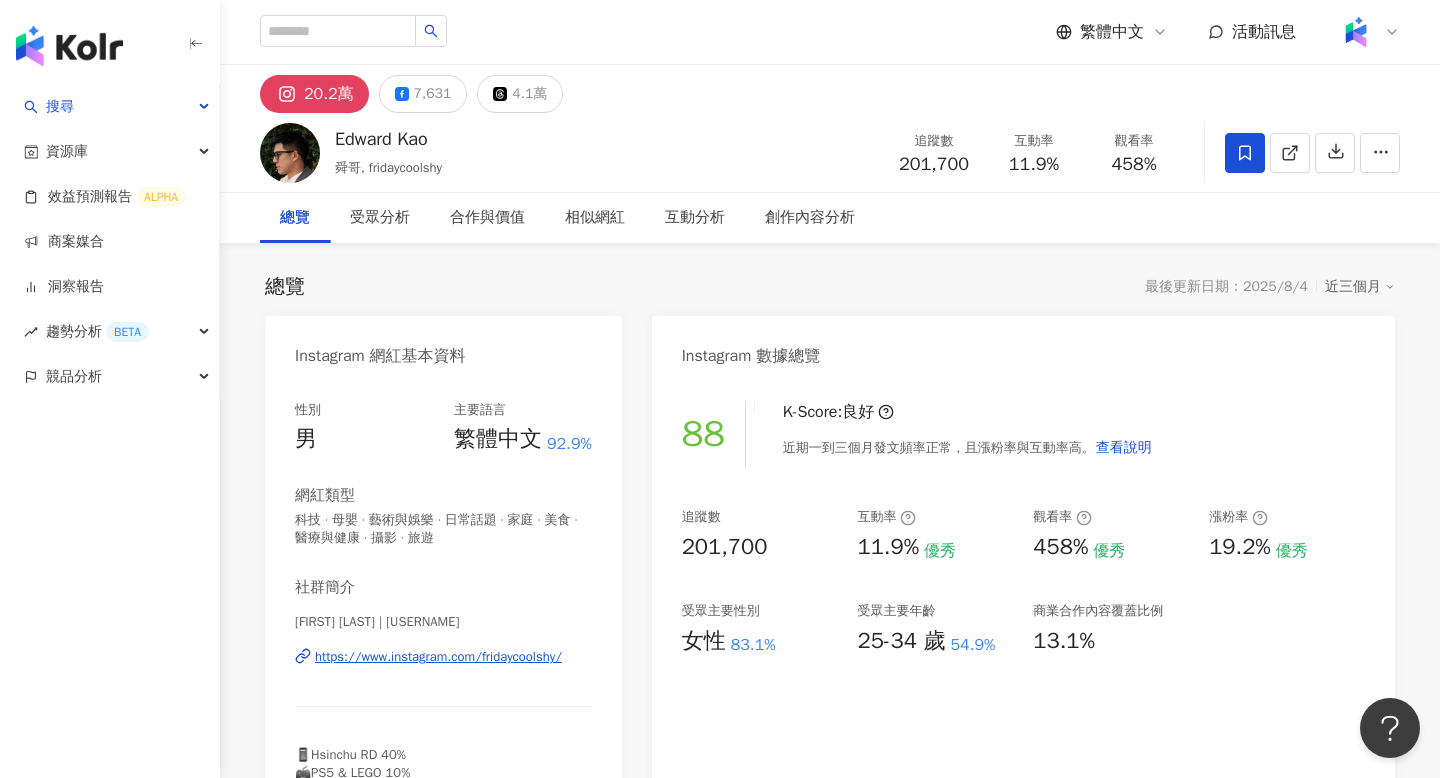 click 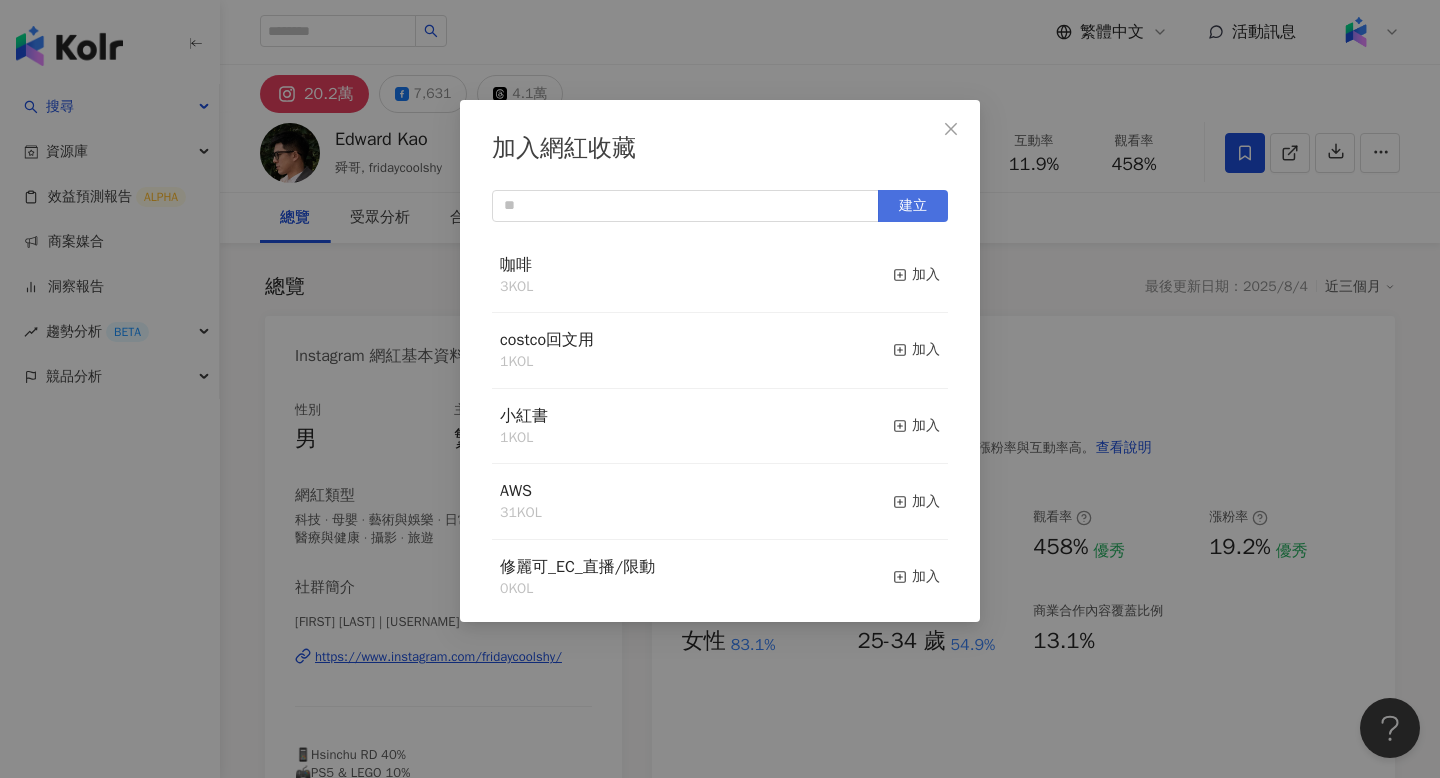 click on "建立" at bounding box center (913, 206) 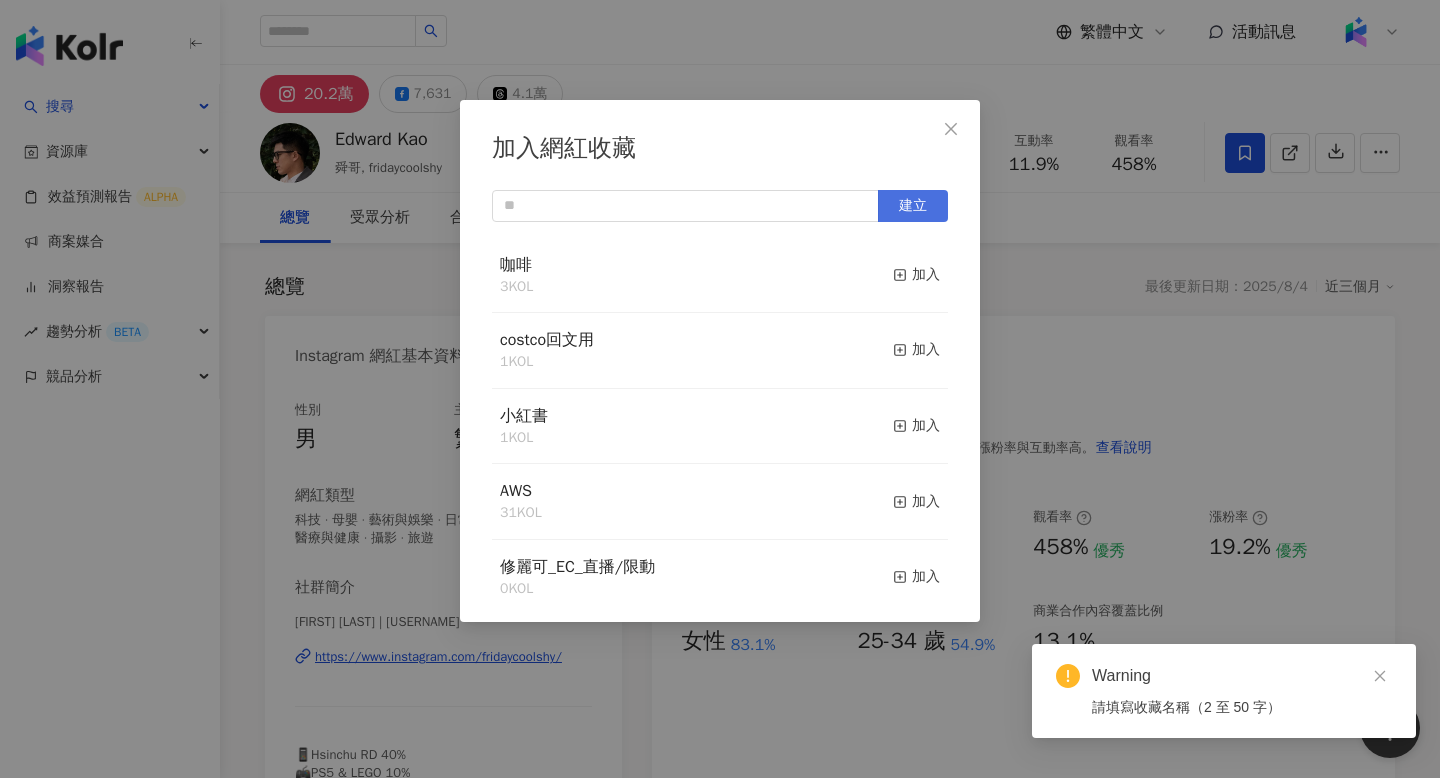 type 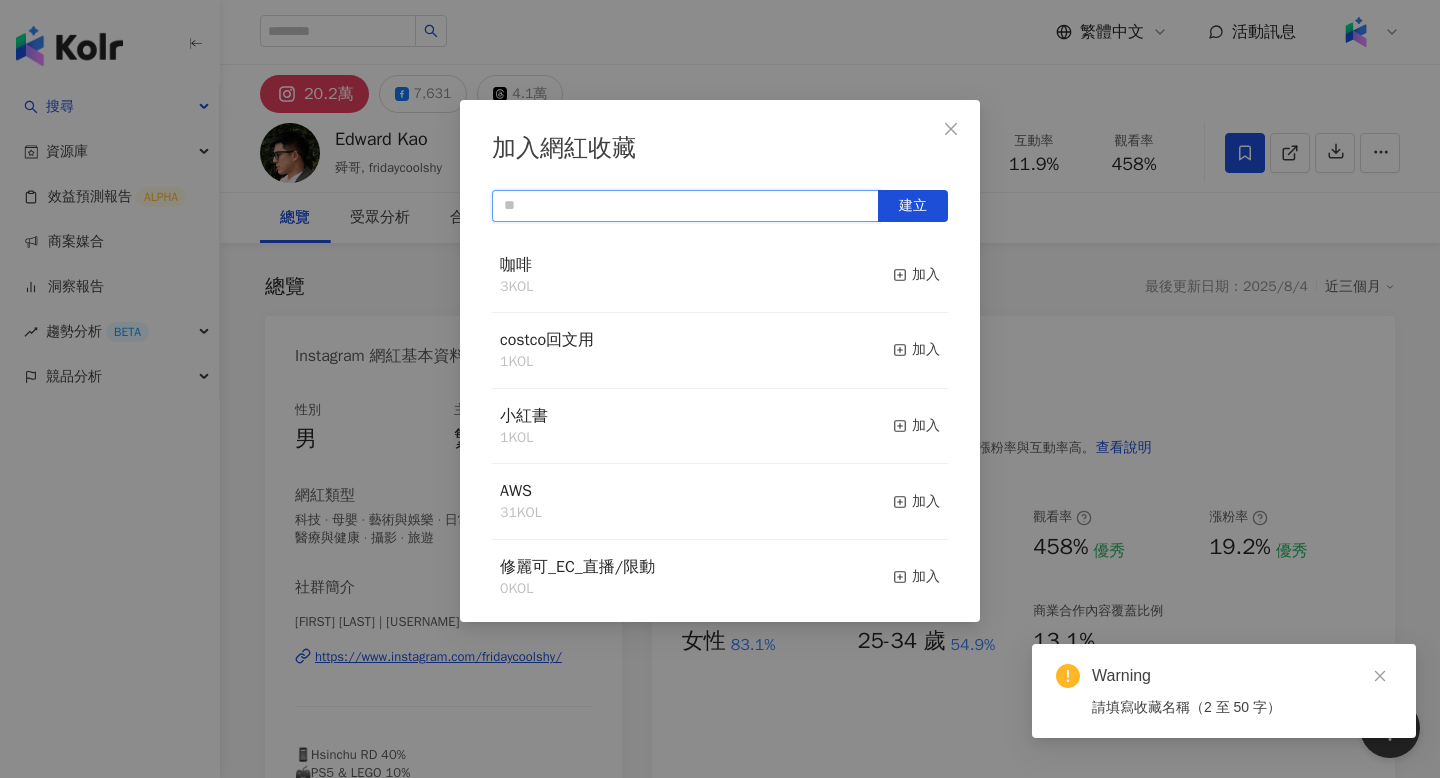 click at bounding box center [685, 206] 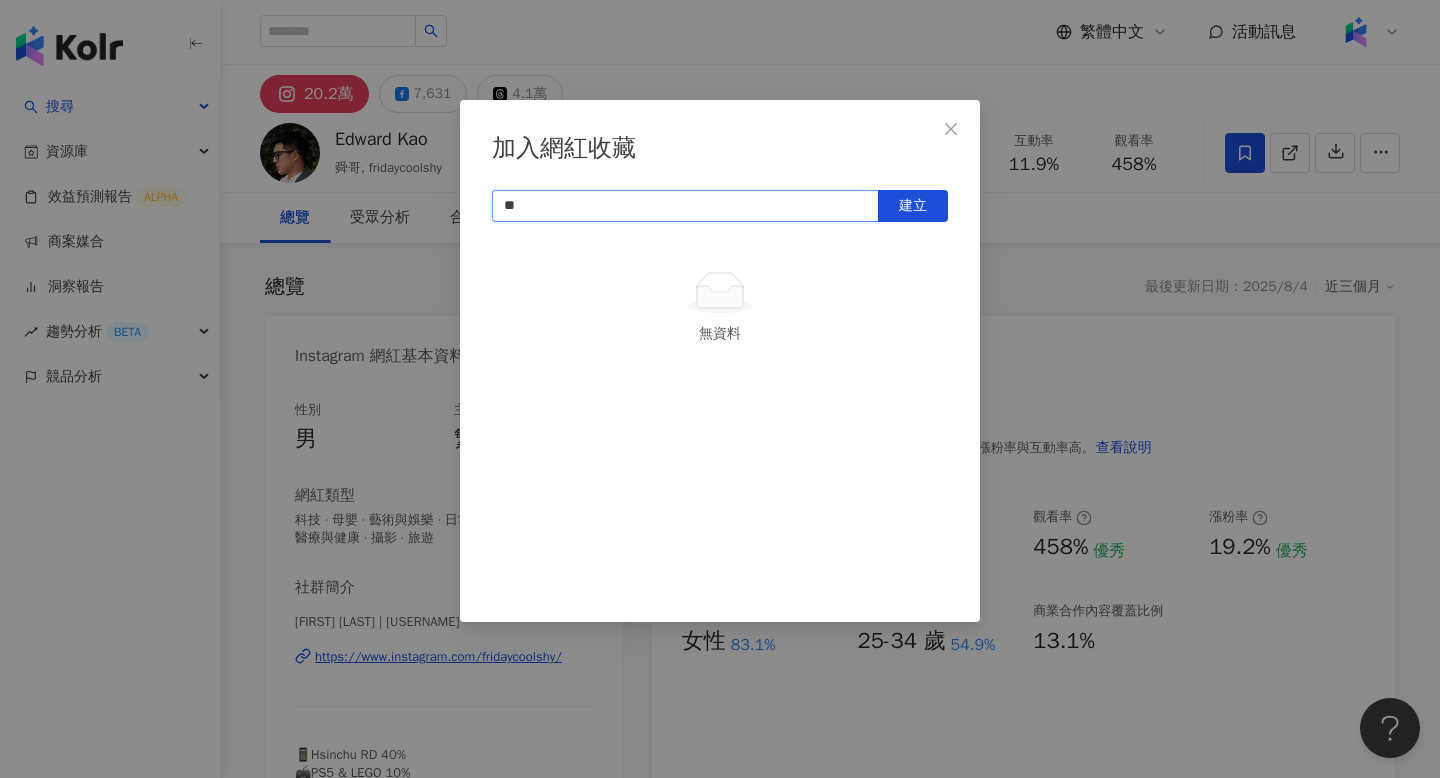 type on "*" 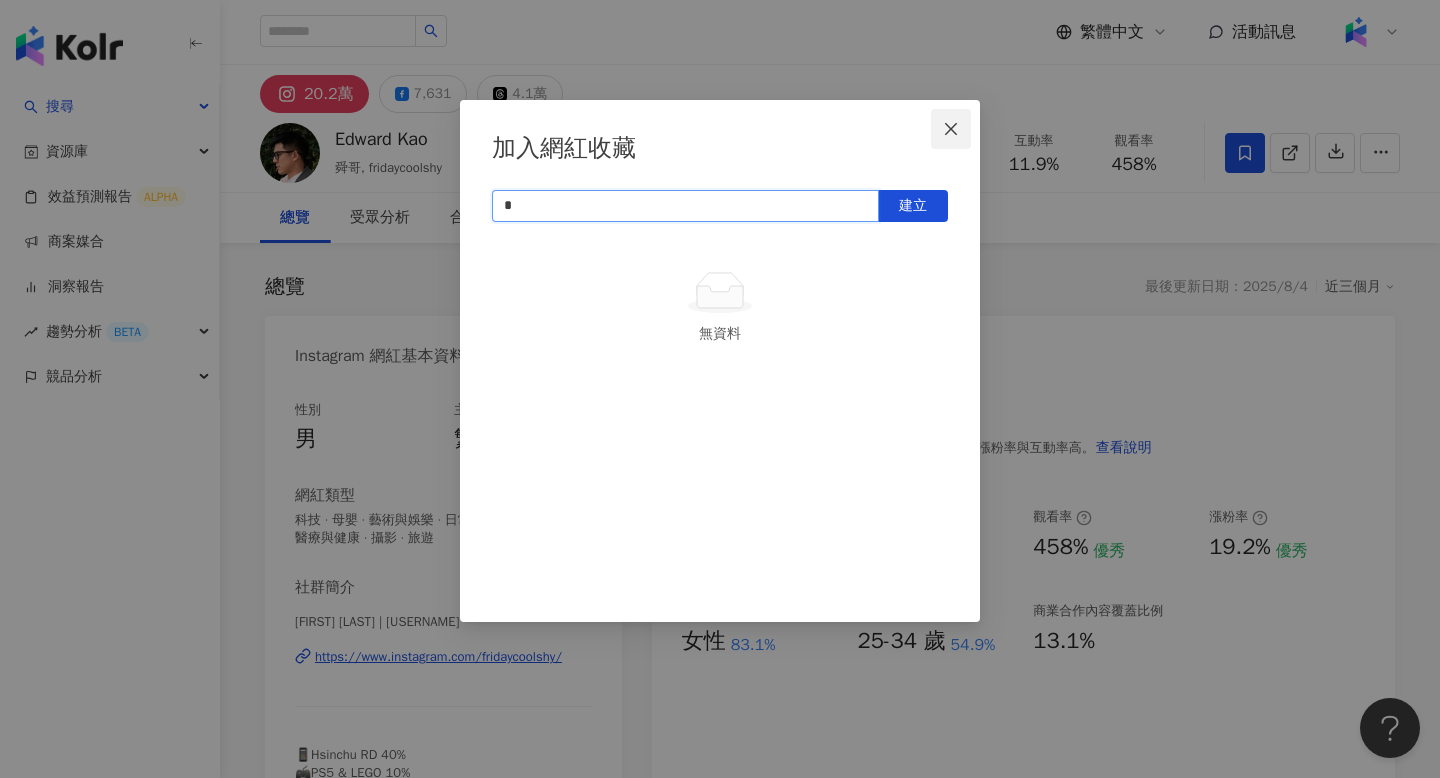 type on "*" 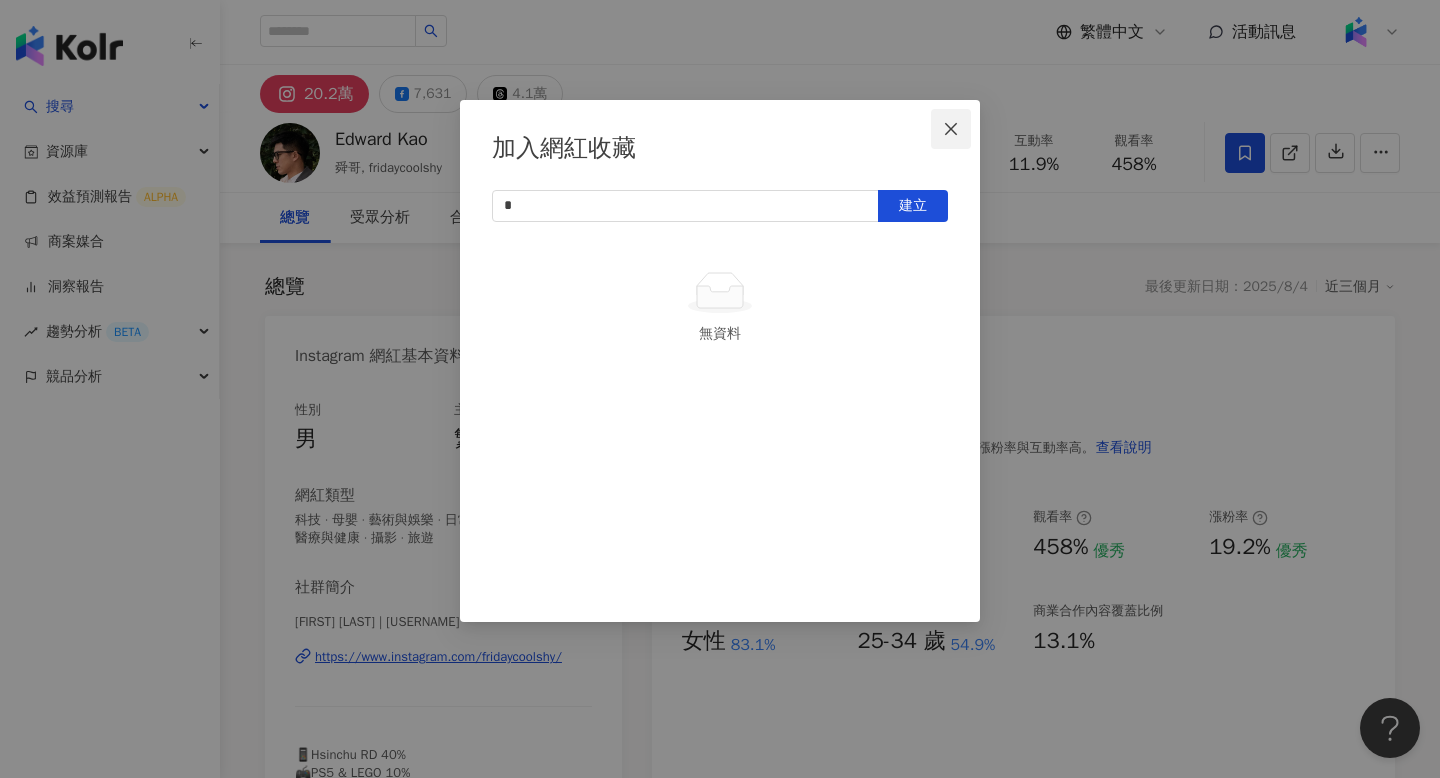 click at bounding box center [951, 129] 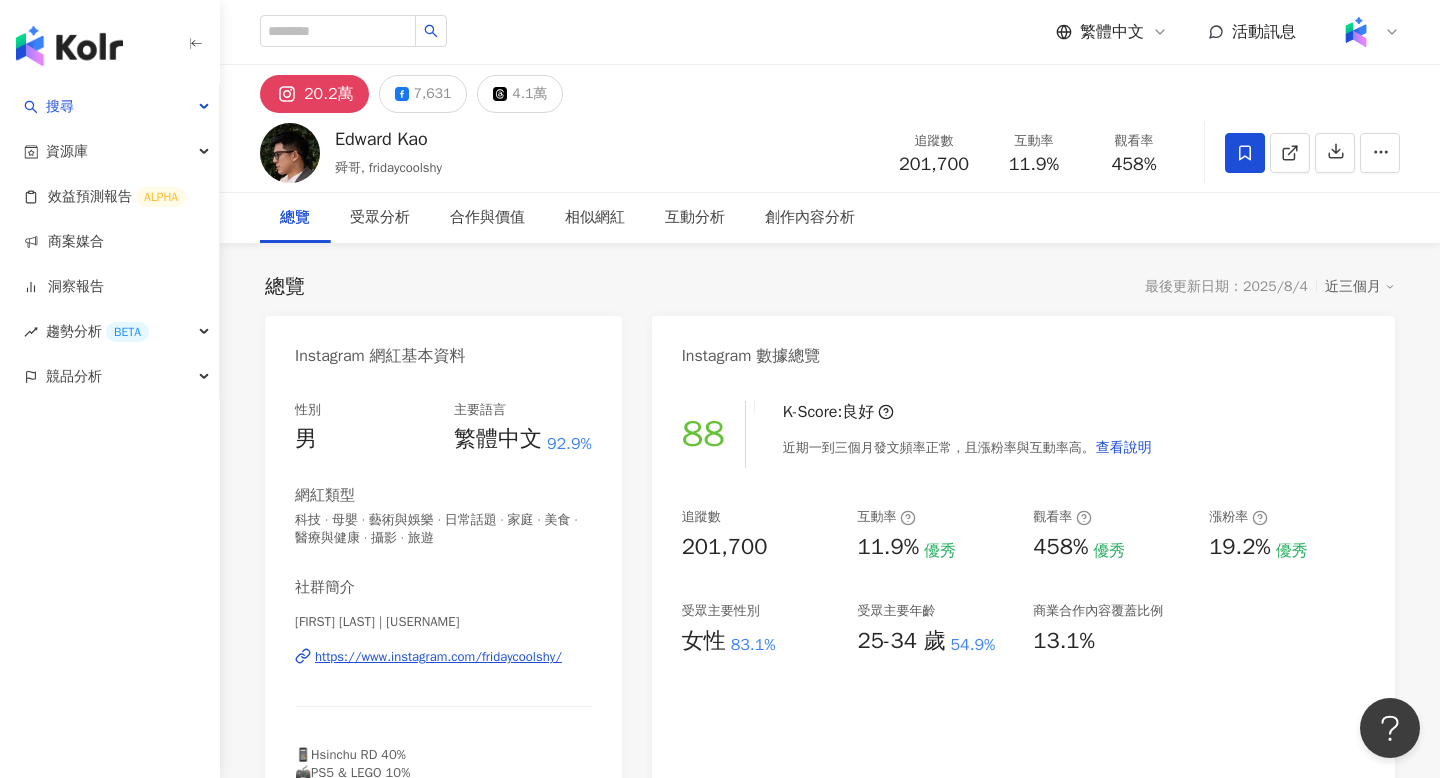 click on "繁體中文 活動訊息" at bounding box center (830, 32) 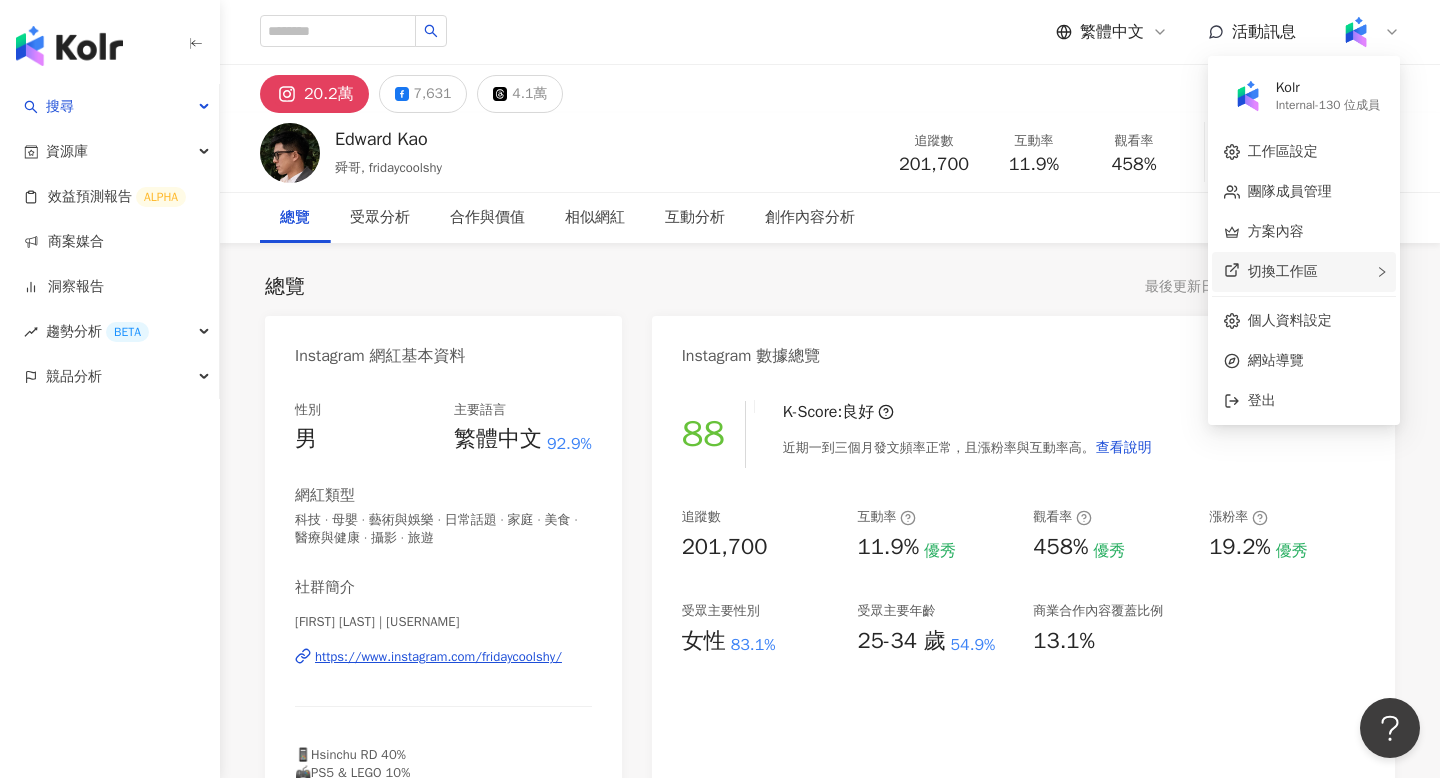 click on "切換工作區" at bounding box center (1304, 272) 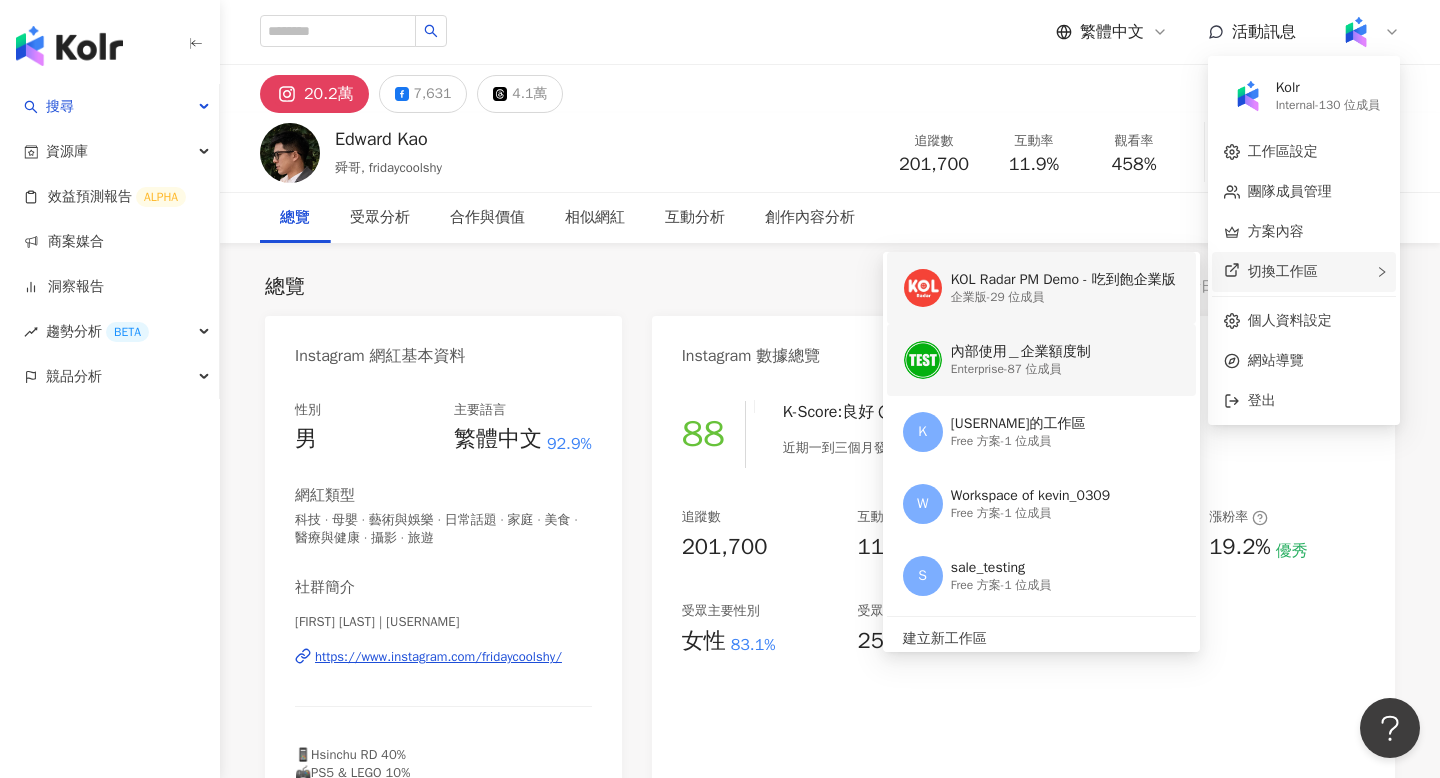 scroll, scrollTop: 0, scrollLeft: 0, axis: both 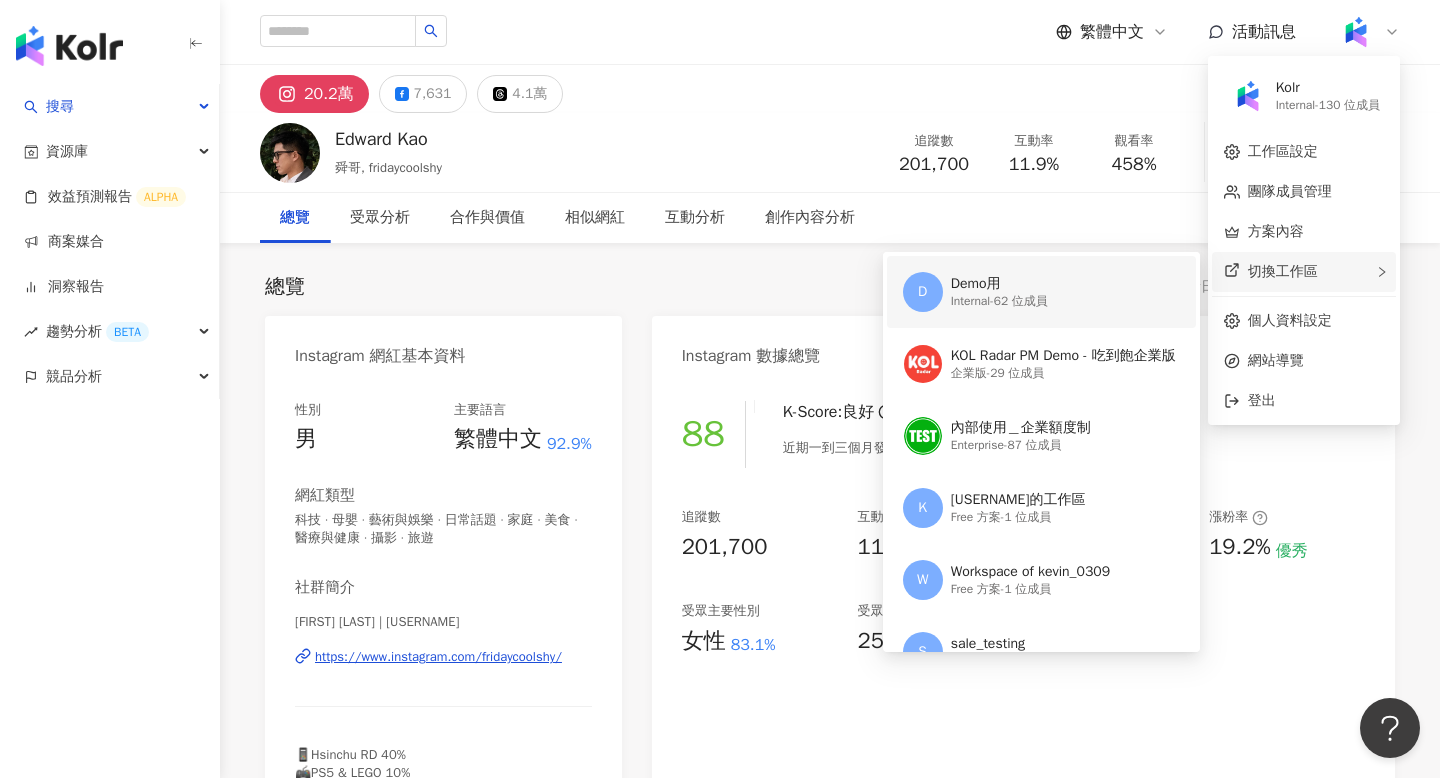 click on "Demo用" at bounding box center (999, 284) 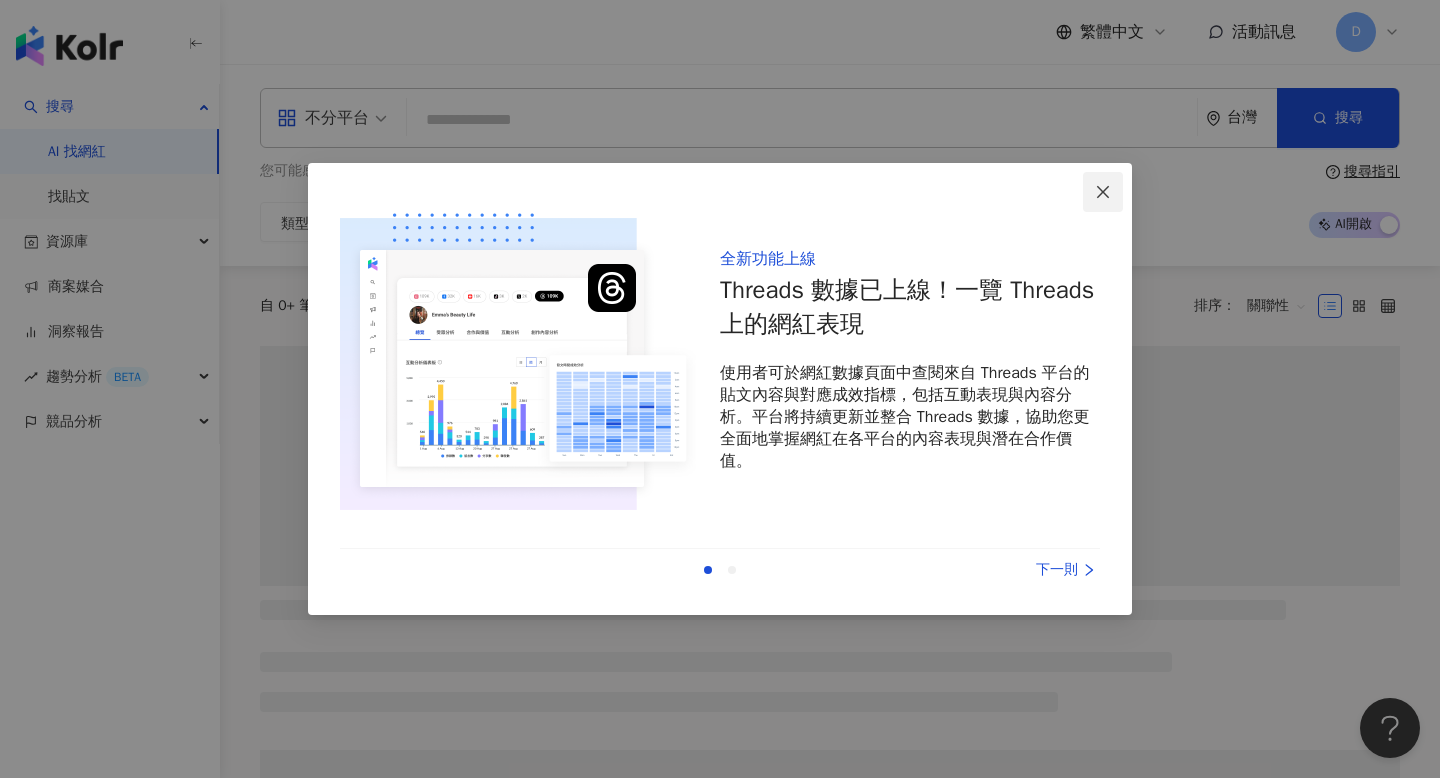 click 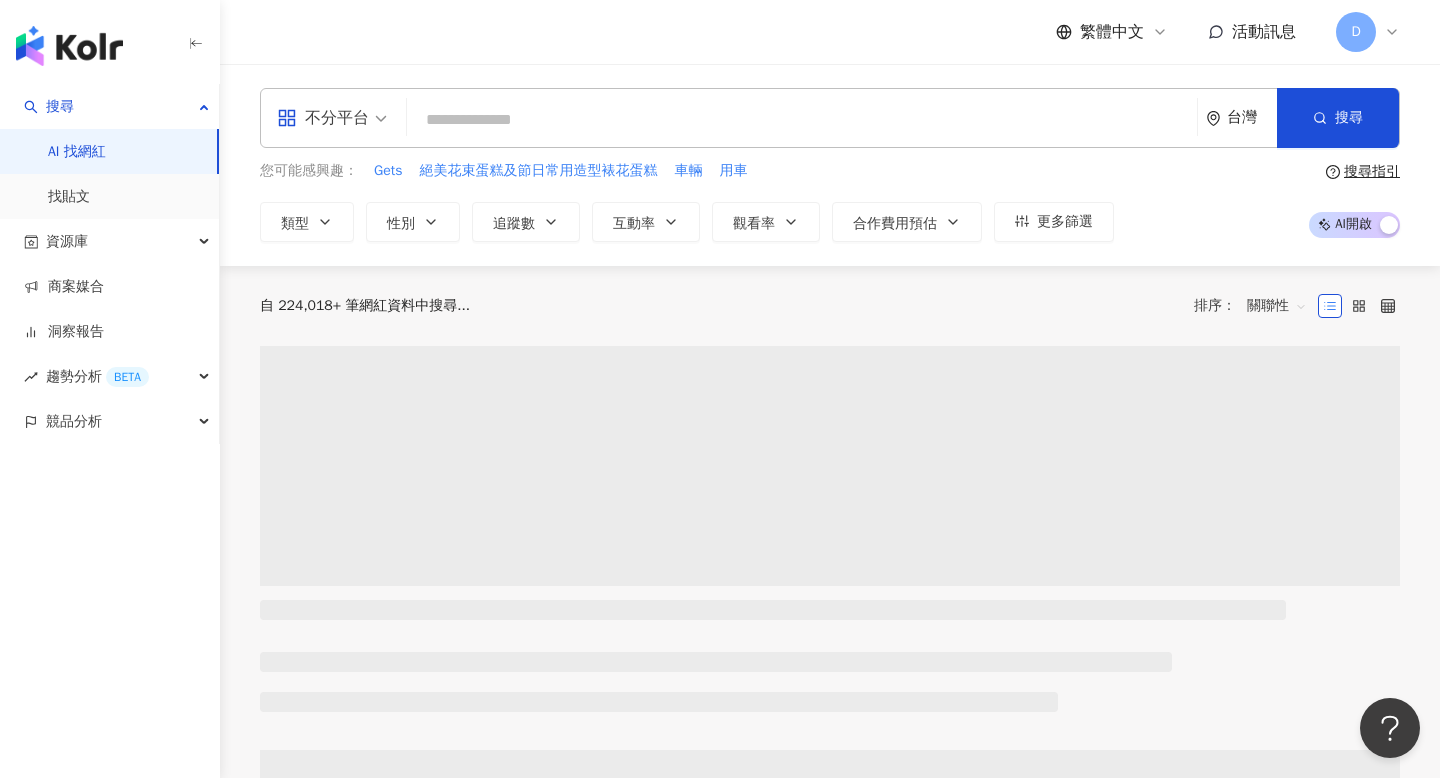 click at bounding box center (802, 120) 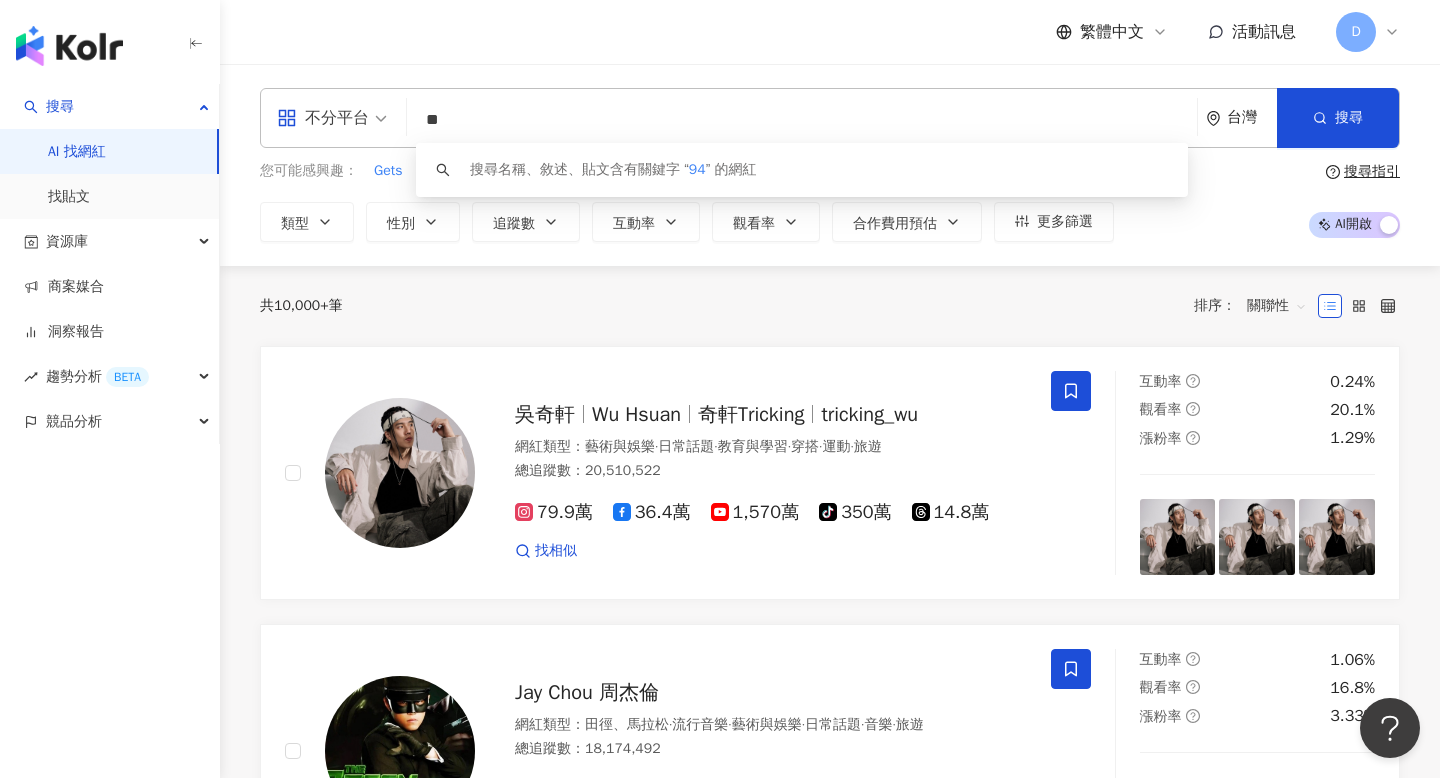 type on "*" 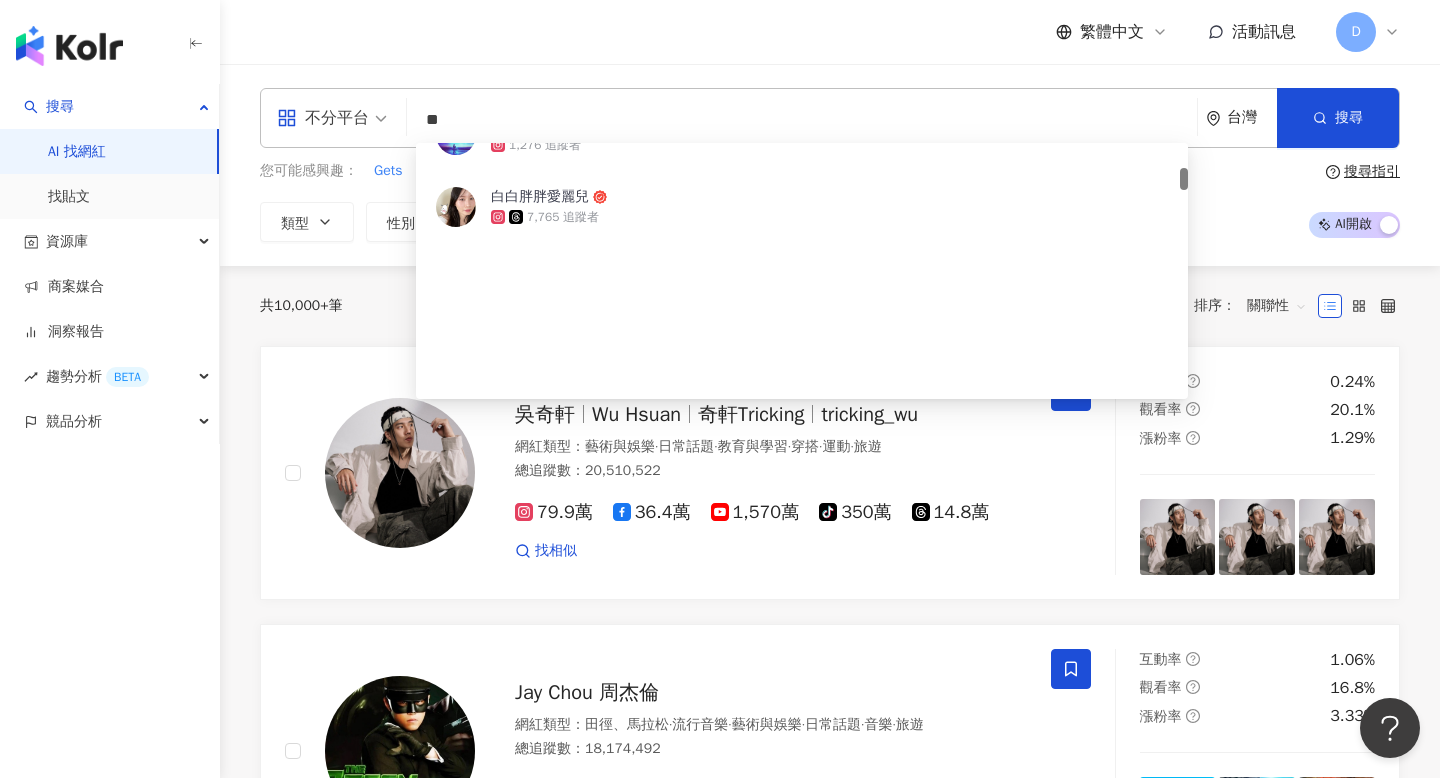 scroll, scrollTop: 0, scrollLeft: 0, axis: both 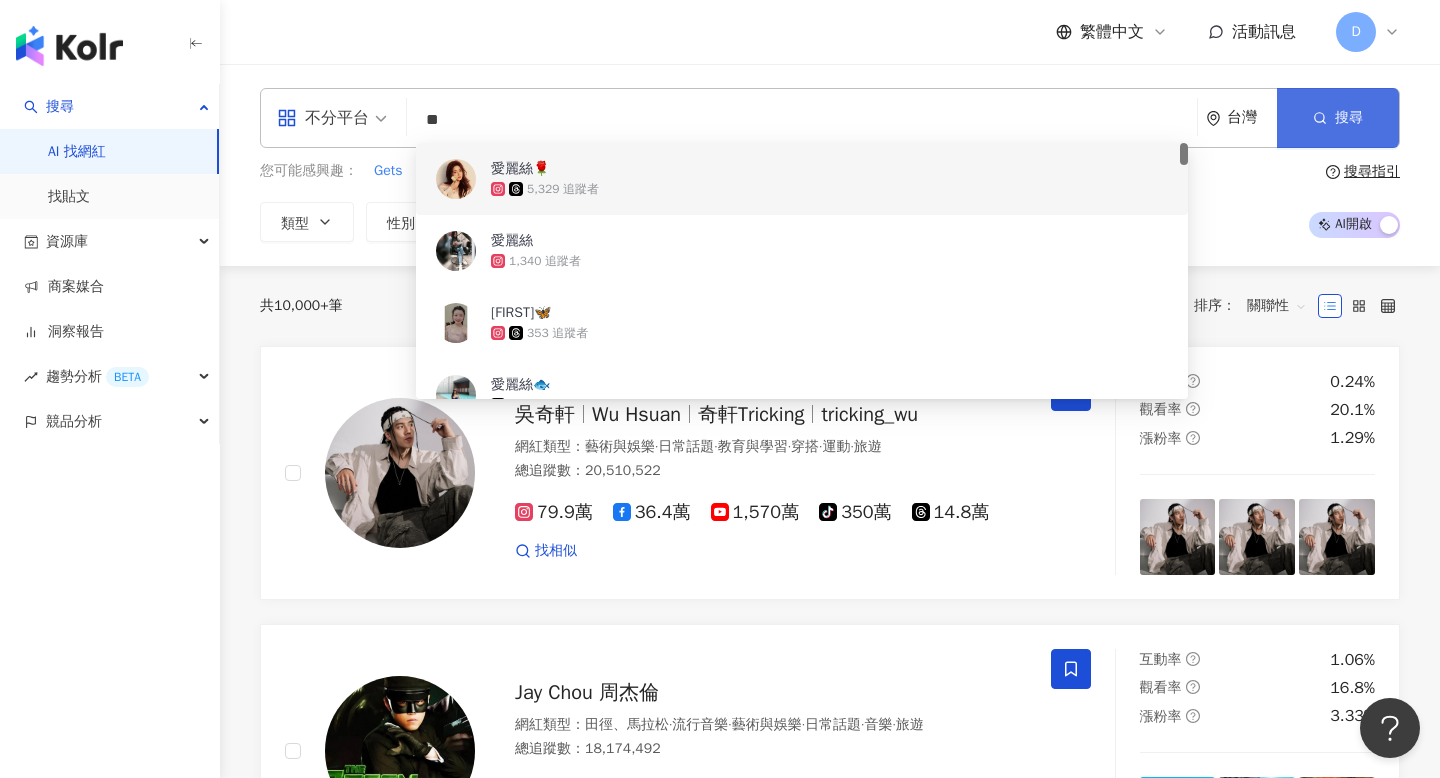 type on "**" 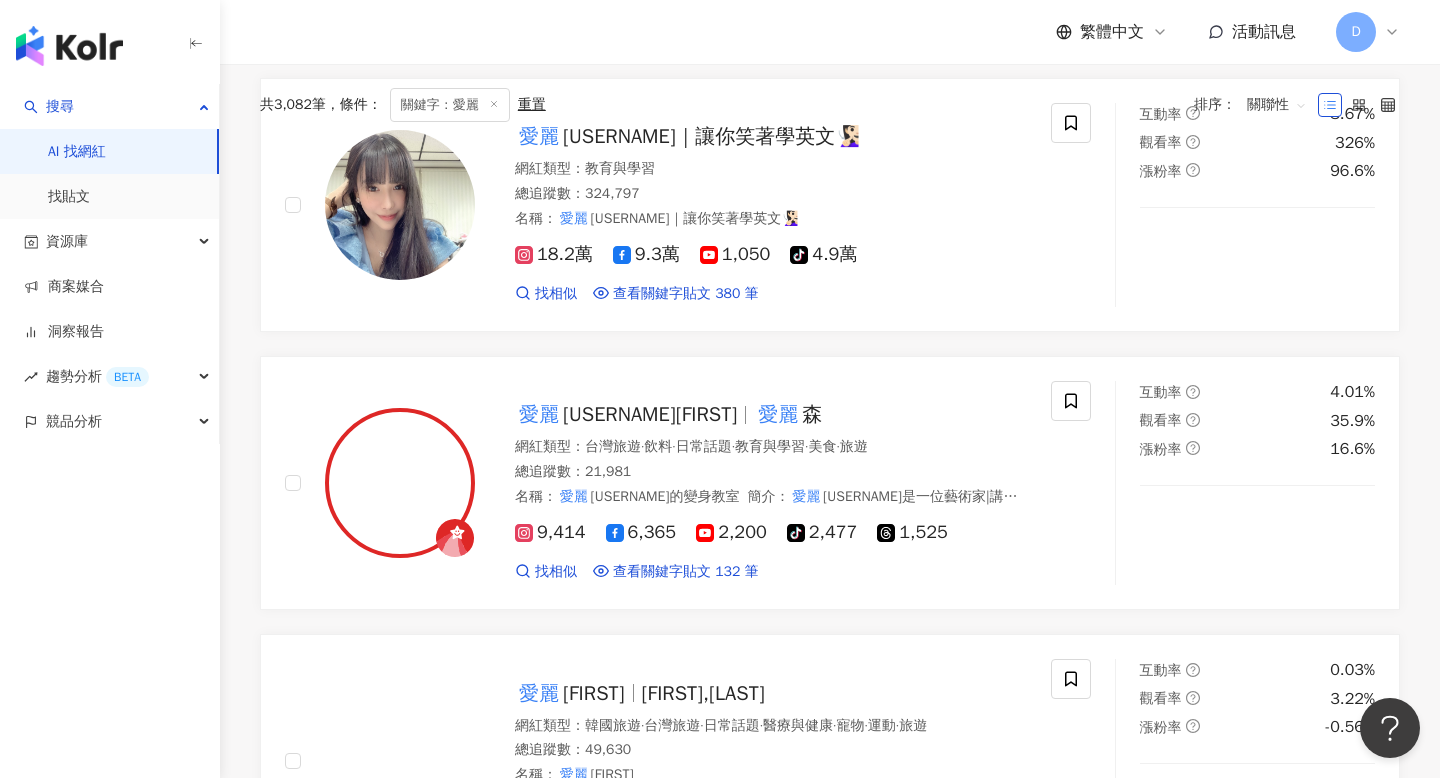 scroll, scrollTop: 0, scrollLeft: 0, axis: both 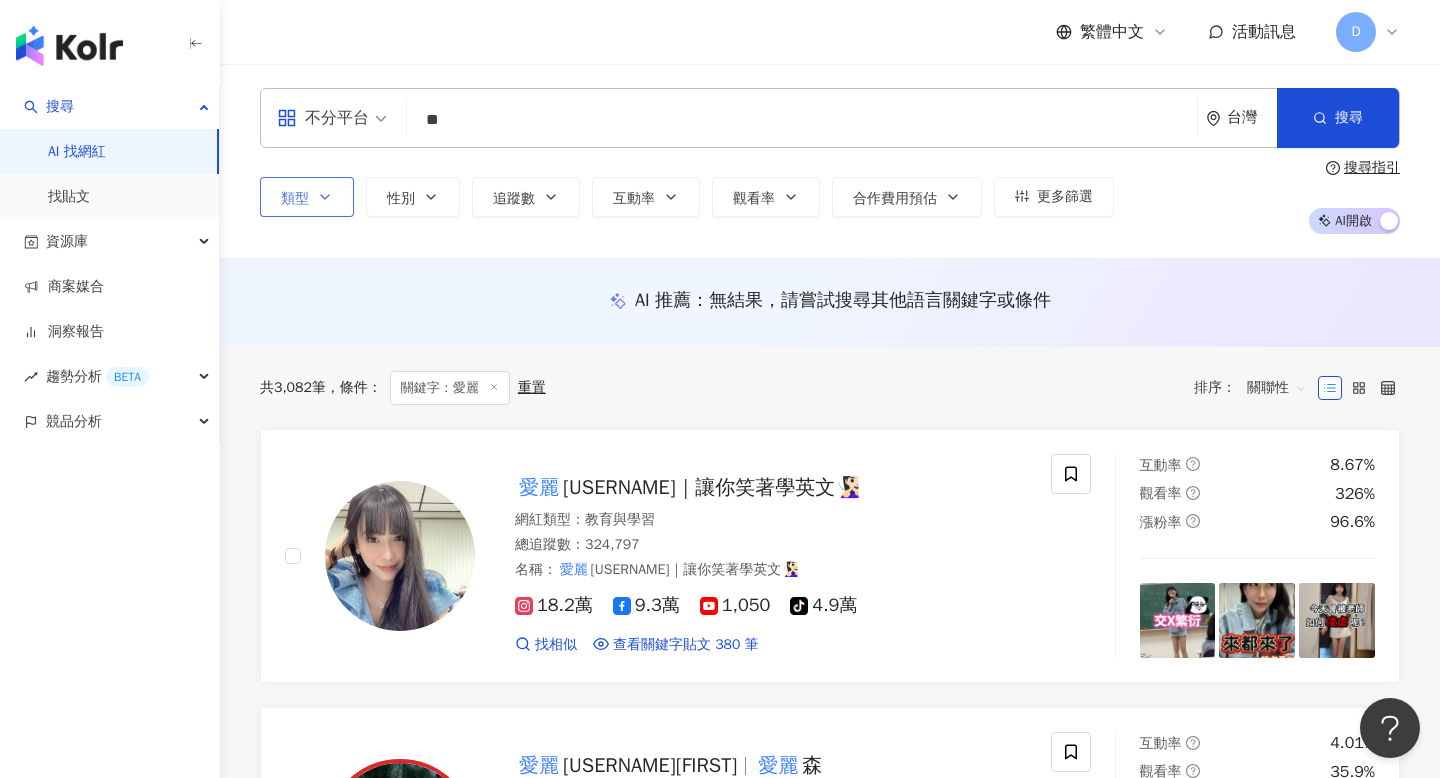 click 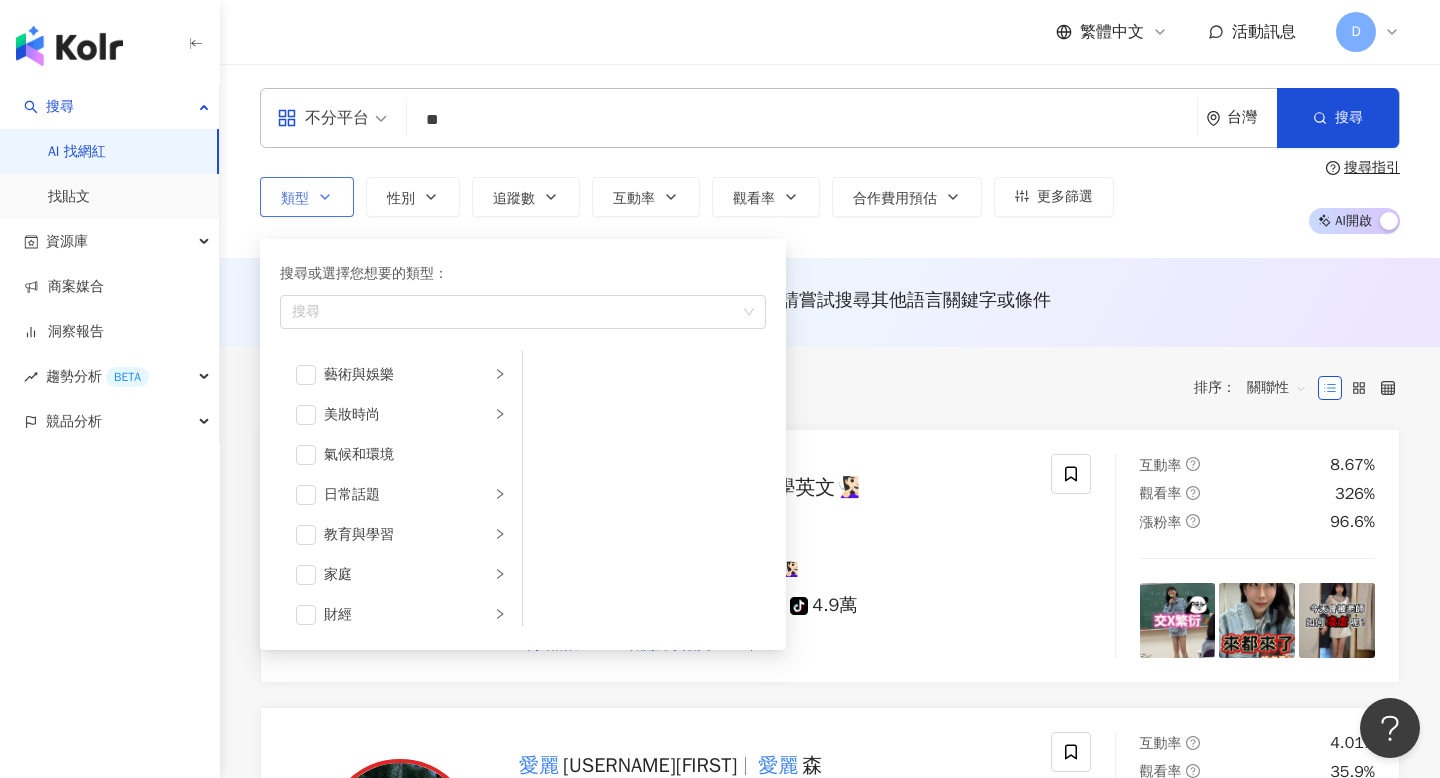click 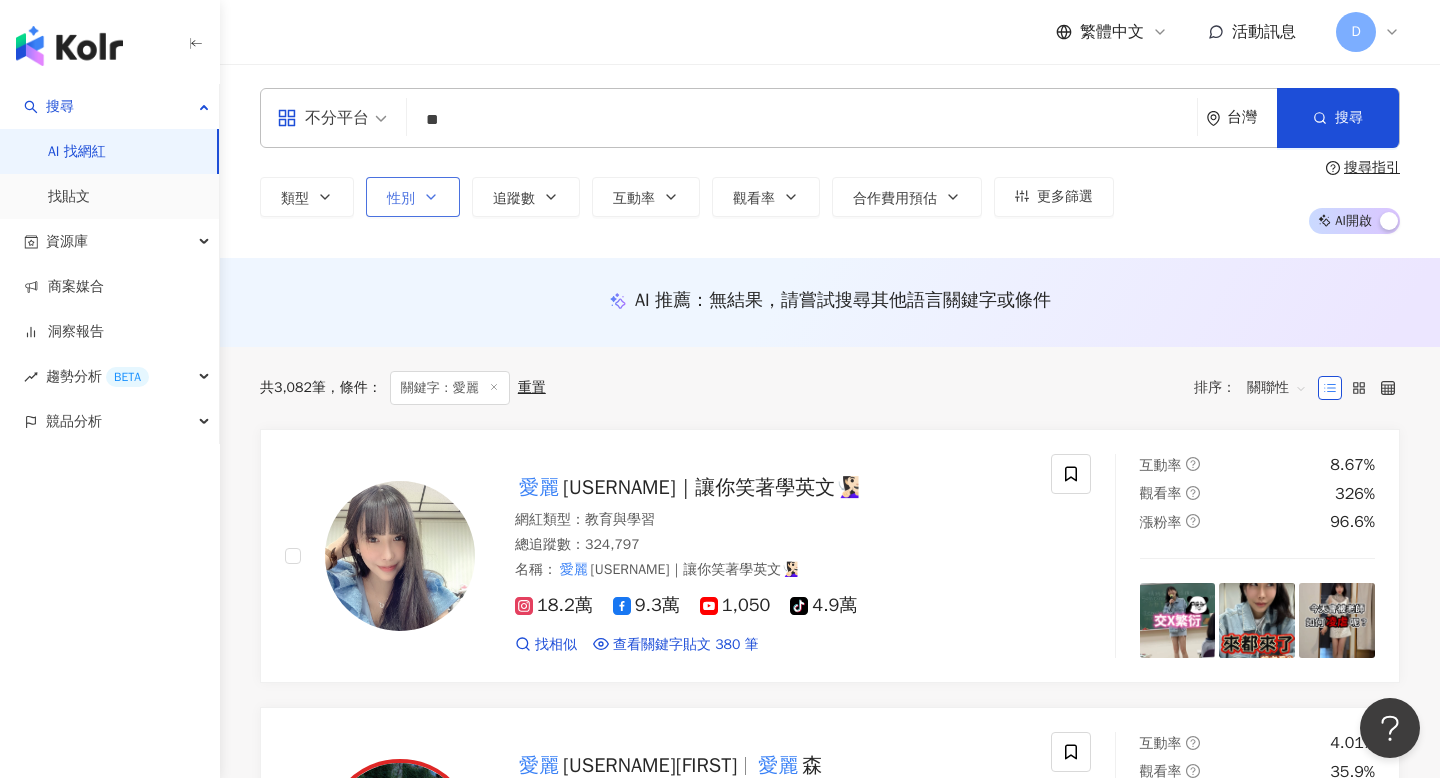 click on "性別" at bounding box center (401, 199) 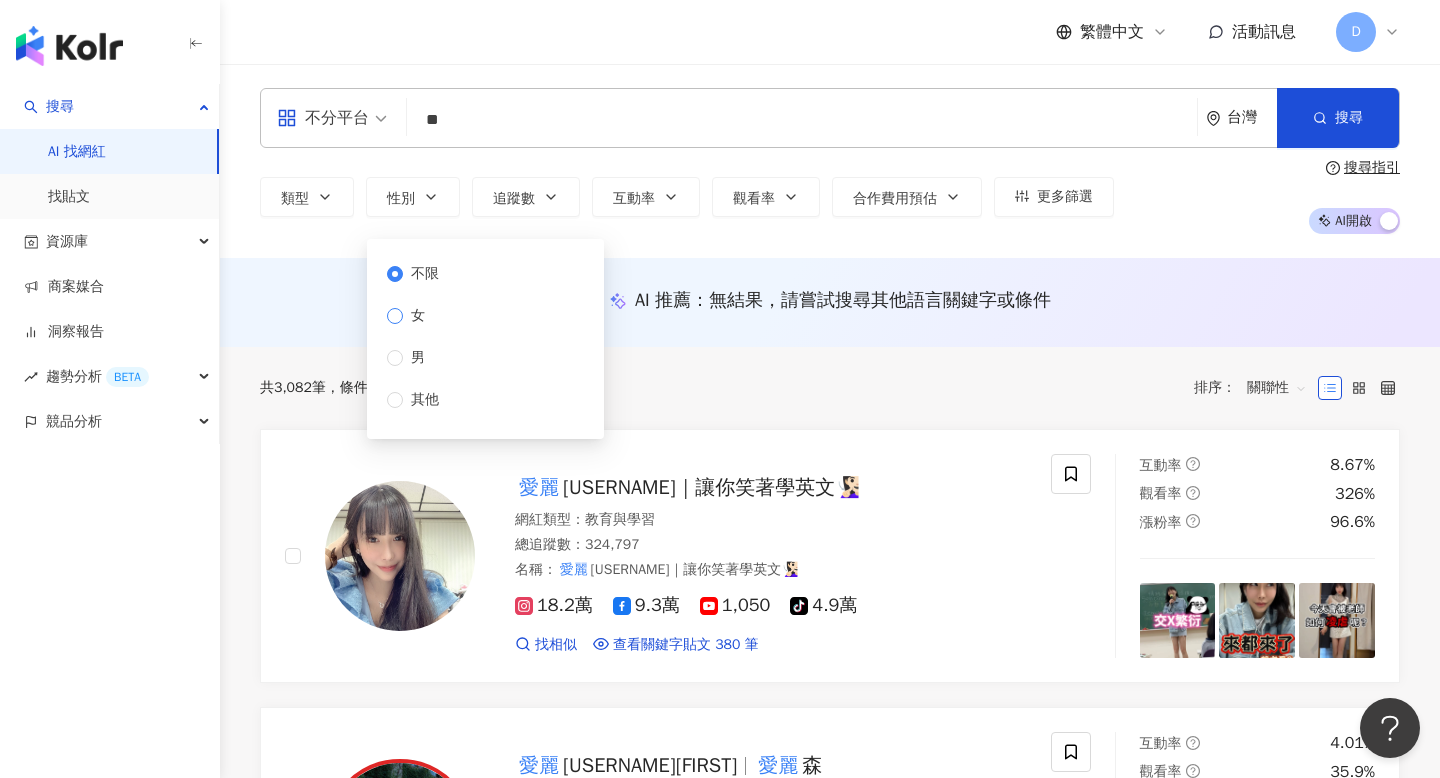 click on "女" at bounding box center [418, 316] 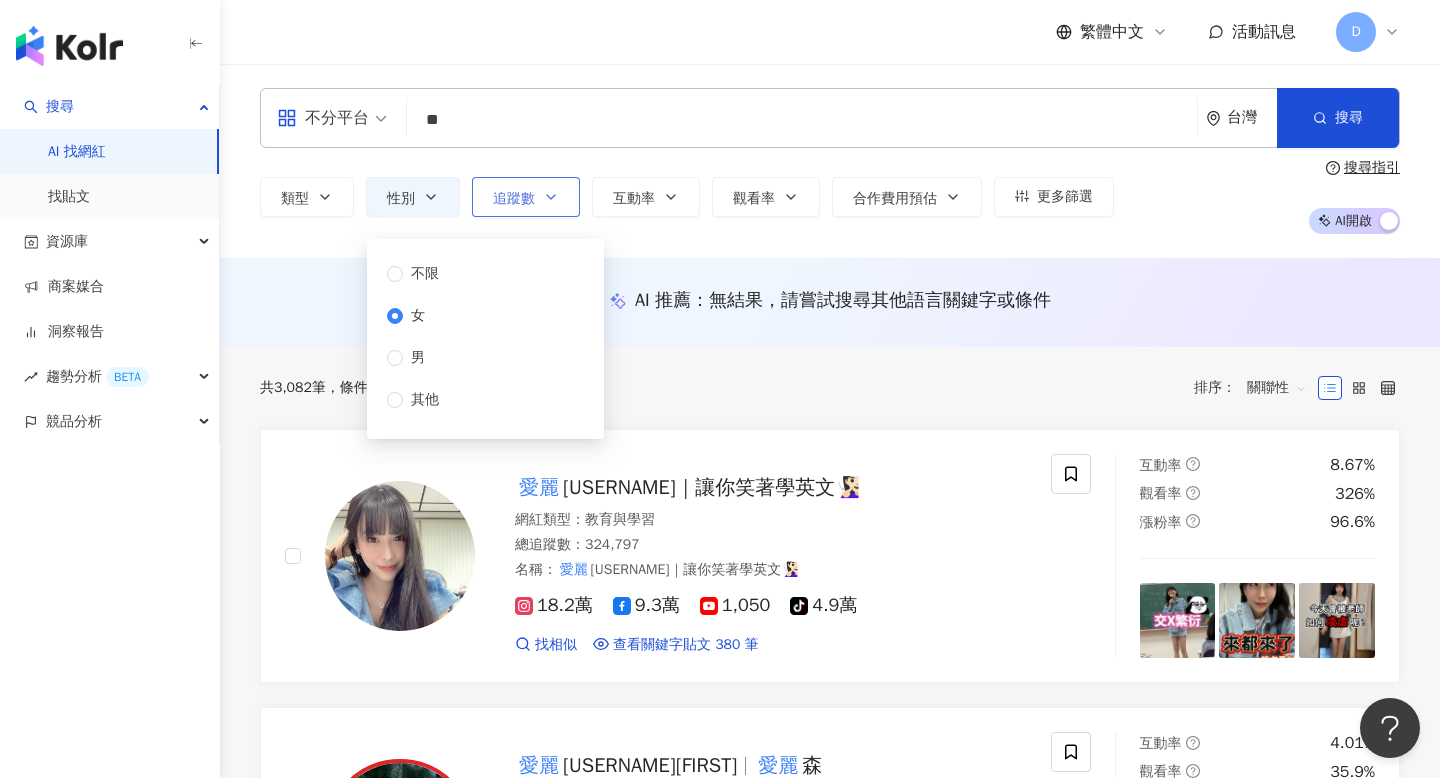 click on "追蹤數" at bounding box center [526, 197] 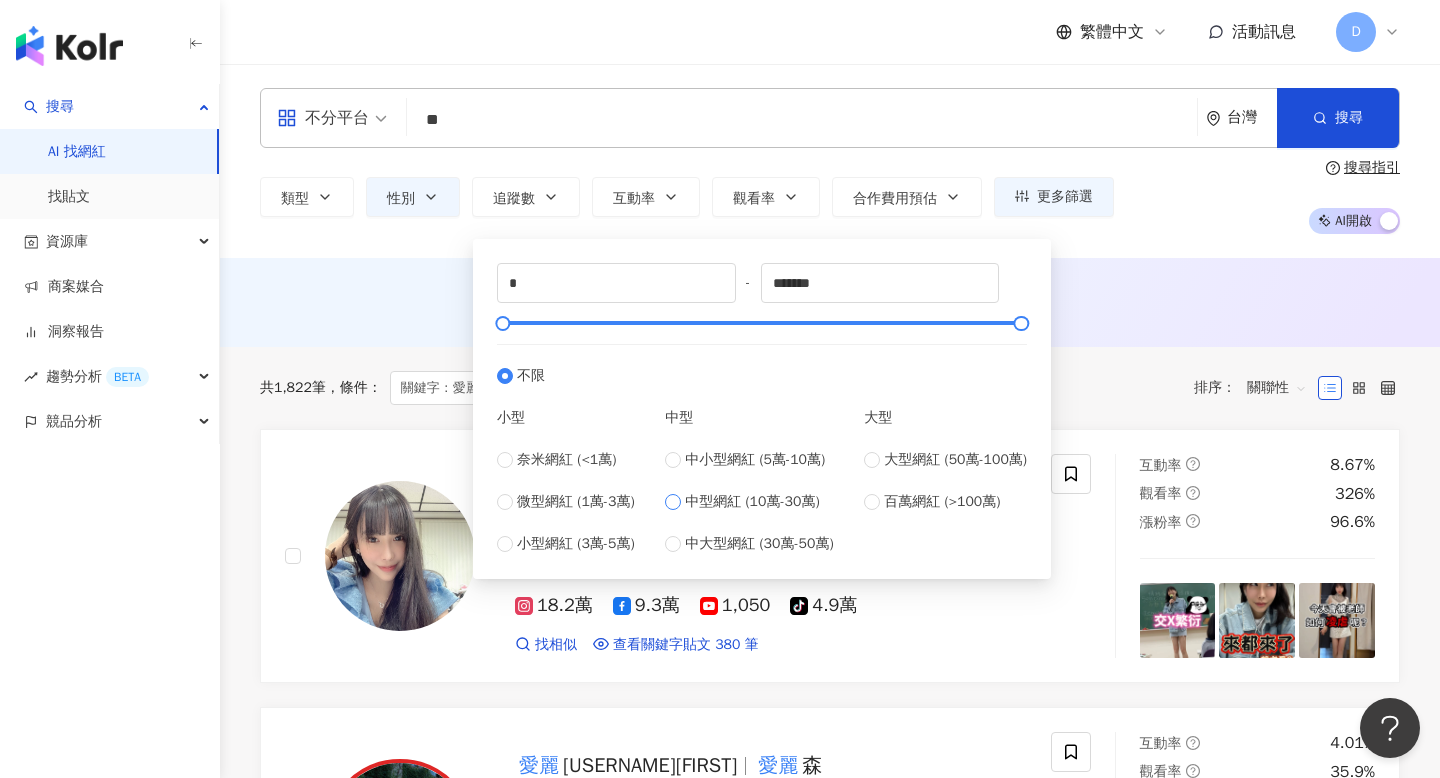 click on "中型網紅 (10萬-30萬)" at bounding box center (752, 502) 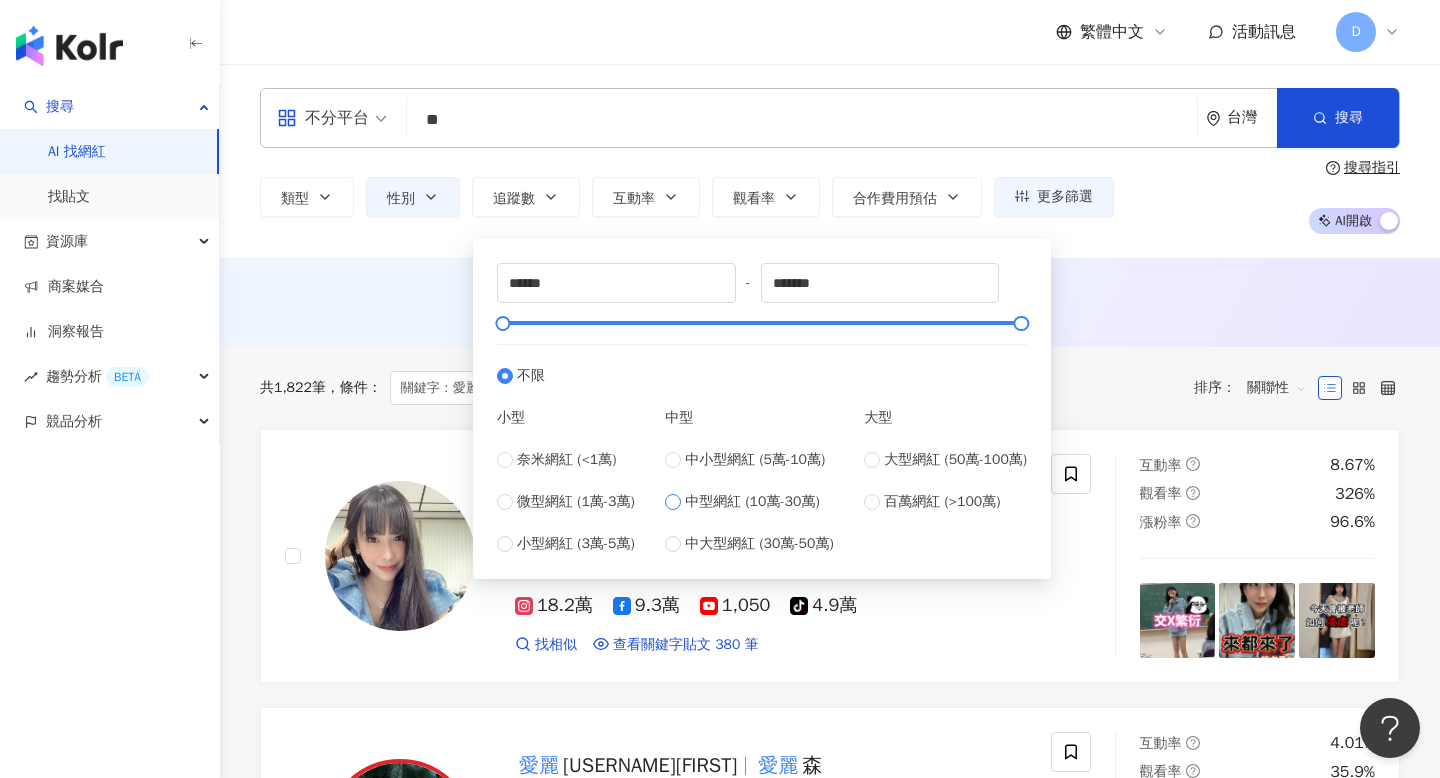 type on "******" 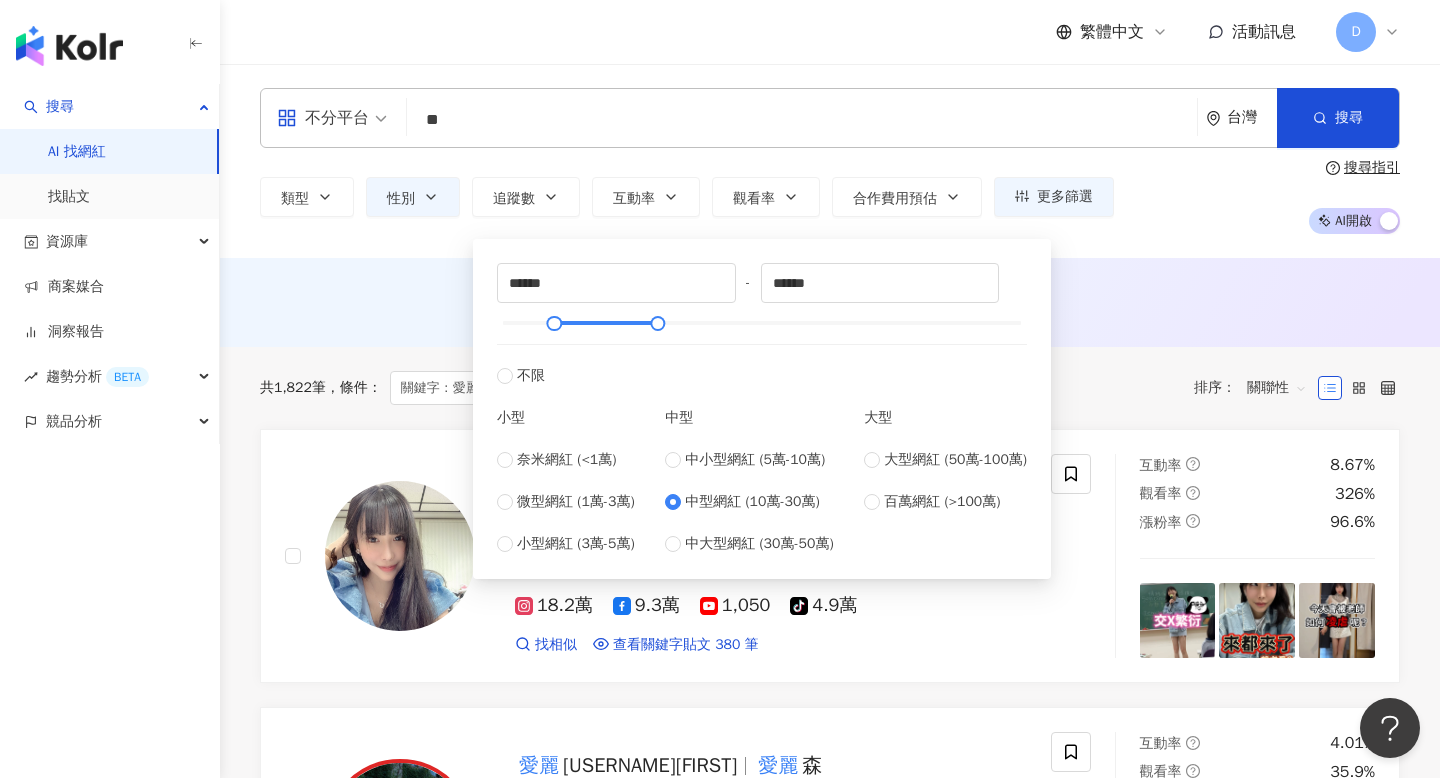 click on "AI 推薦 ： 無結果，請嘗試搜尋其他語言關鍵字或條件" at bounding box center [830, 300] 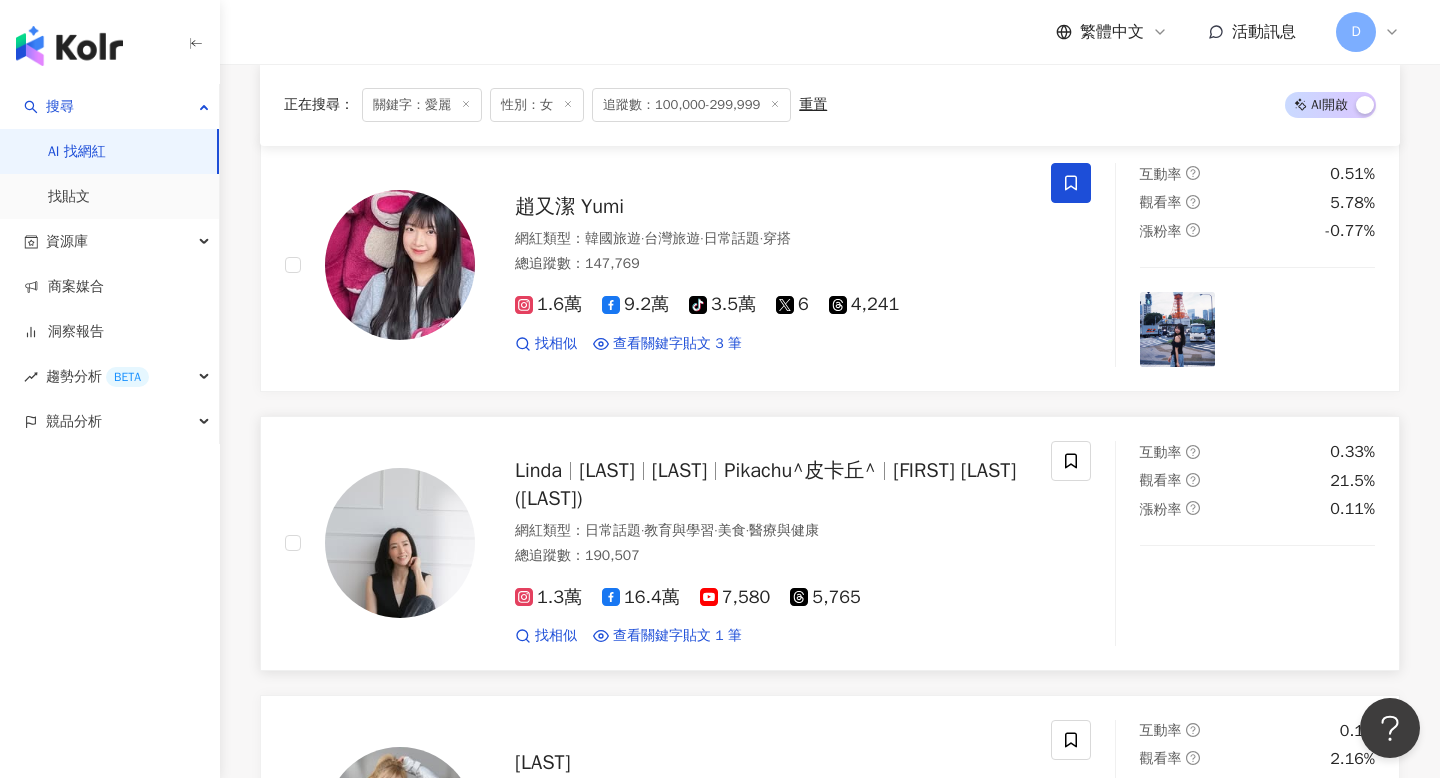 scroll, scrollTop: 0, scrollLeft: 0, axis: both 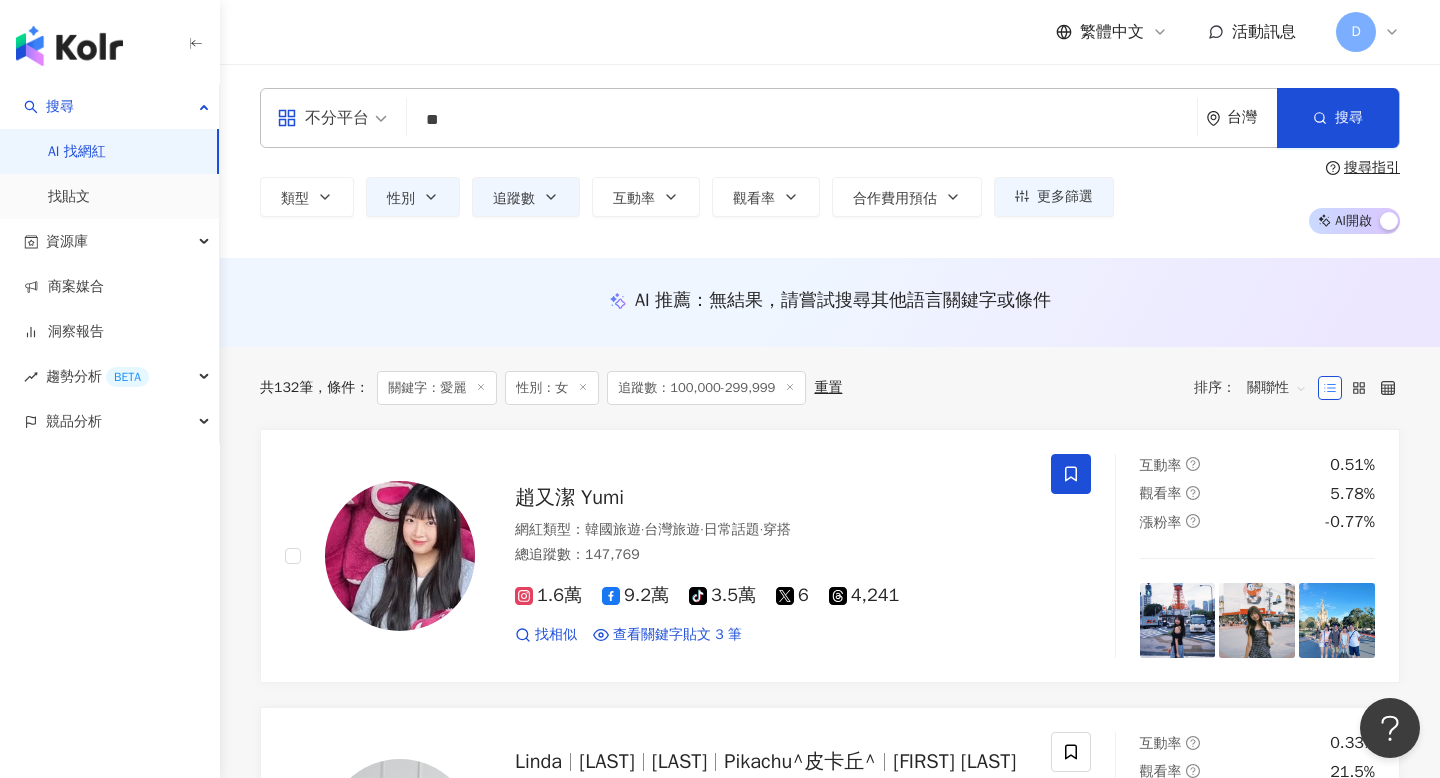 click on "**" at bounding box center [802, 120] 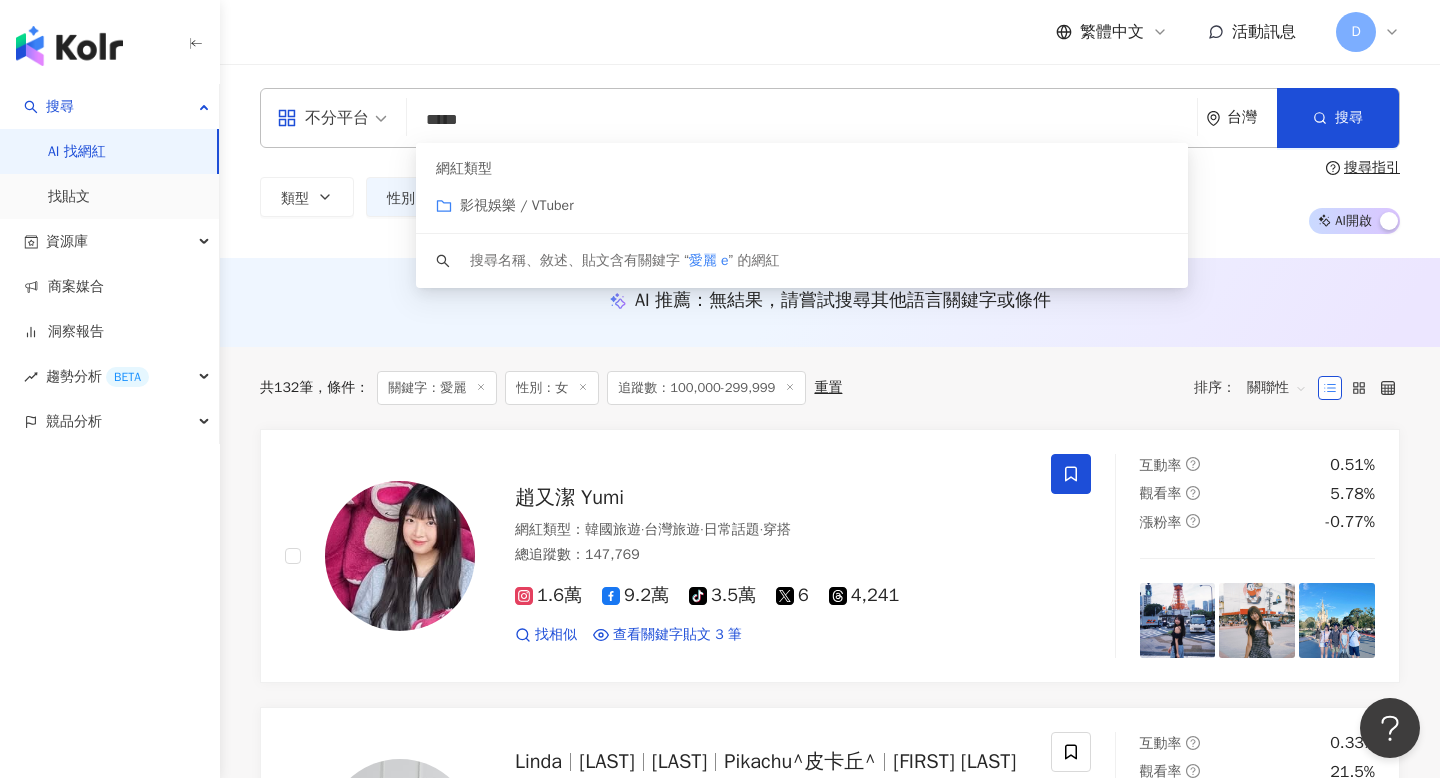 type on "******" 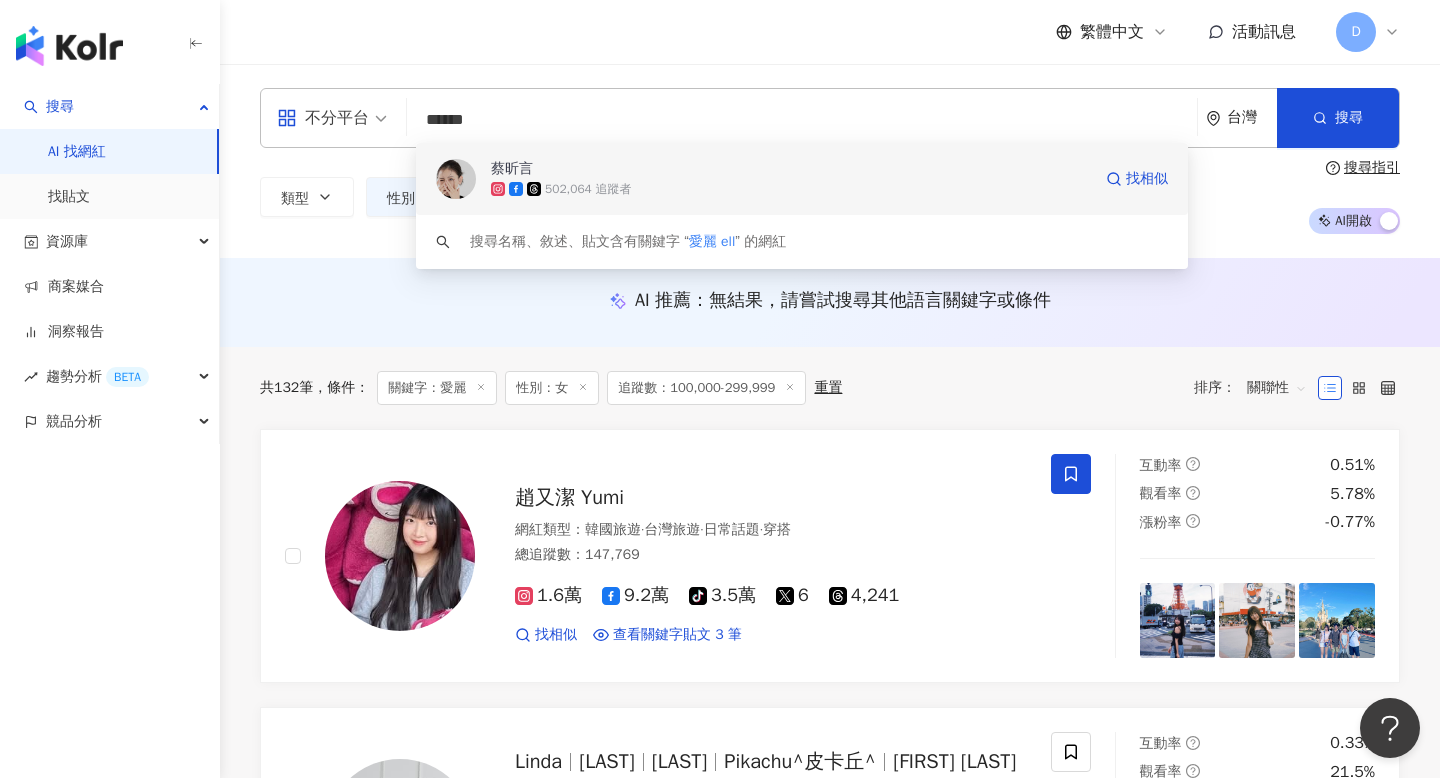 click on "蔡昕言" at bounding box center (791, 169) 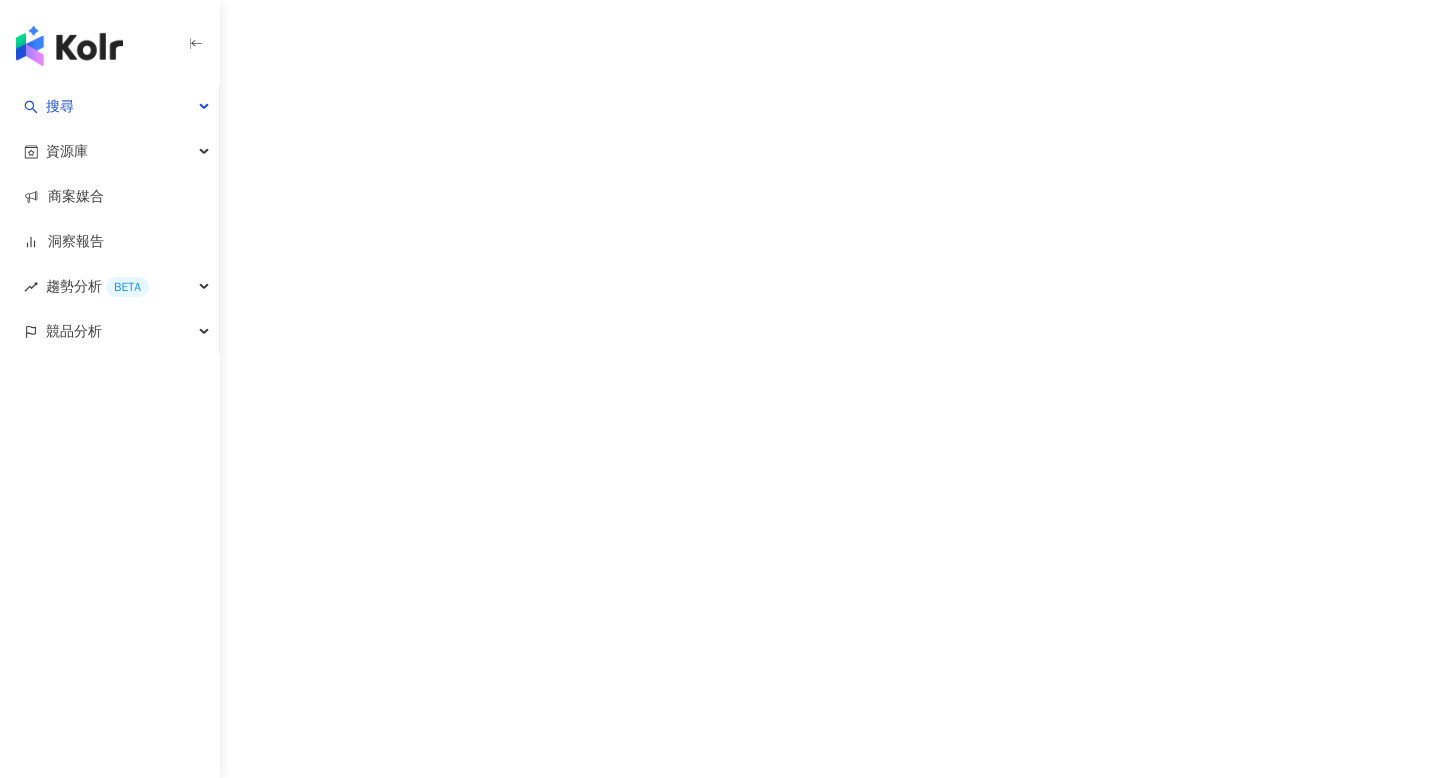 scroll, scrollTop: 0, scrollLeft: 0, axis: both 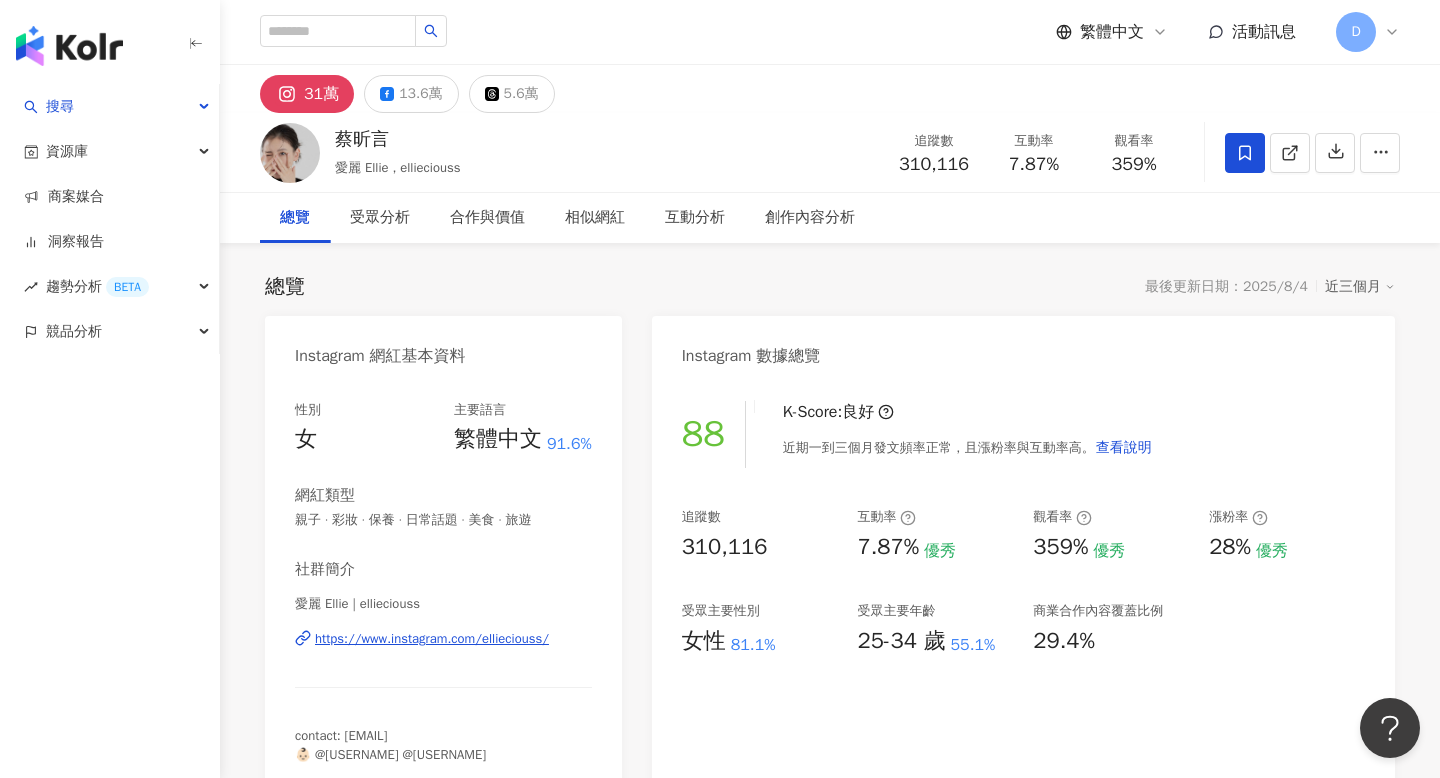 click on "愛麗 Ellie , ellieciouss" at bounding box center [397, 167] 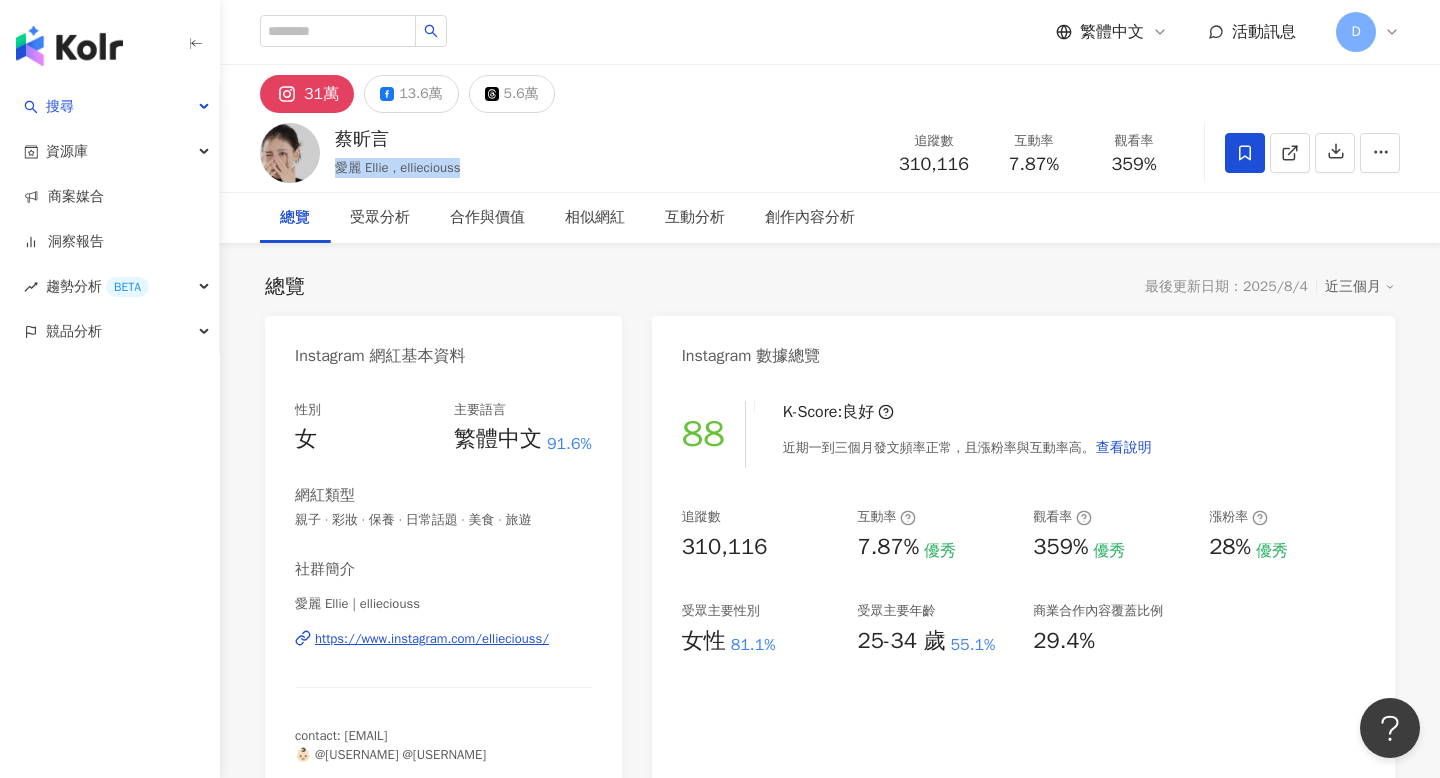click on "愛麗 Ellie , ellieciouss" at bounding box center [397, 167] 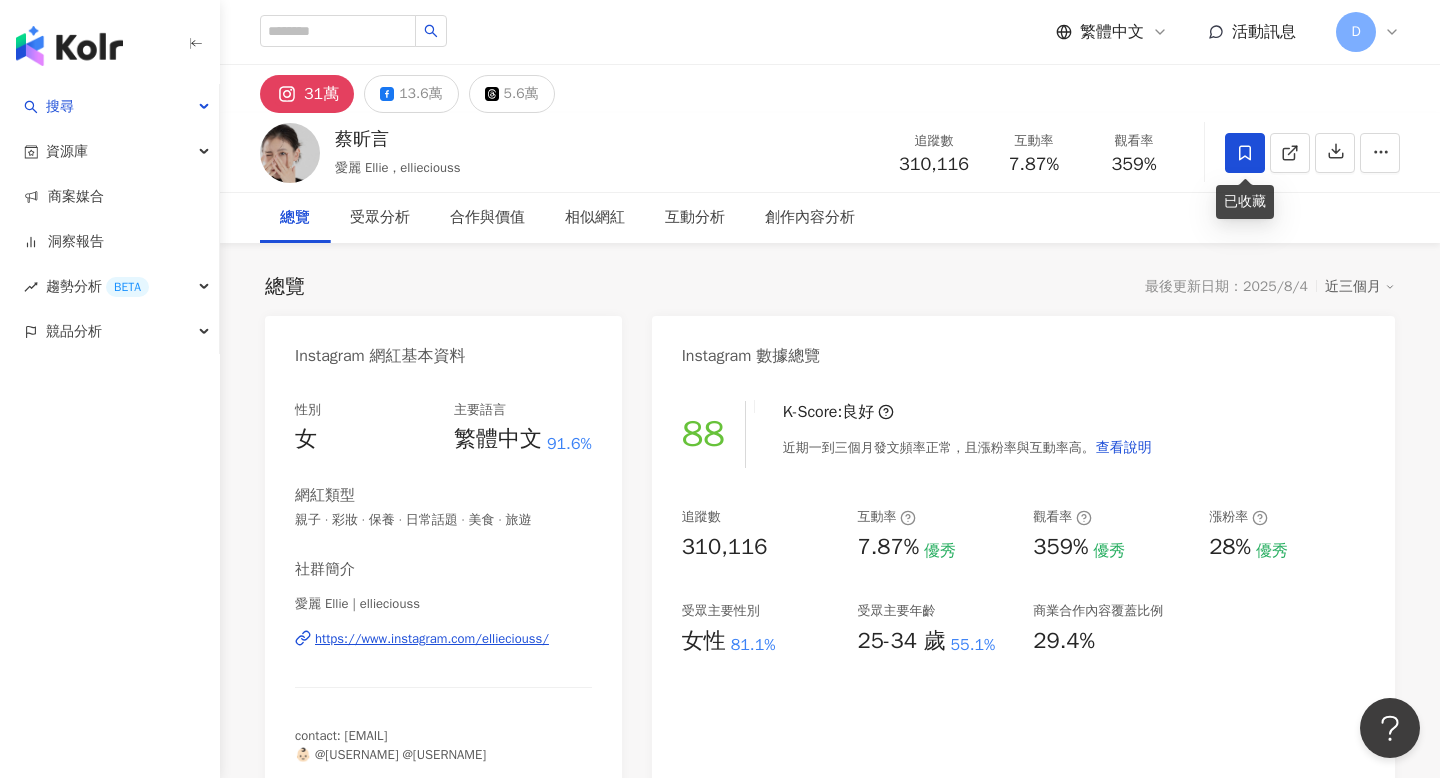click at bounding box center (1245, 153) 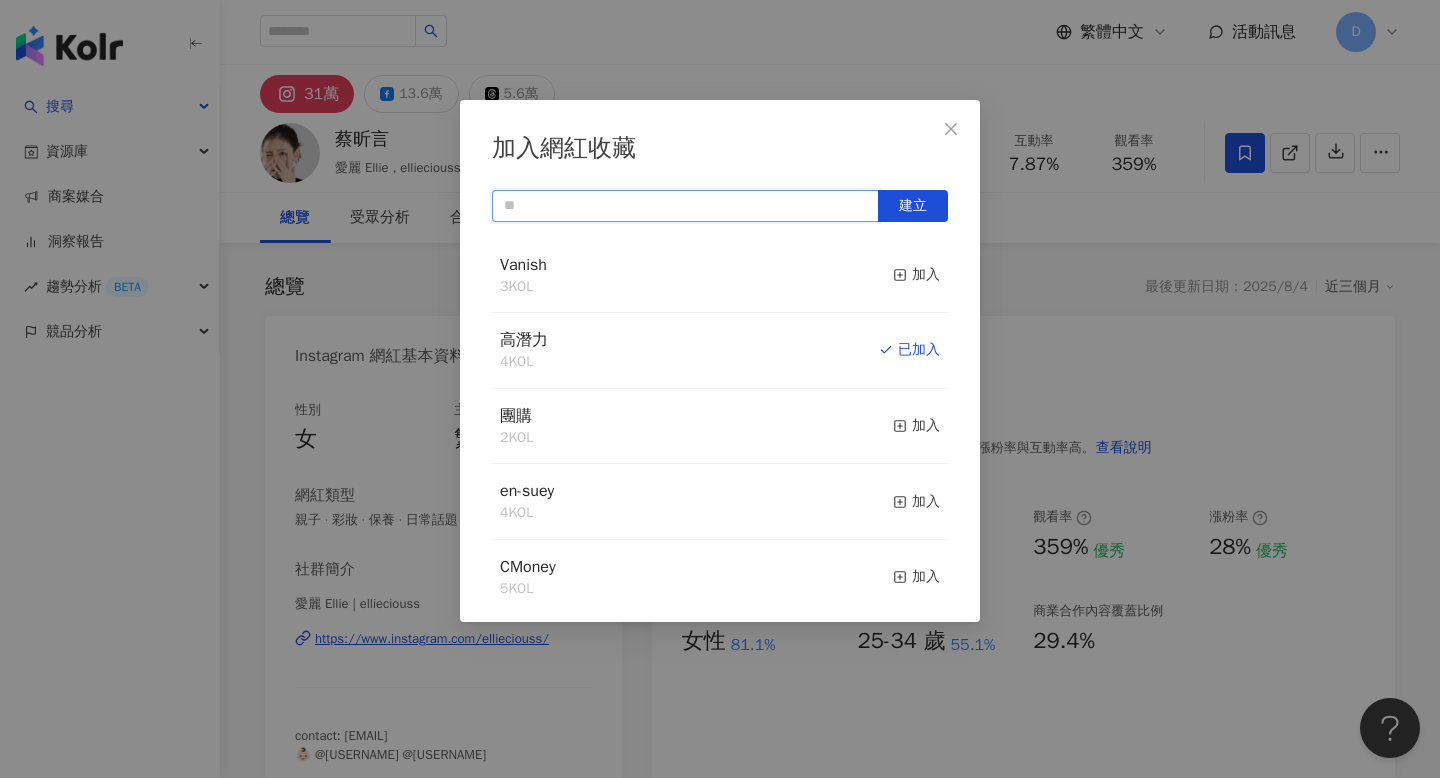 click at bounding box center [685, 206] 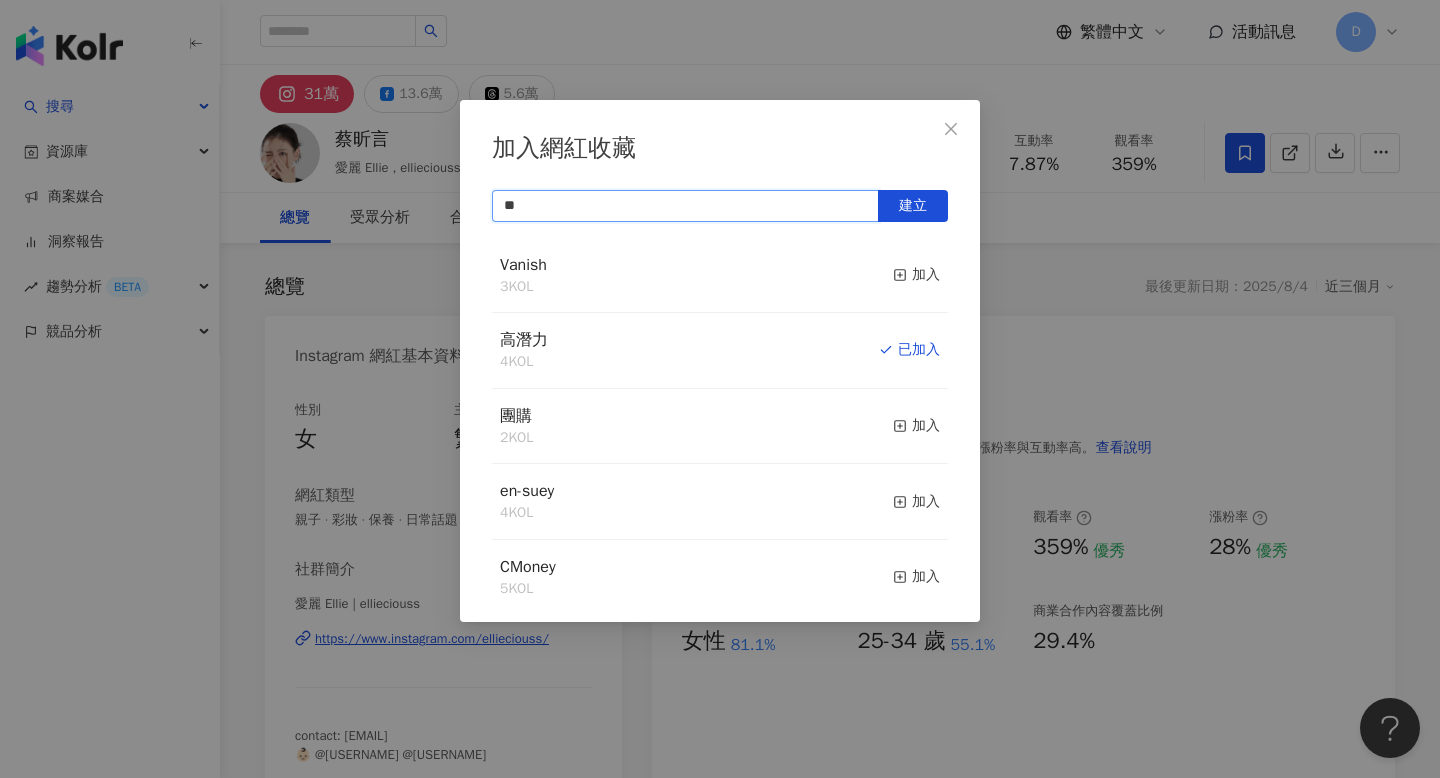 type on "*" 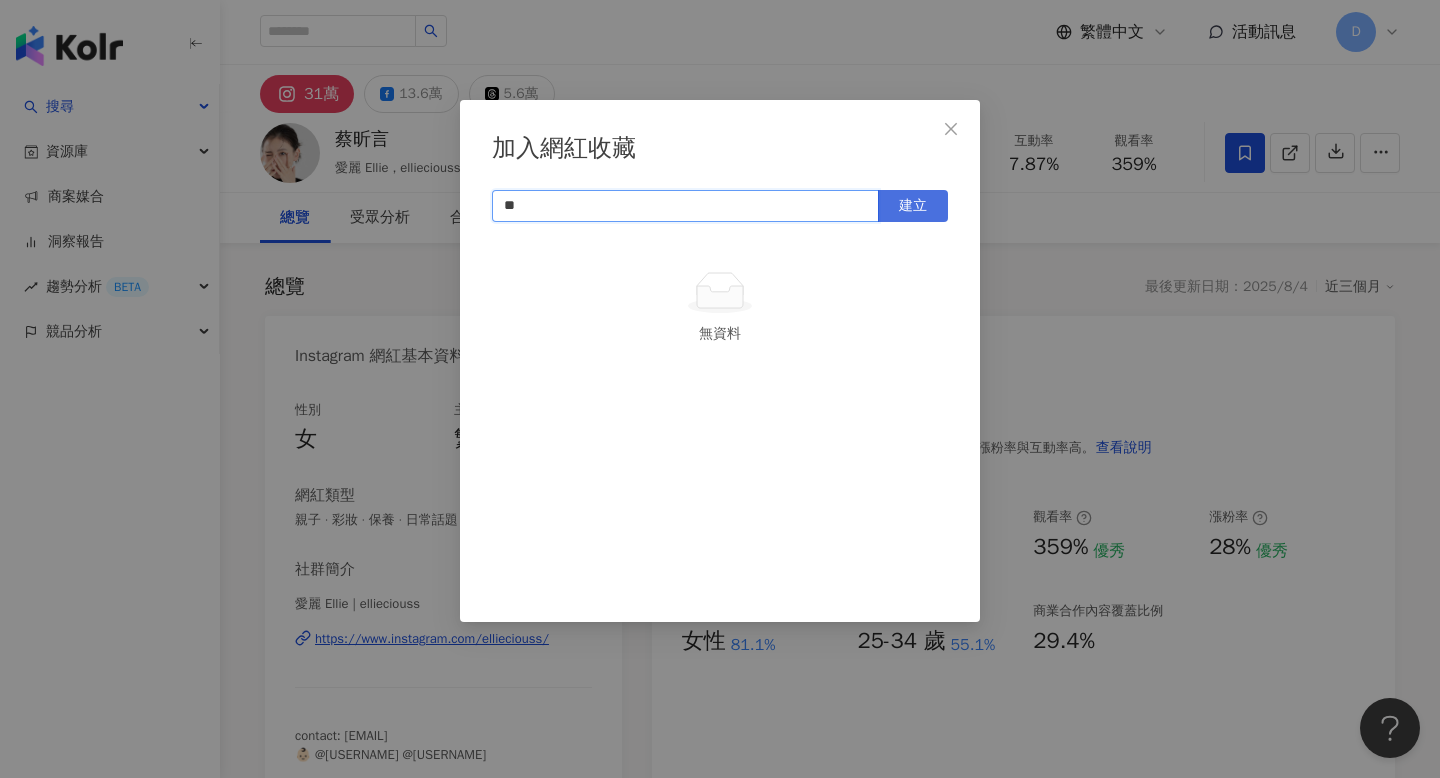 click on "建立" at bounding box center [913, 206] 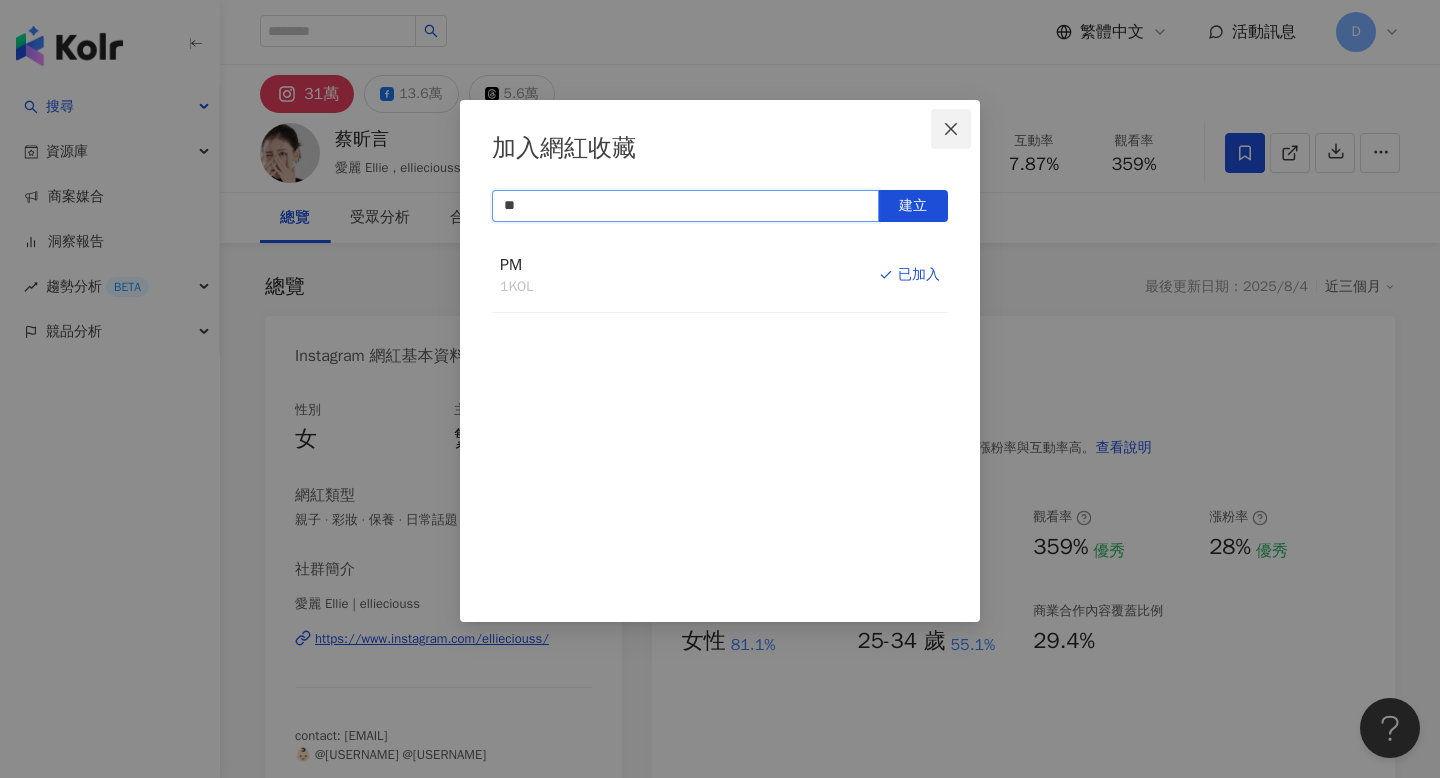 type on "**" 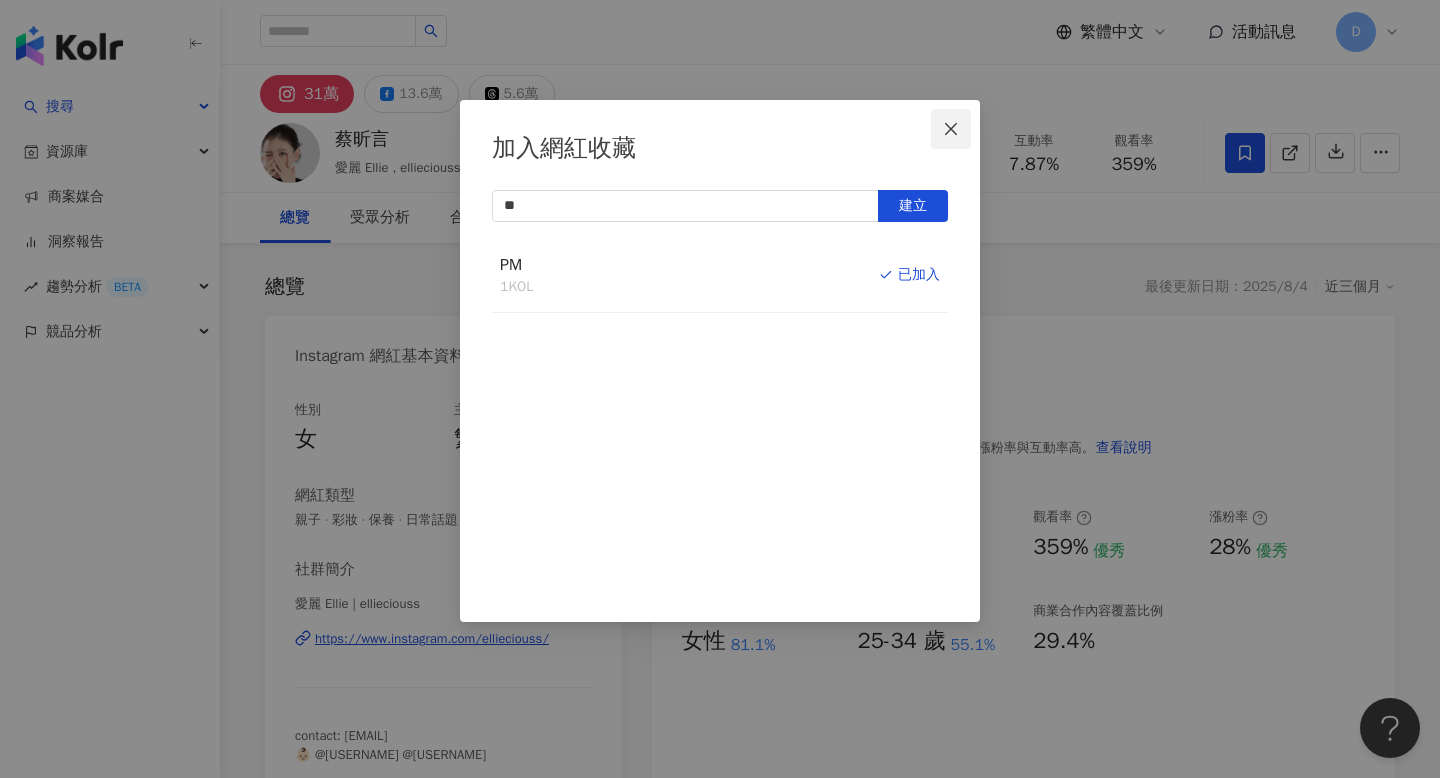 click 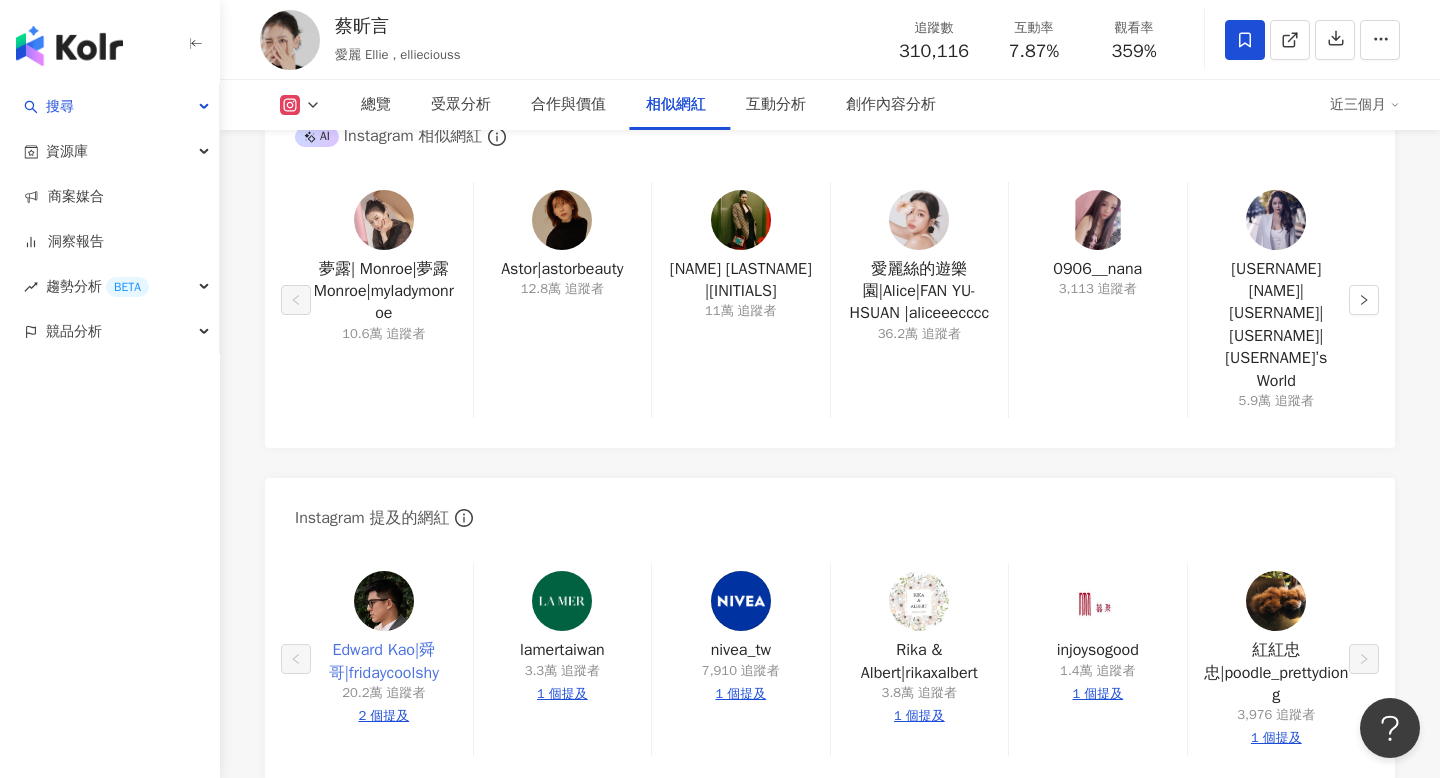 scroll, scrollTop: 3297, scrollLeft: 0, axis: vertical 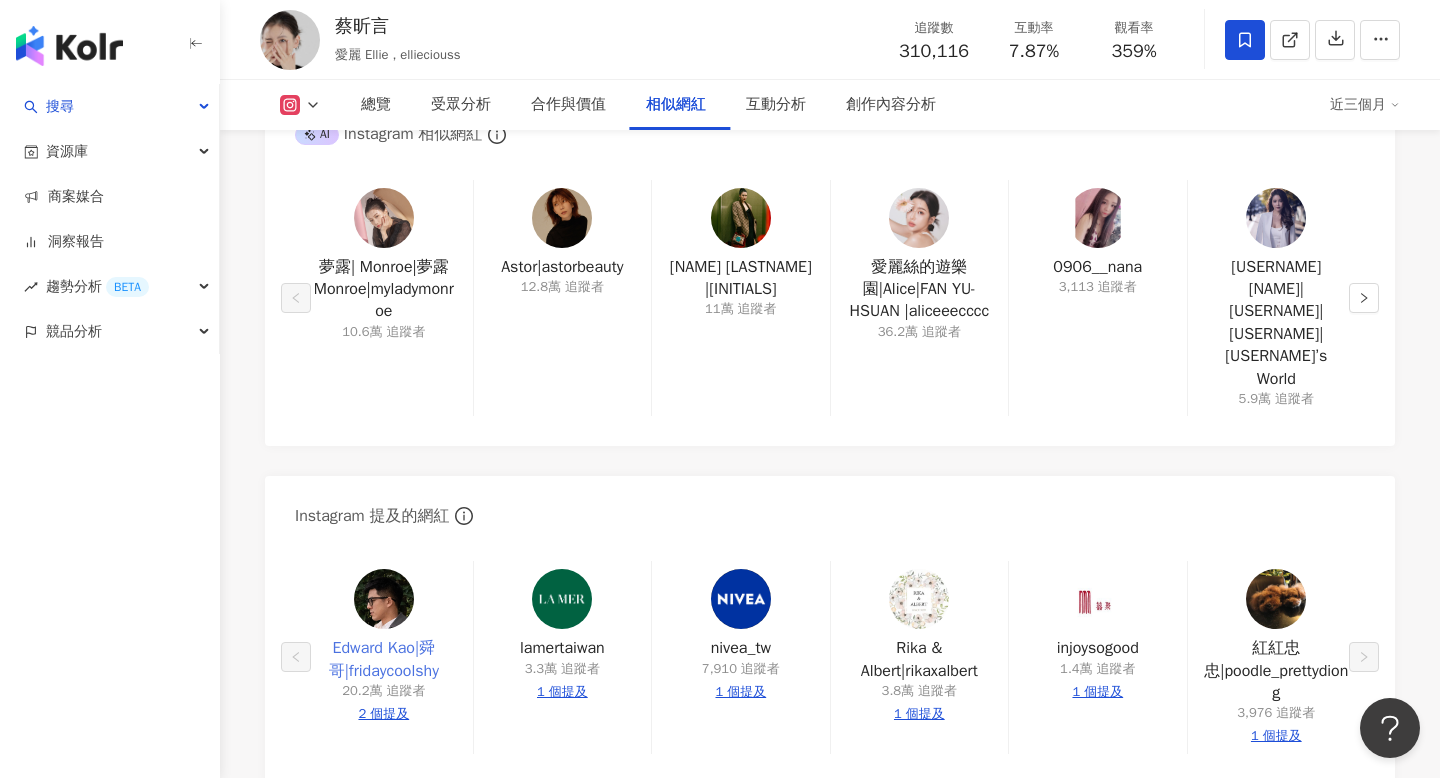 click on "Edward Kao|舜哥|fridaycoolshy" at bounding box center (384, 659) 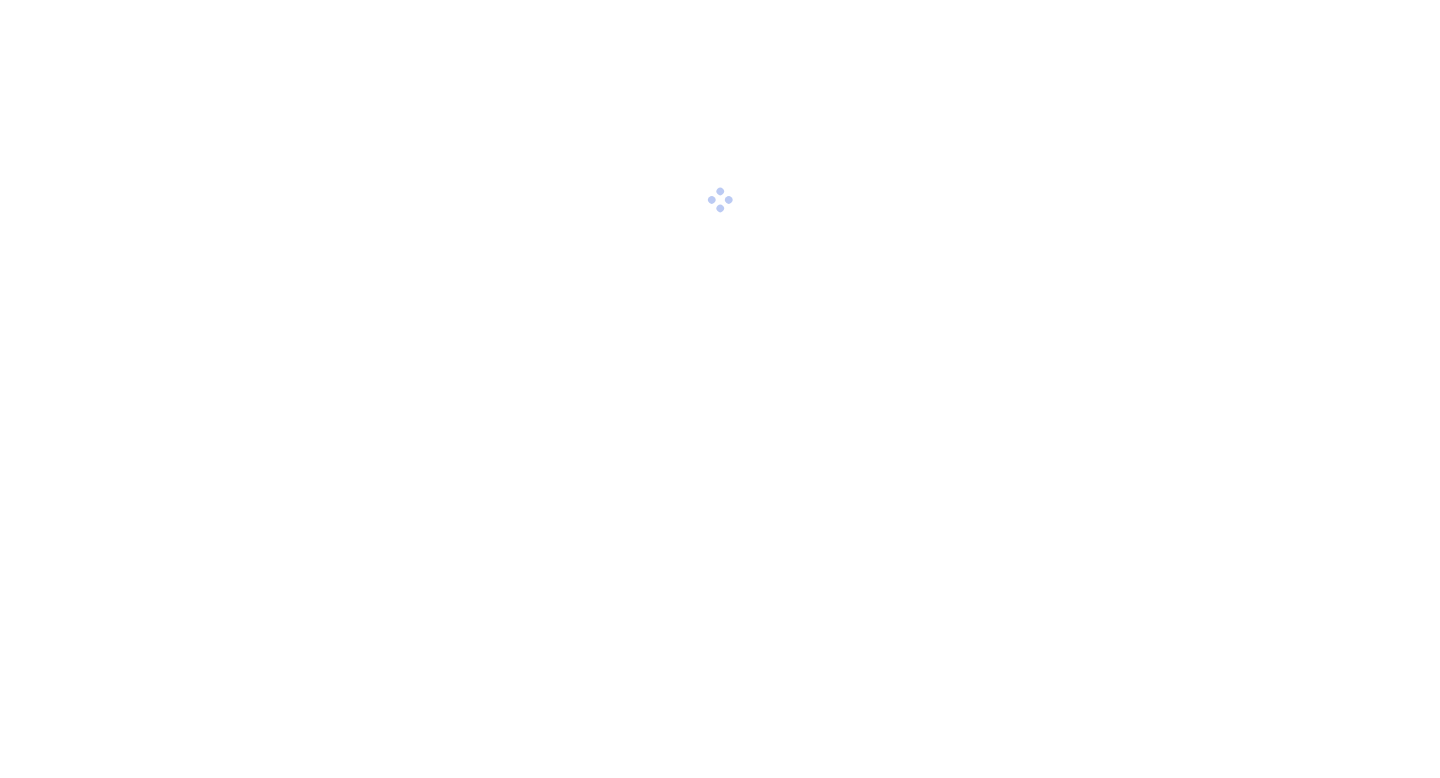 scroll, scrollTop: 0, scrollLeft: 0, axis: both 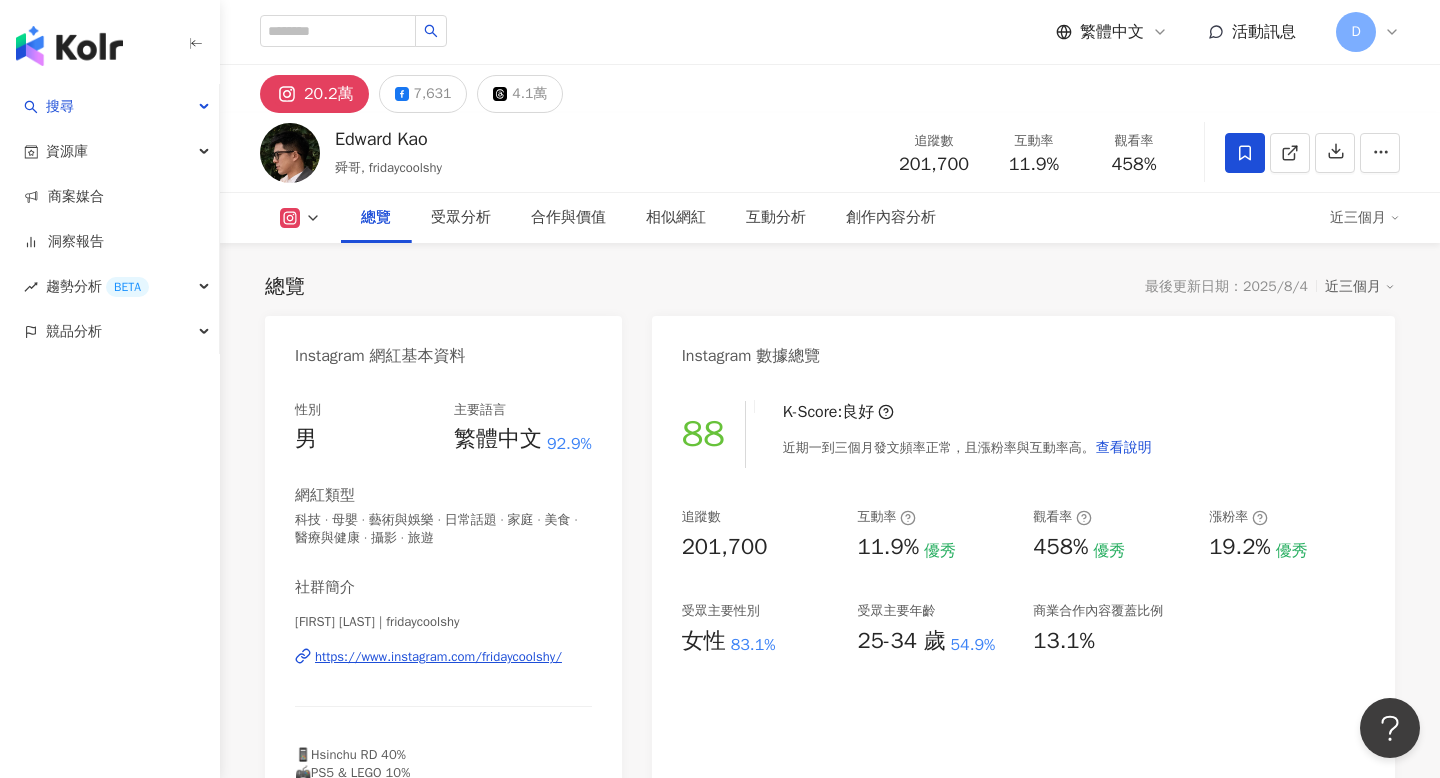 click 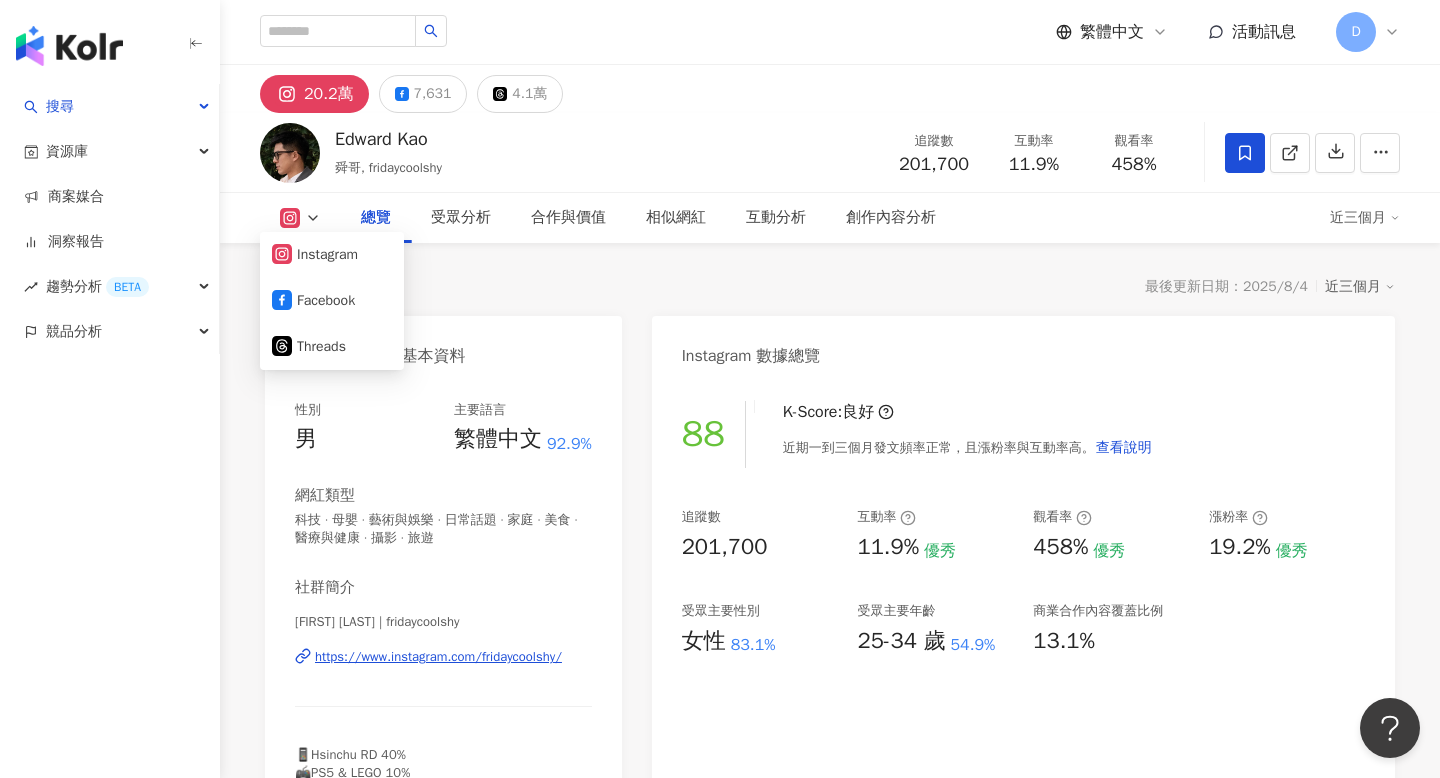 click on "總覽 最後更新日期：2025/8/4 近三個月" at bounding box center [830, 287] 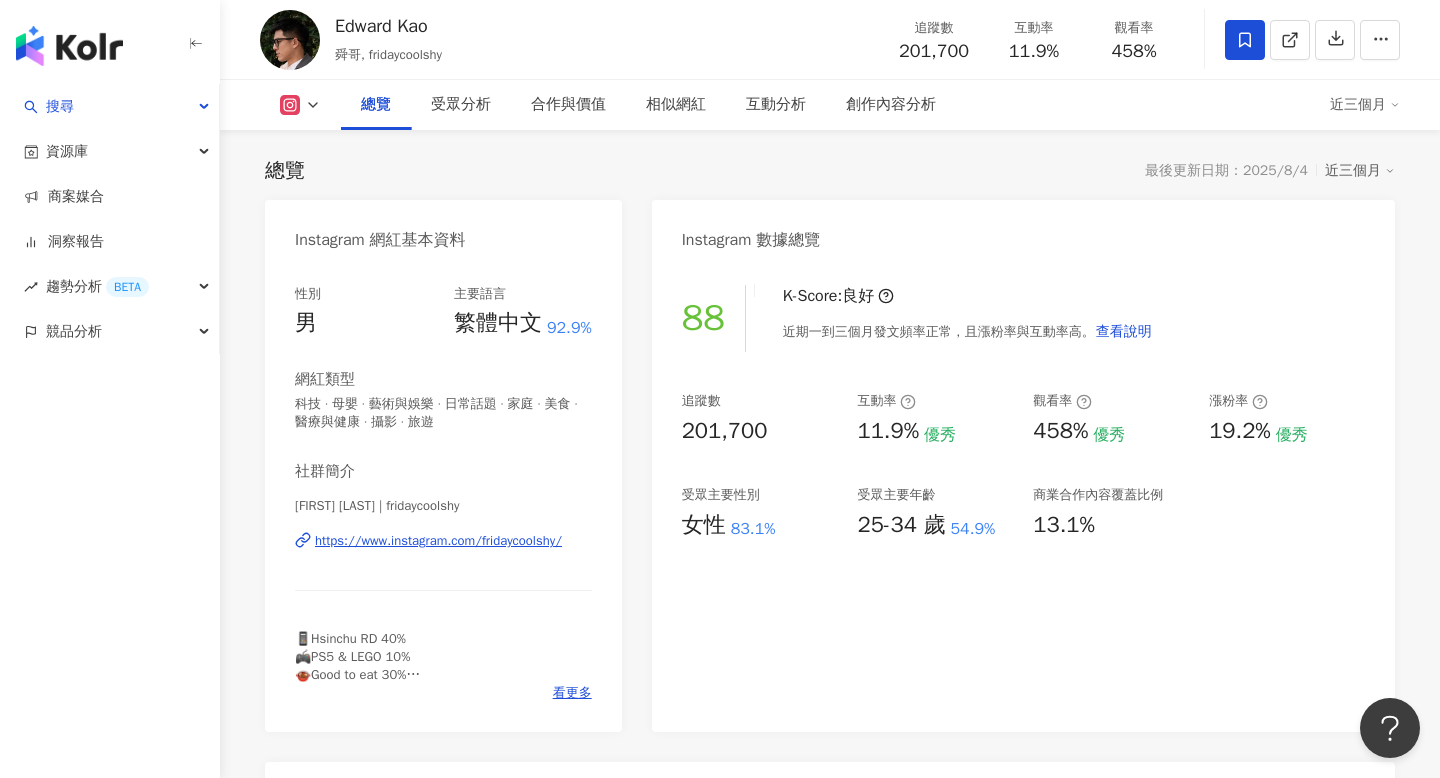 scroll, scrollTop: 0, scrollLeft: 0, axis: both 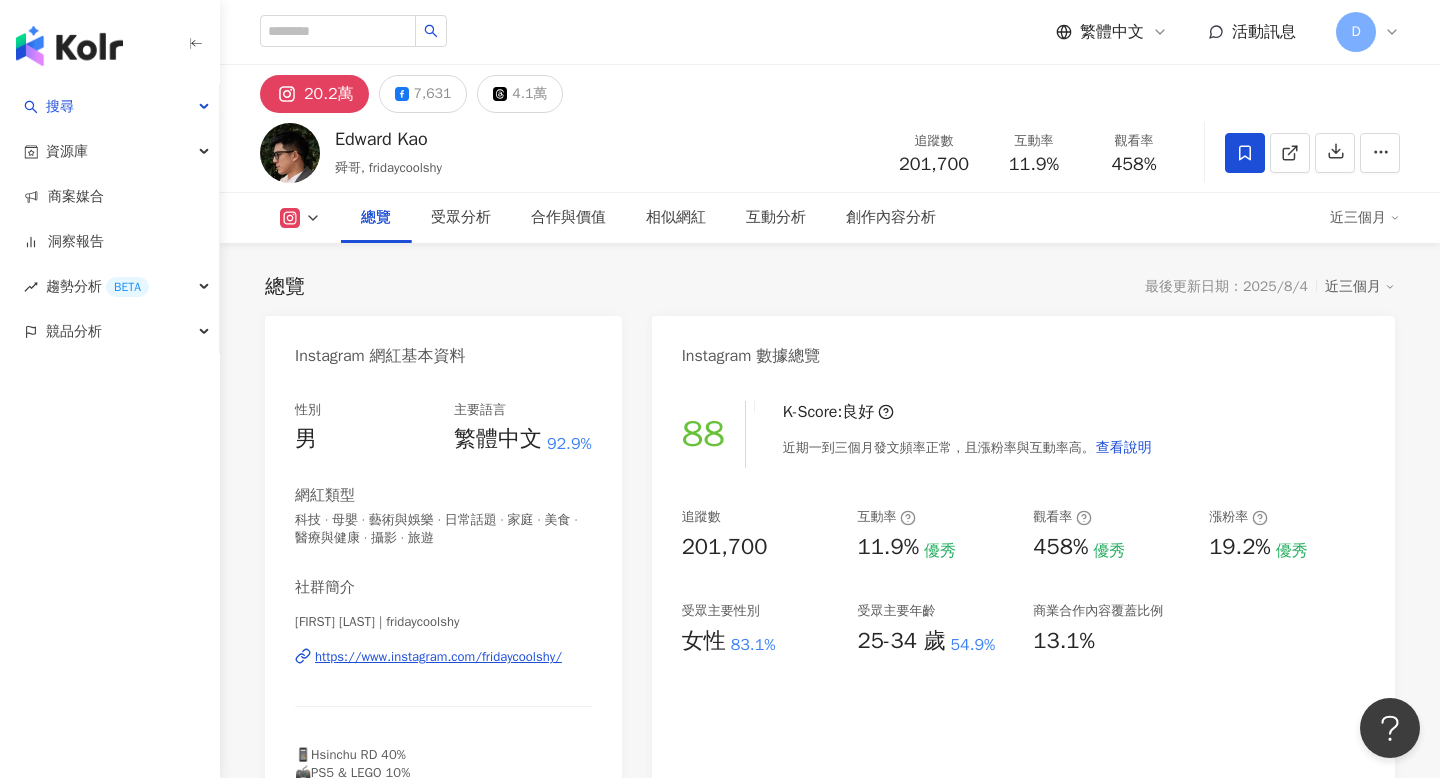 click 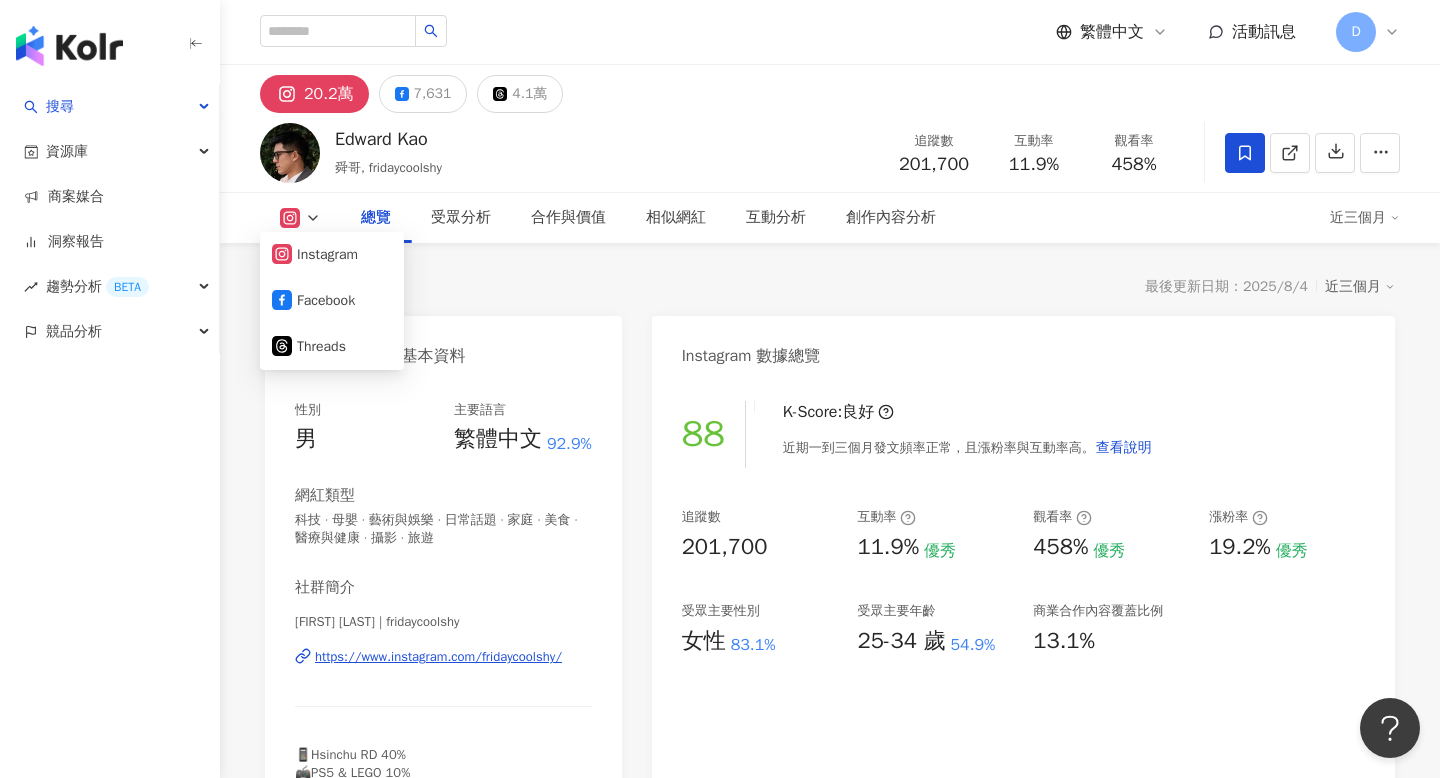 click 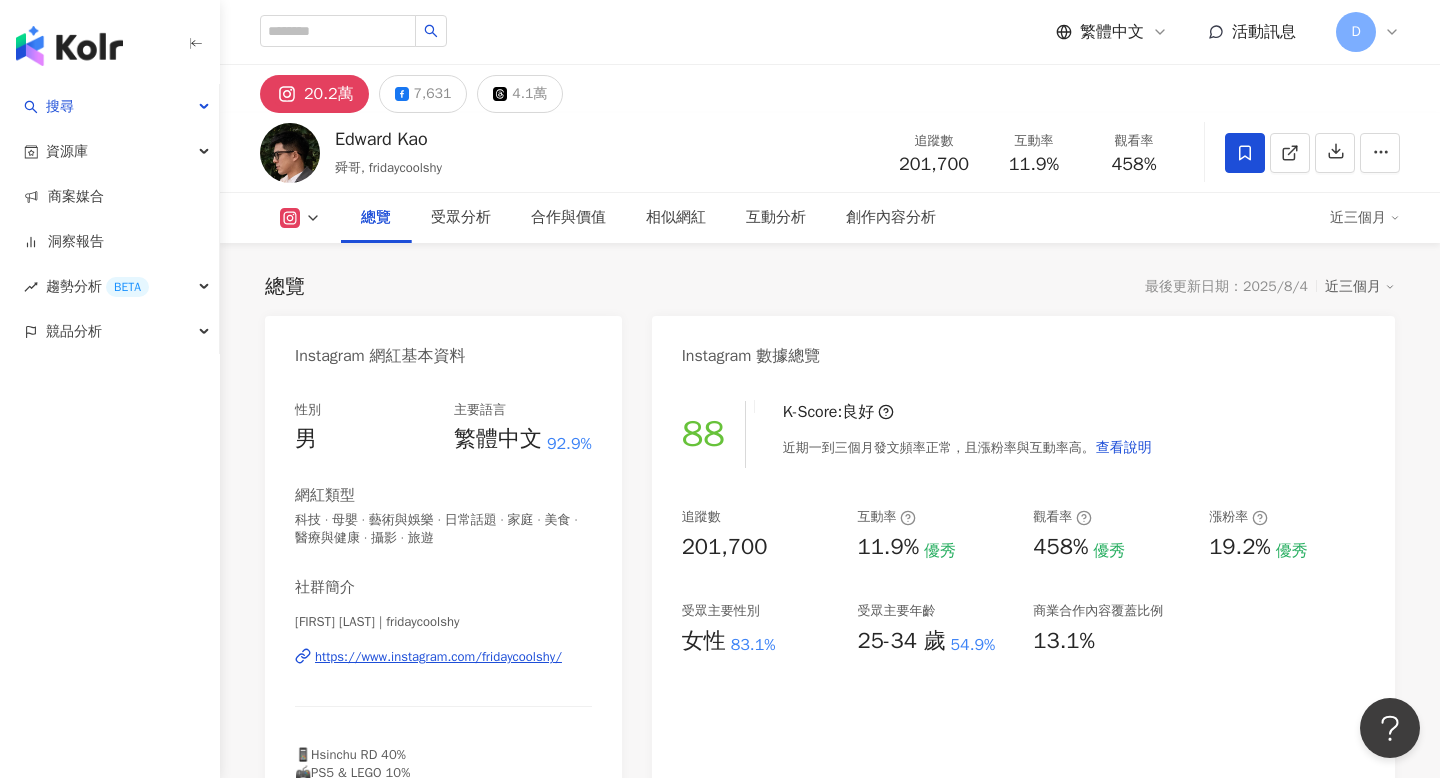 click on "總覽 最後更新日期：2025/8/4 近三個月" at bounding box center (830, 287) 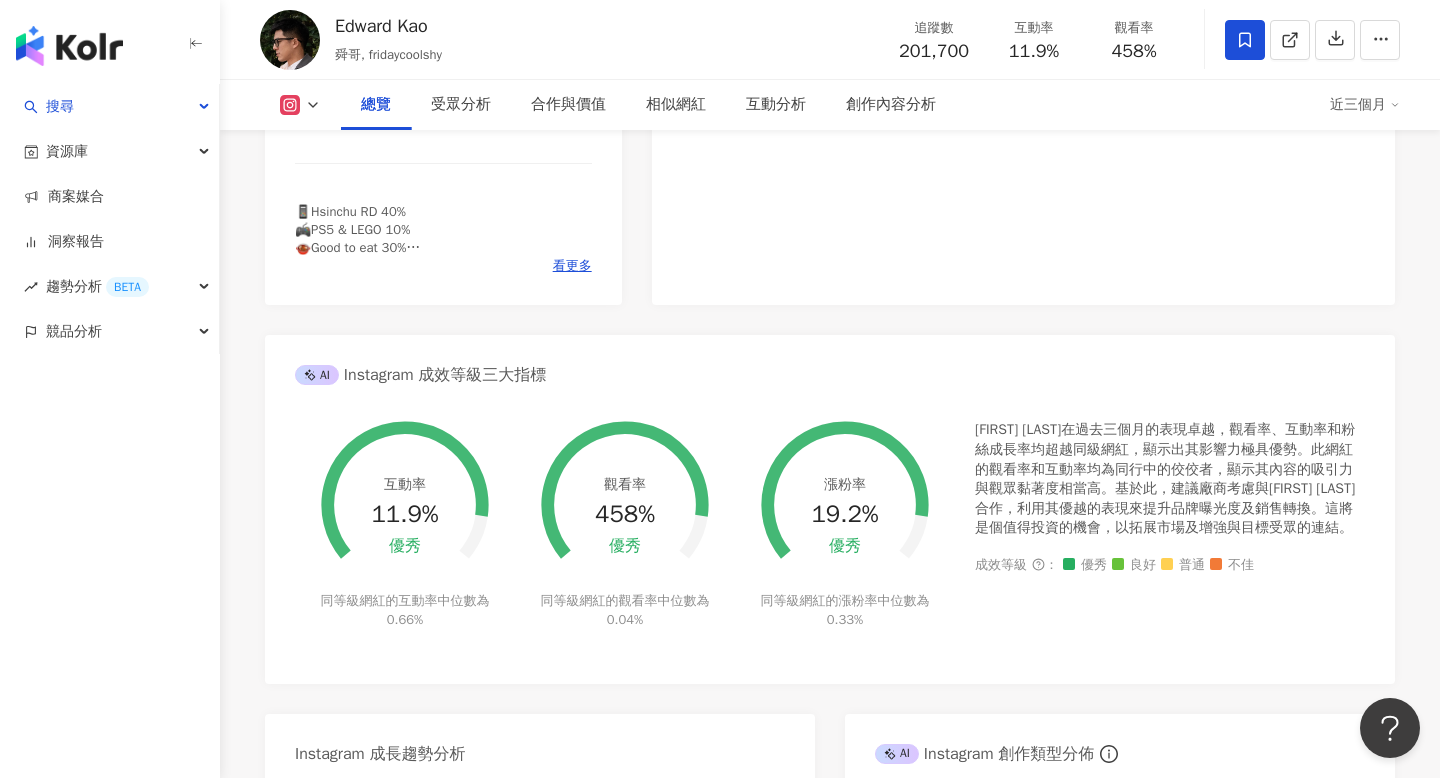 scroll, scrollTop: 1144, scrollLeft: 0, axis: vertical 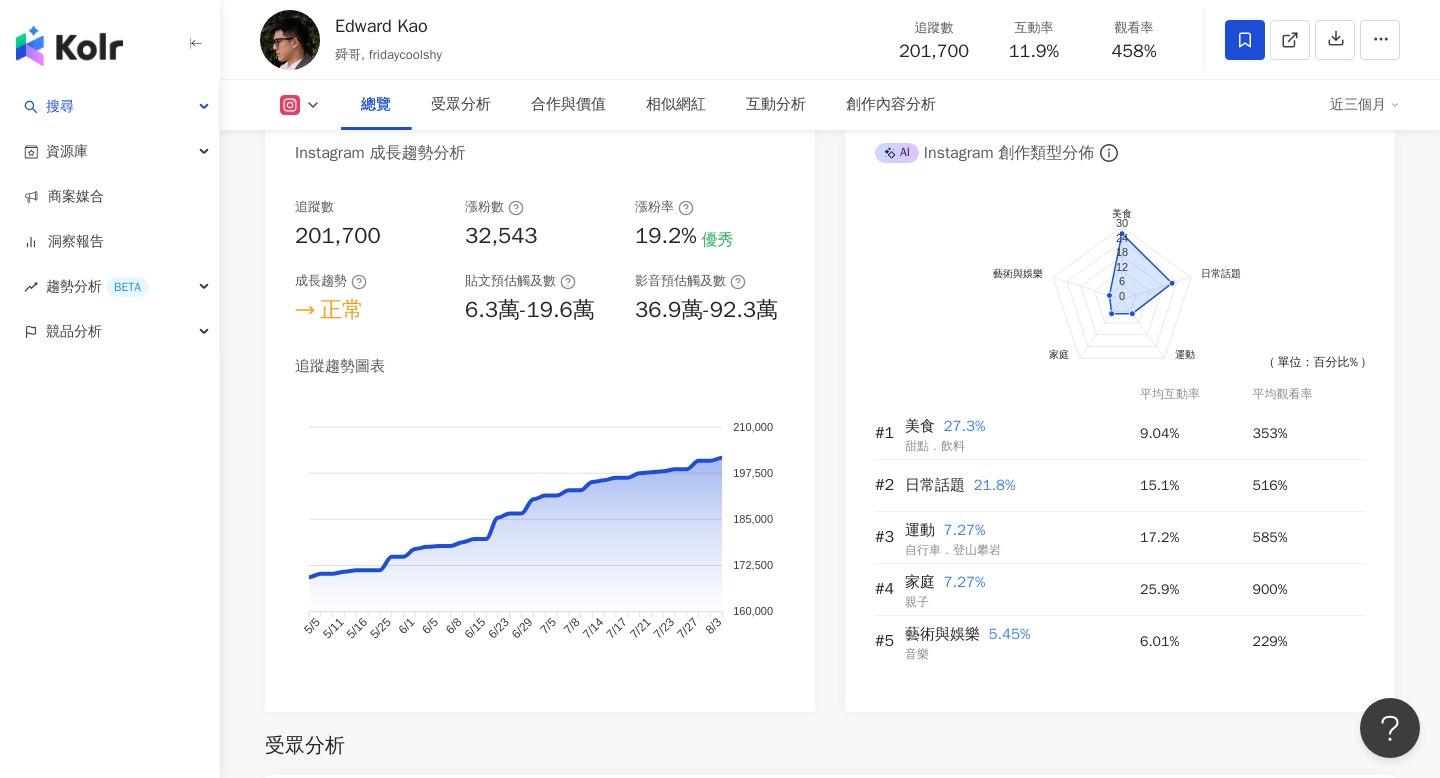 click on "Instagram 網紅基本資料 性別   男 主要語言   繁體中文 92.9% 網紅類型 科技 · 母嬰 · 藝術與娛樂 · 日常話題 · 家庭 · 美食 · 醫療與健康 · 攝影 · 旅遊 社群簡介 Edward Kao | fridaycoolshy https://www.instagram.com/fridaycoolshy/ 📱Hsinchu RD 40%
🎮PS5 & LEGO 10%
🍲Good to eat 30%
🎁Fashion stuff 20%
@ellieciouss @peach____perfect @dubbie_planet
淨毒五郎！半年一次 全台最優惠價格+獨家滿額贈 + 抽免單 看更多 Instagram 數據總覽 88 K-Score :   良好 近期一到三個月發文頻率正常，且漲粉率與互動率高。 查看說明 追蹤數   201,700 互動率   11.9% 優秀 觀看率   458% 優秀 漲粉率   19.2% 優秀 受眾主要性別   女性 83.1% 受眾主要年齡   25-34 歲 54.9% 商業合作內容覆蓋比例   13.1% AI Instagram 成效等級三大指標 互動率 11.9% 優秀 同等級網紅的互動率中位數為  0.66% 觀看率 458% 優秀 同等級網紅的觀看率中位數為  0.04% 漲粉率 19.2%" at bounding box center (830, -58) 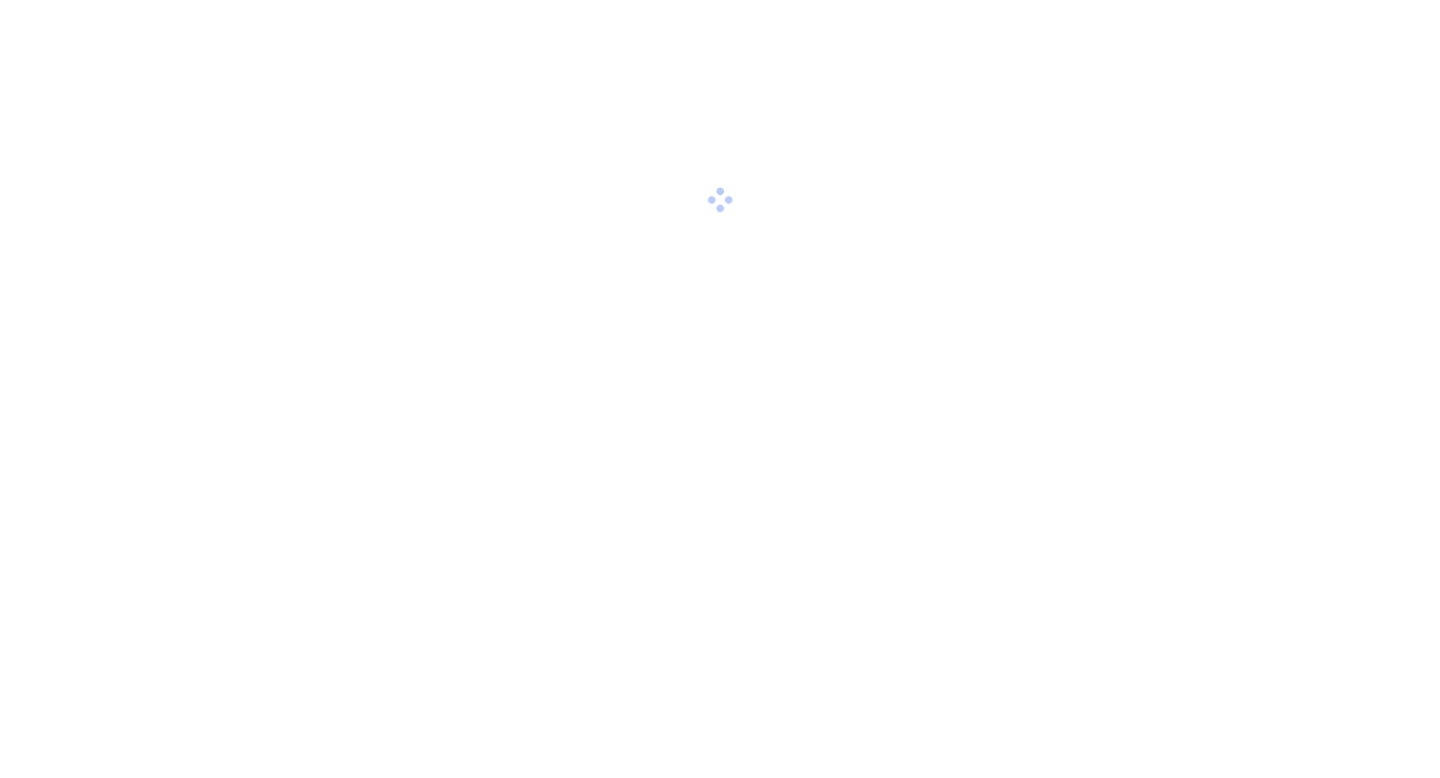 scroll, scrollTop: 0, scrollLeft: 0, axis: both 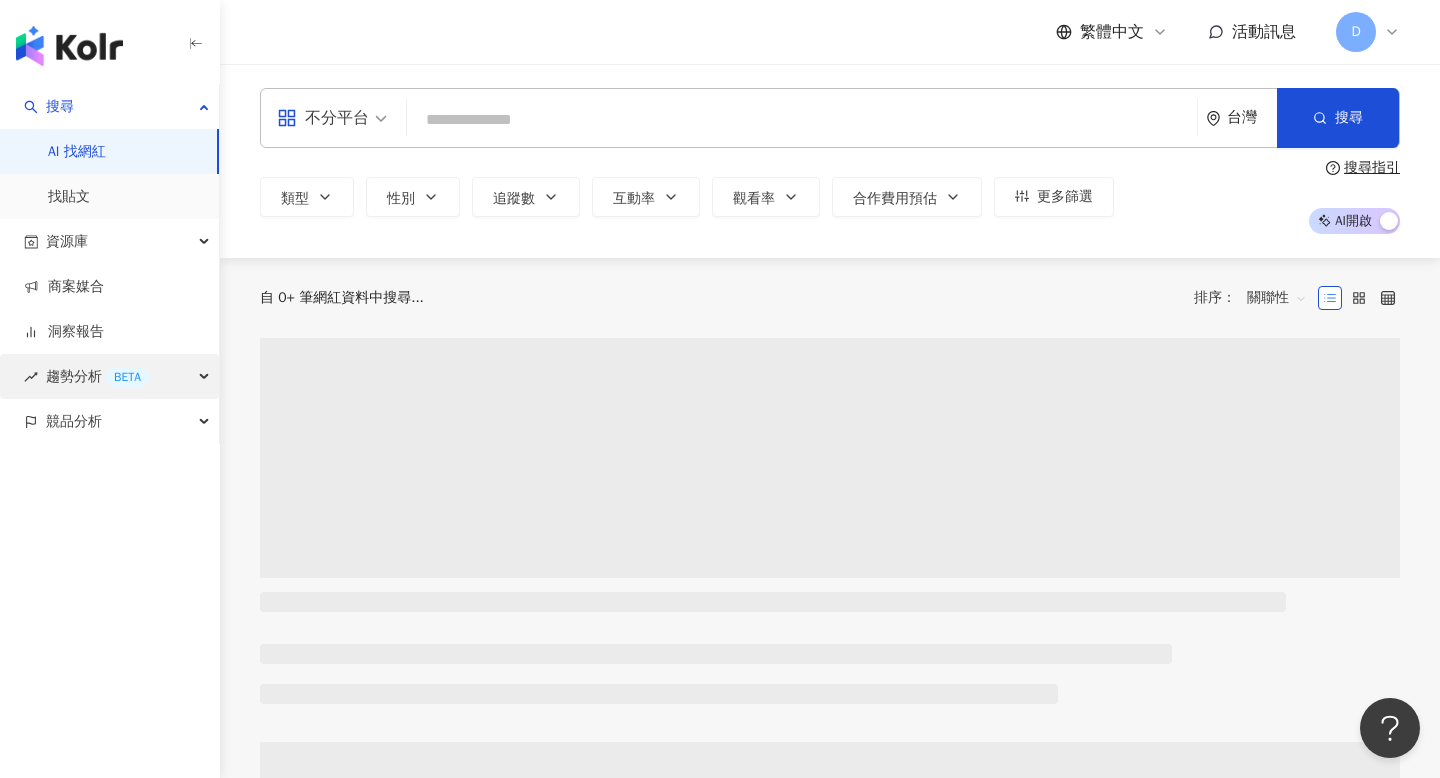 click on "趨勢分析 BETA" at bounding box center [109, 376] 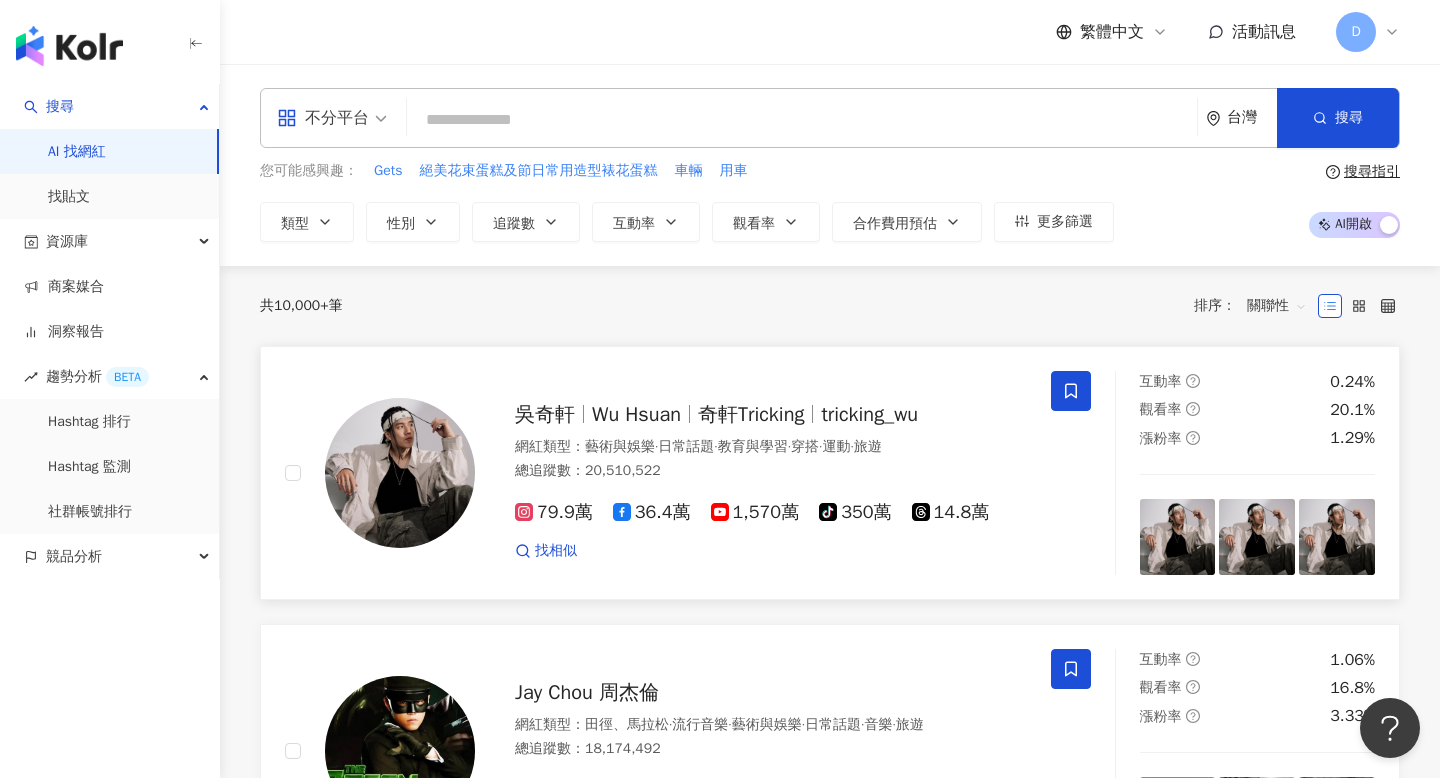 click on "Wu Hsuan" at bounding box center (636, 414) 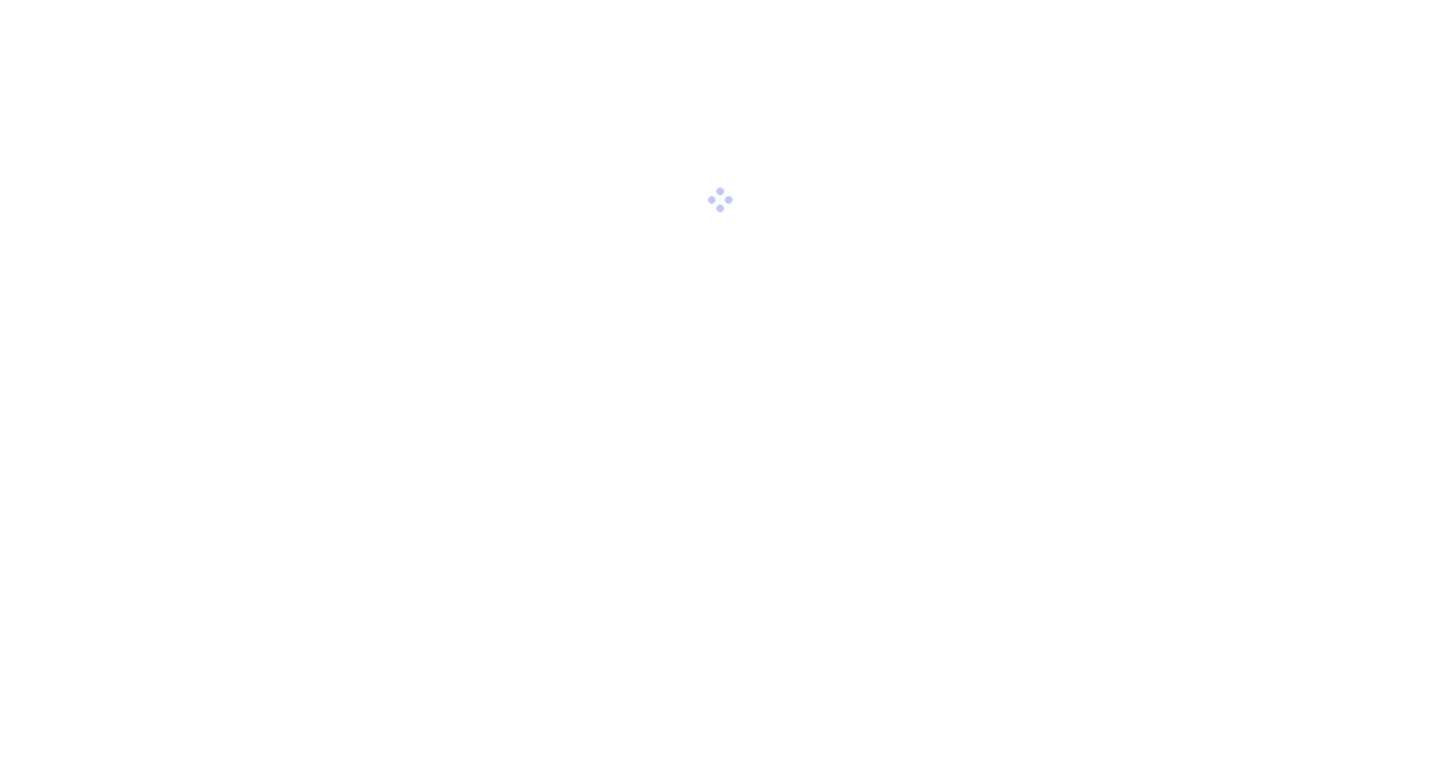scroll, scrollTop: 0, scrollLeft: 0, axis: both 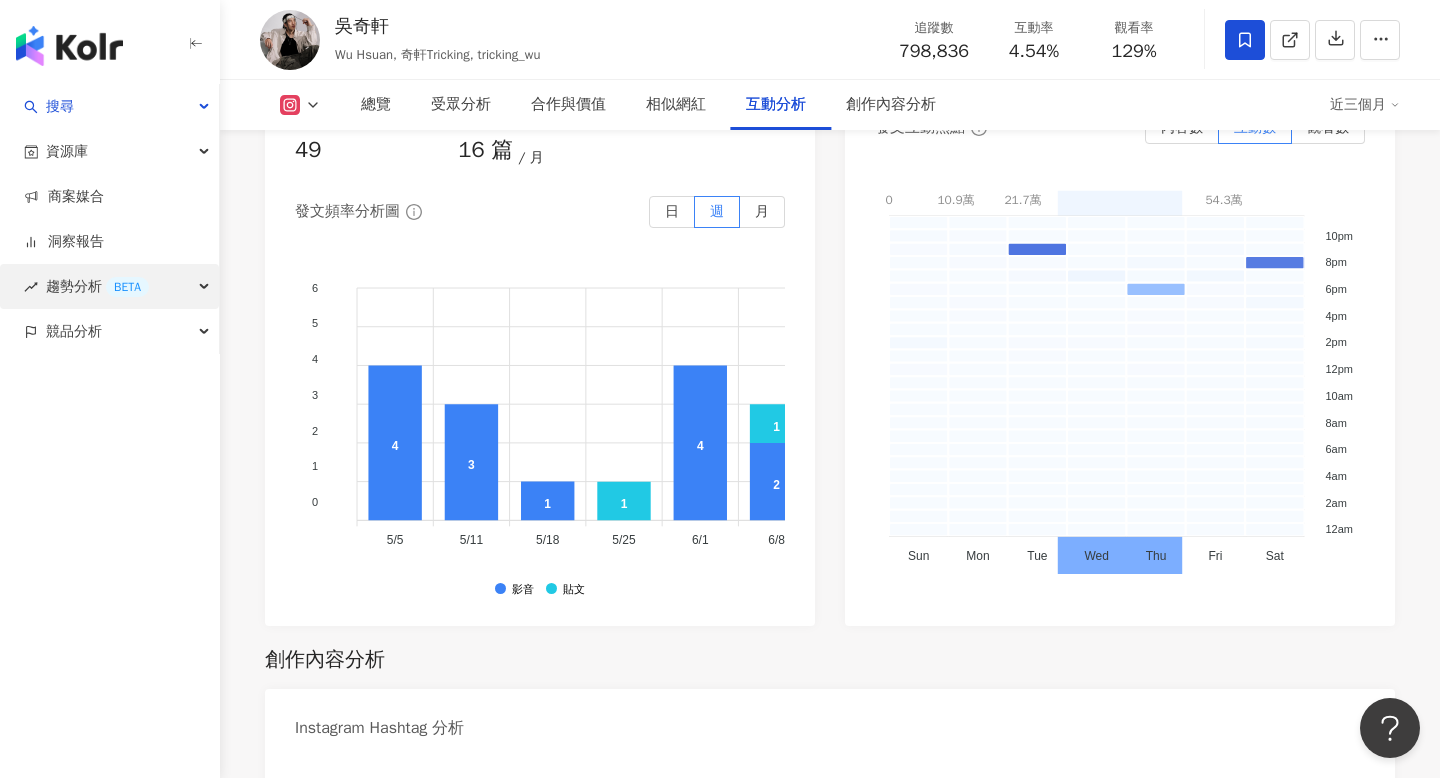 click on "趨勢分析 BETA" at bounding box center (109, 286) 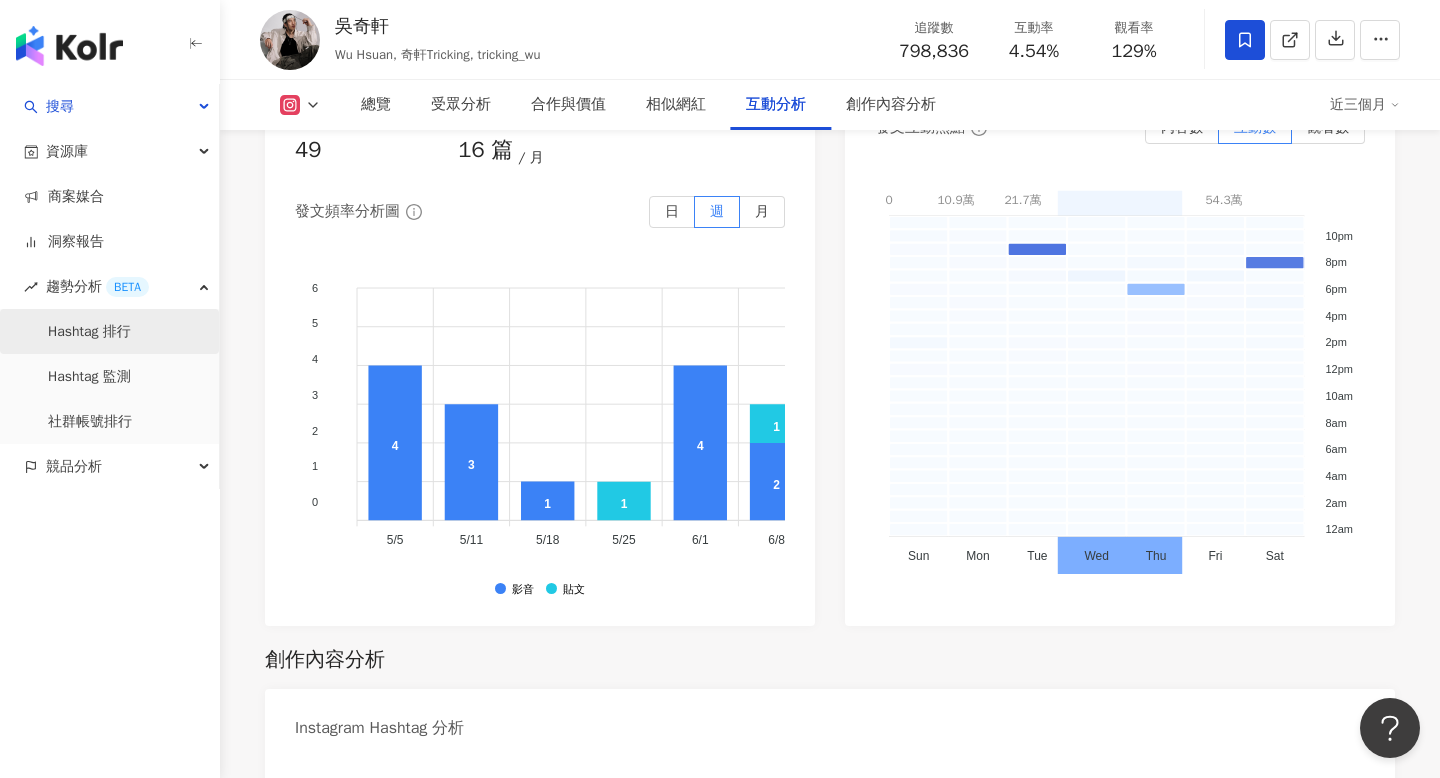 click on "Hashtag 排行" at bounding box center [89, 332] 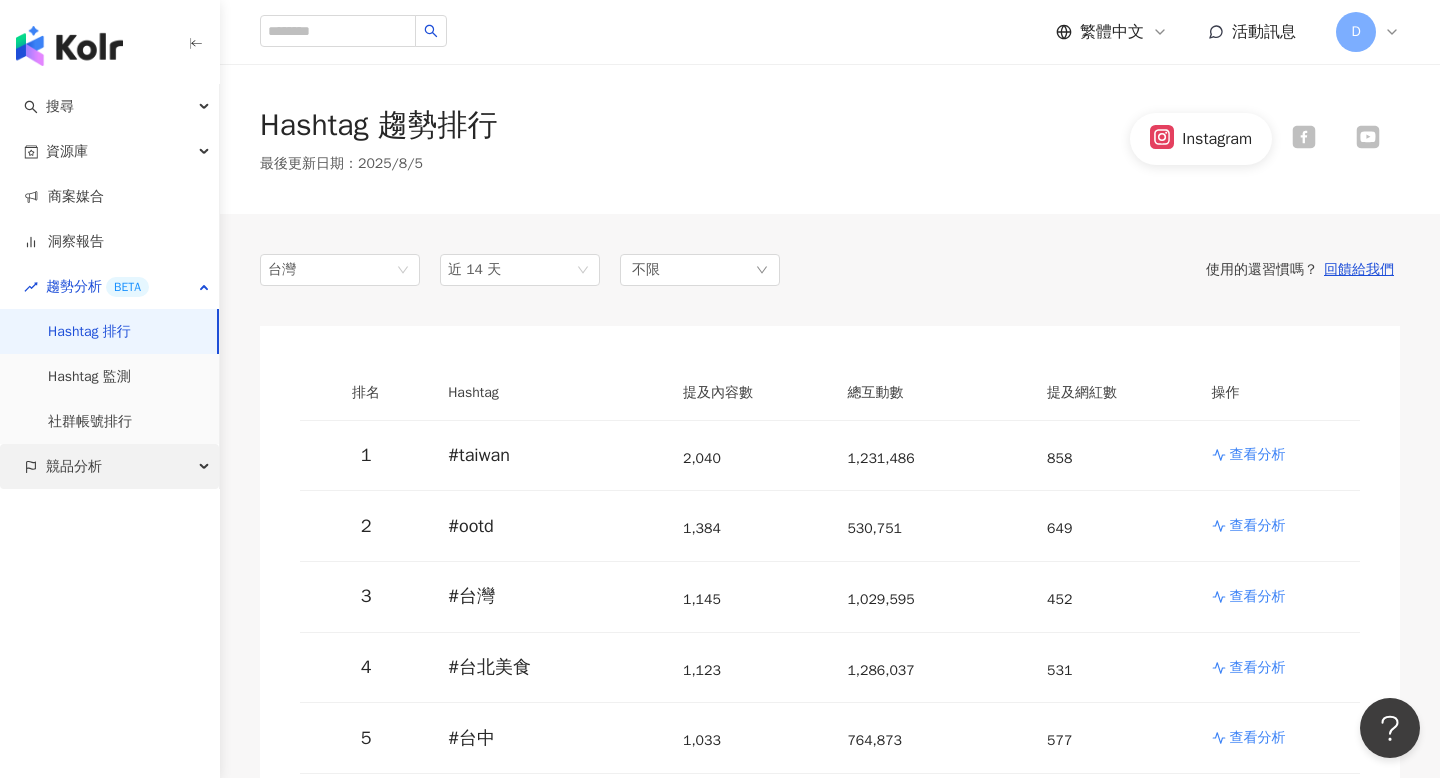 click on "競品分析" at bounding box center (109, 466) 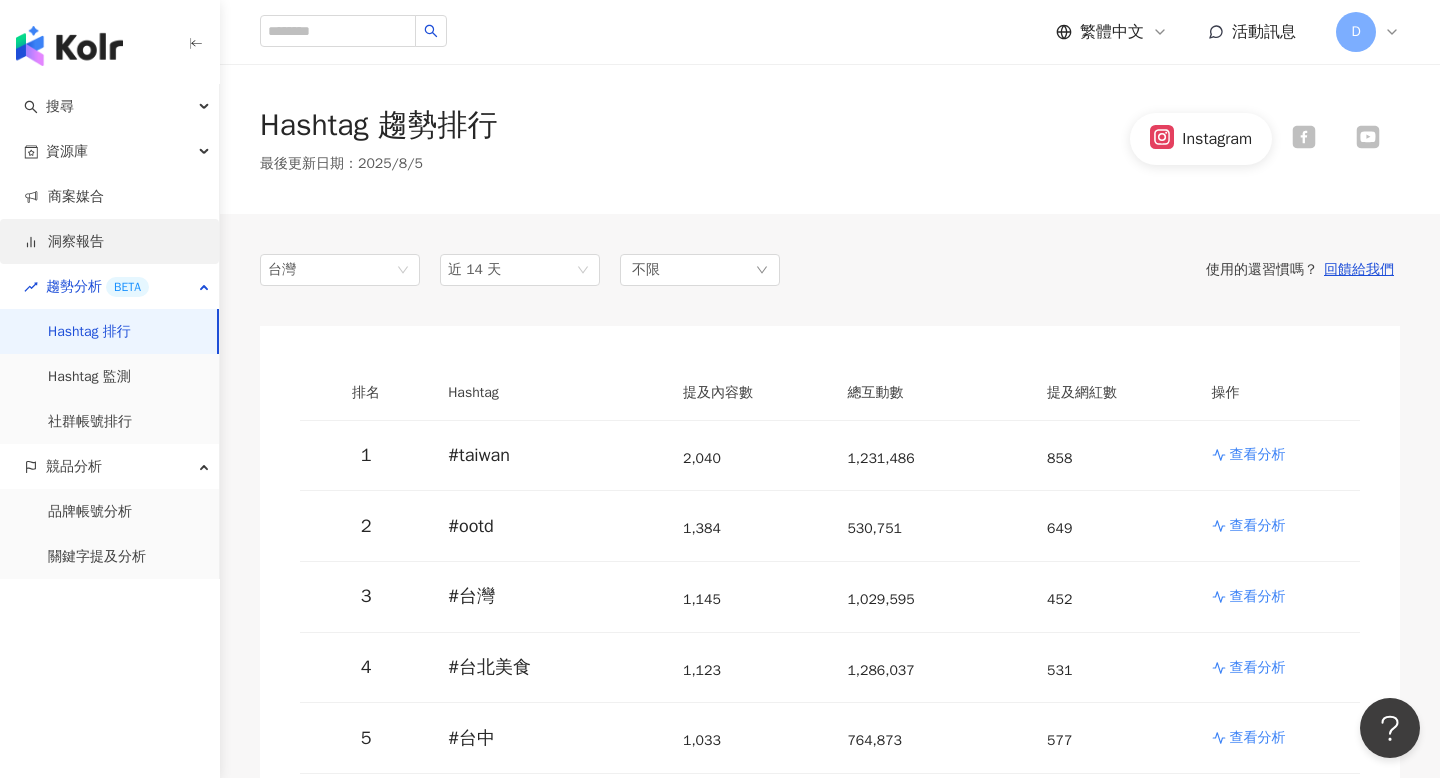 click on "洞察報告" at bounding box center [64, 242] 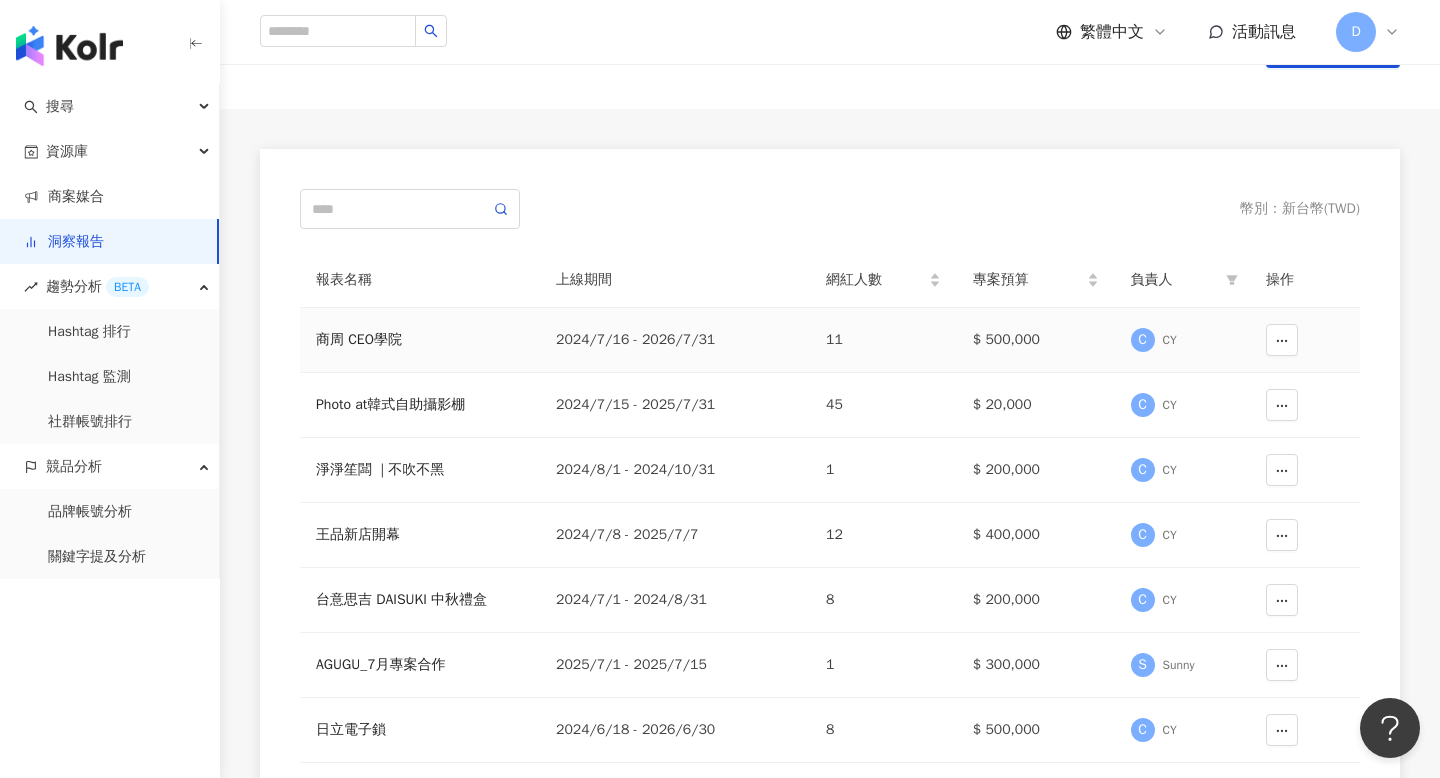 scroll, scrollTop: 85, scrollLeft: 0, axis: vertical 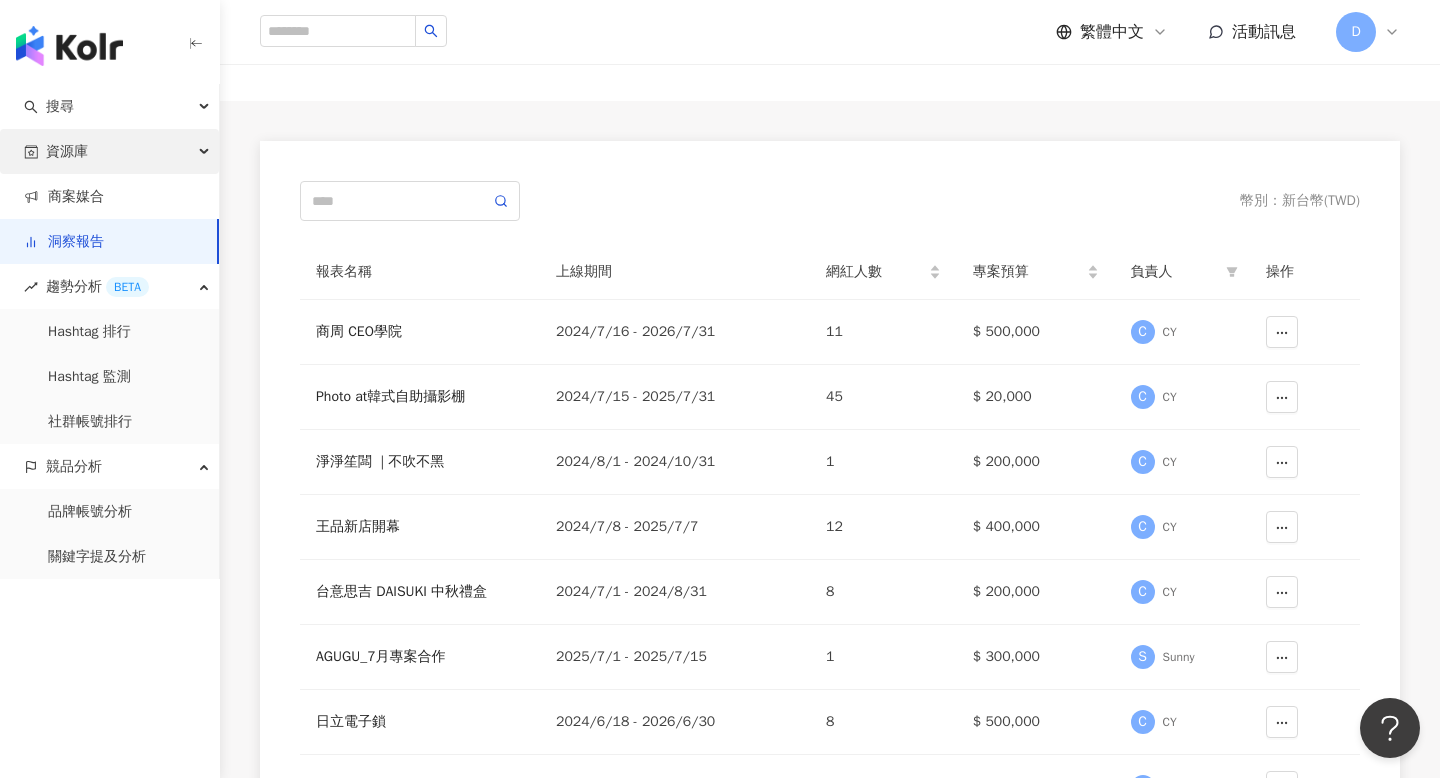 click on "資源庫" at bounding box center [109, 151] 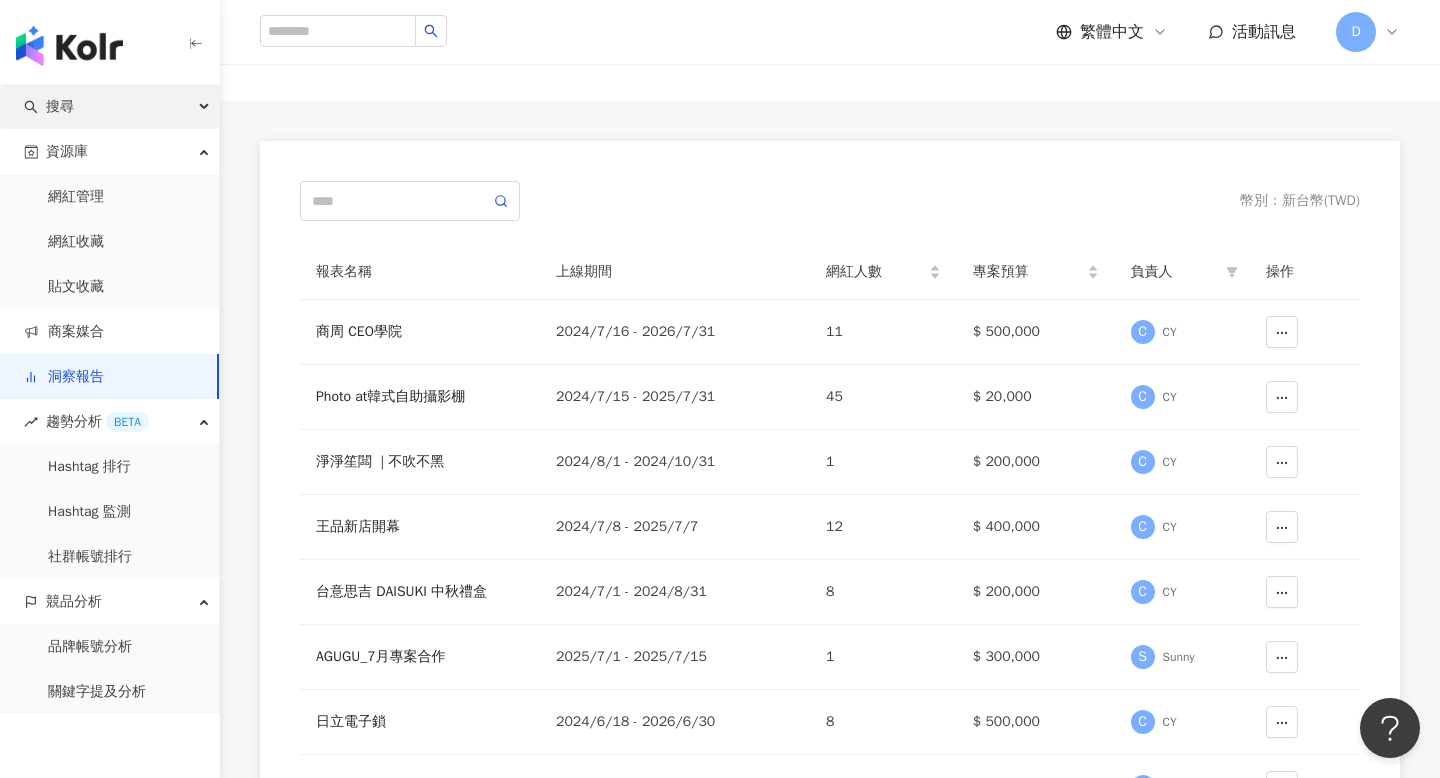 click on "搜尋" at bounding box center [109, 106] 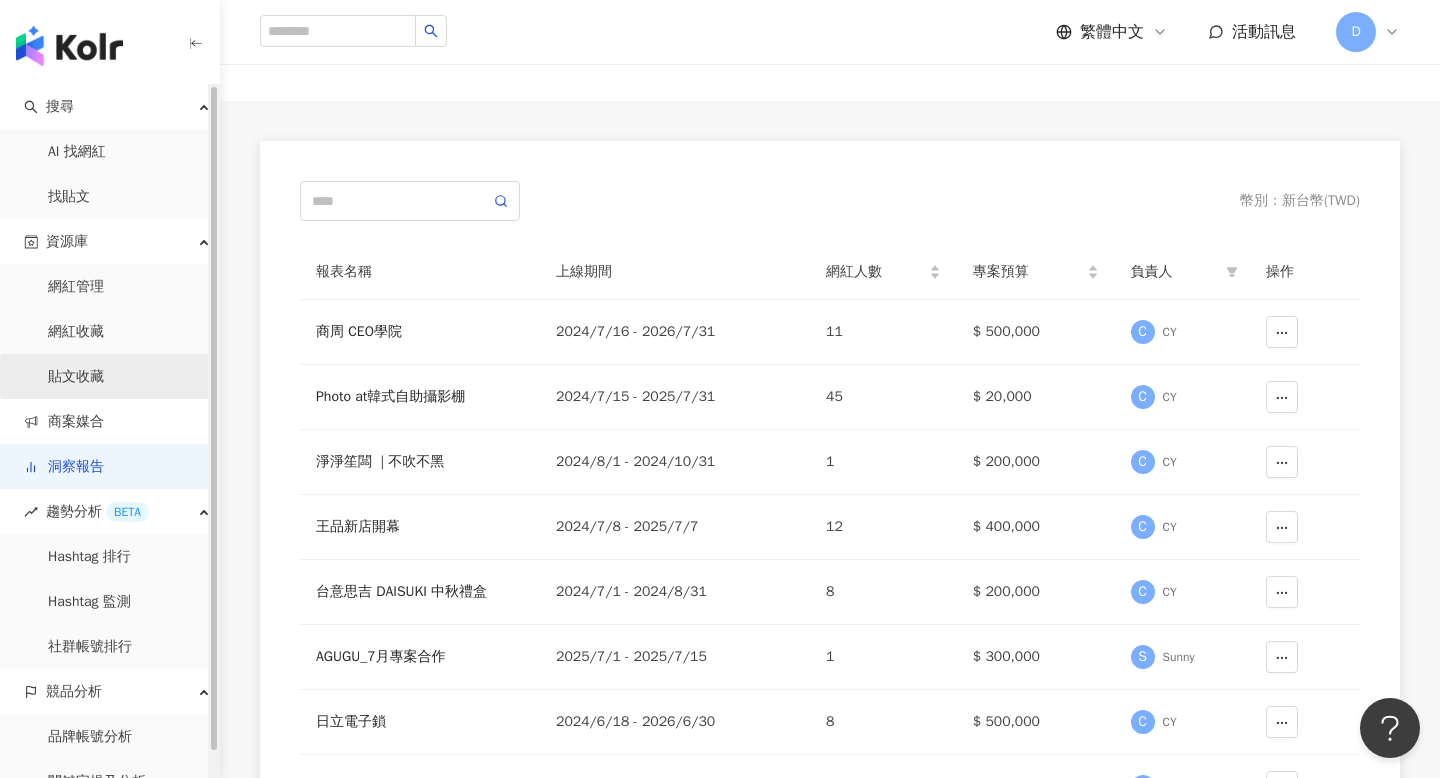 scroll, scrollTop: 26, scrollLeft: 0, axis: vertical 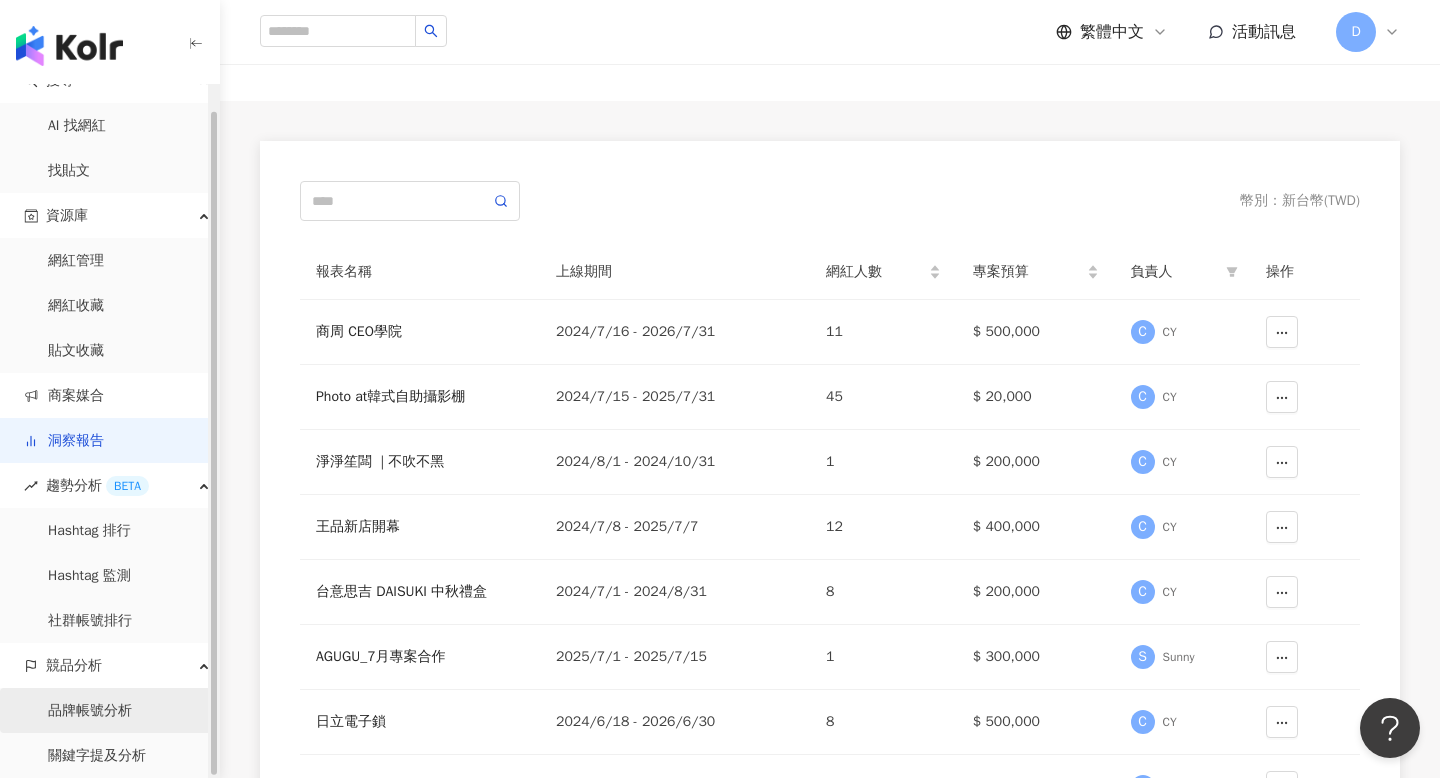 click on "品牌帳號分析" at bounding box center [90, 711] 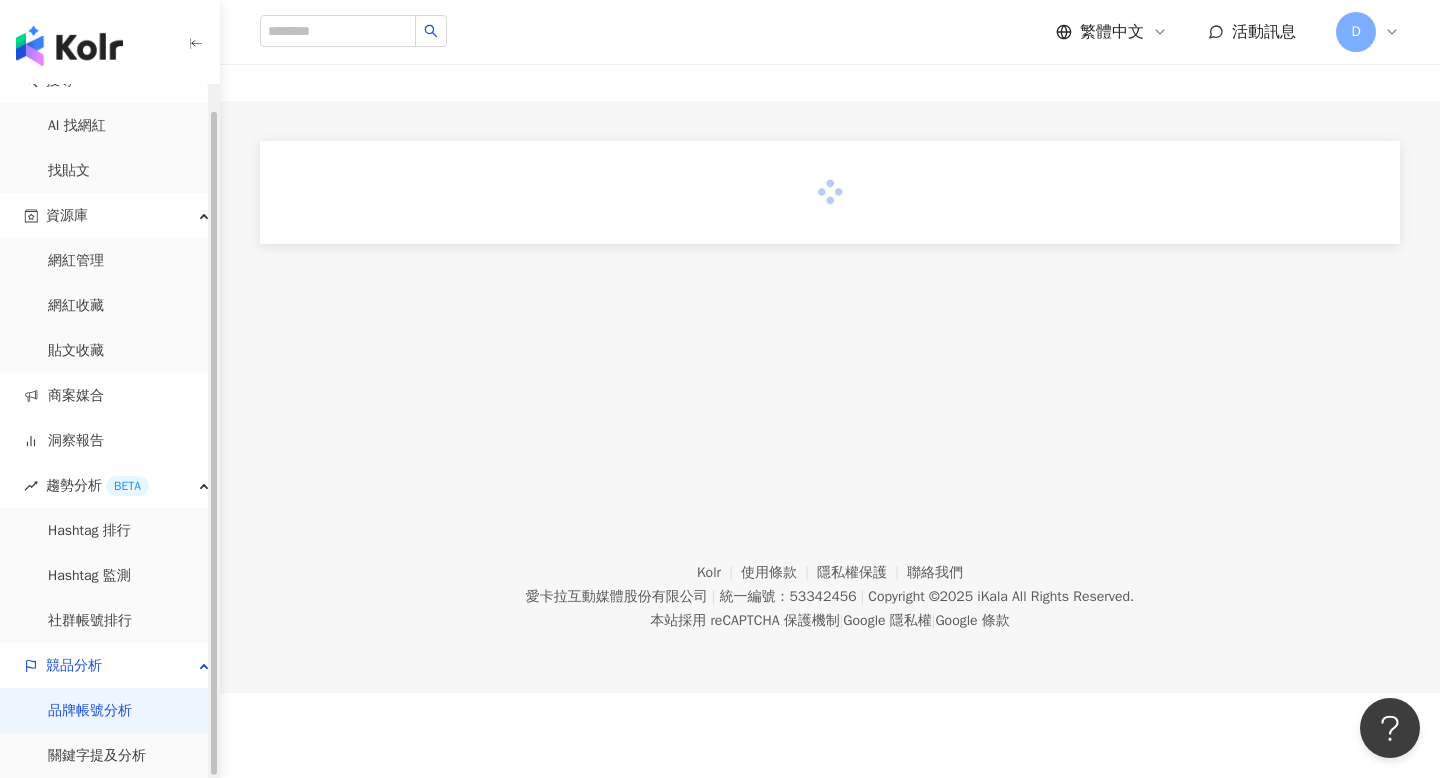 scroll, scrollTop: 0, scrollLeft: 0, axis: both 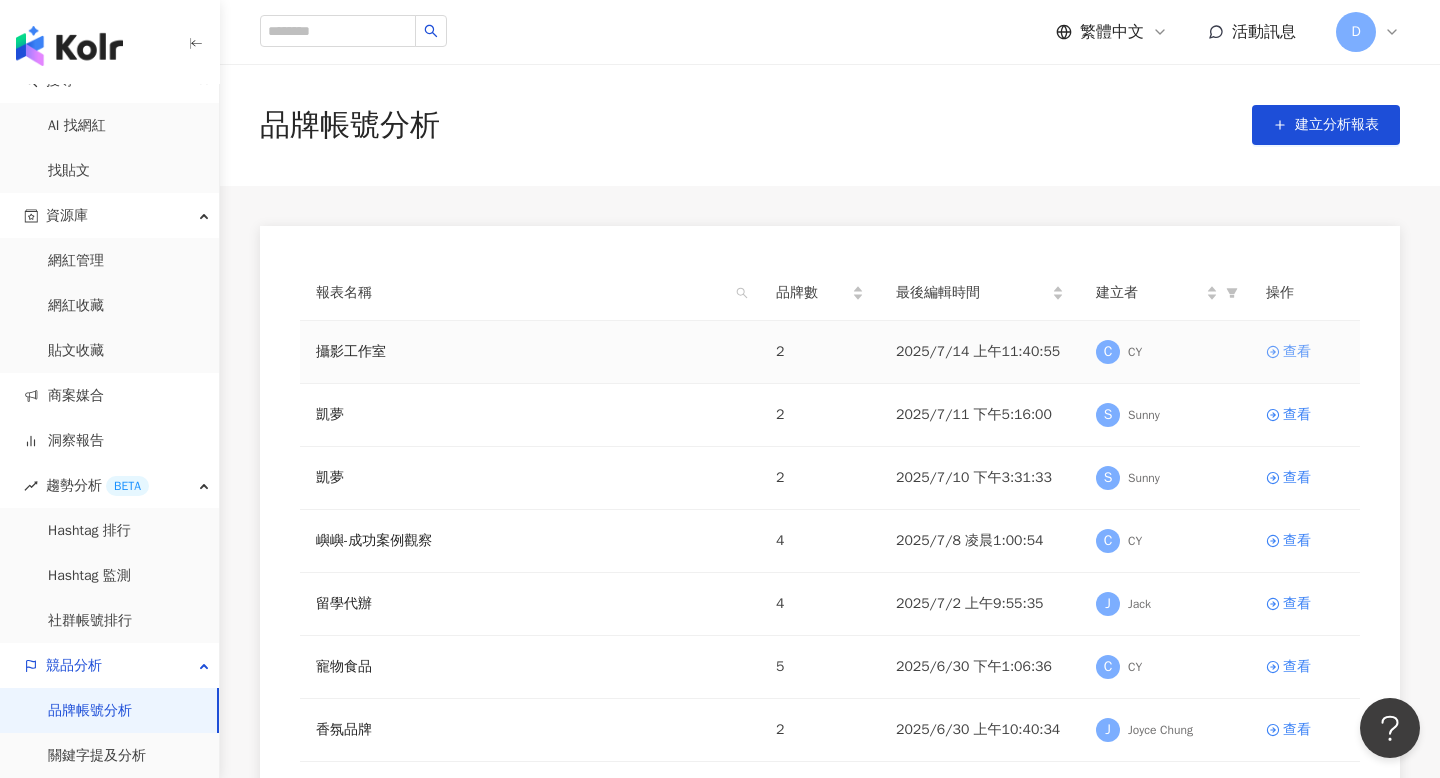 click on "查看" at bounding box center (1297, 352) 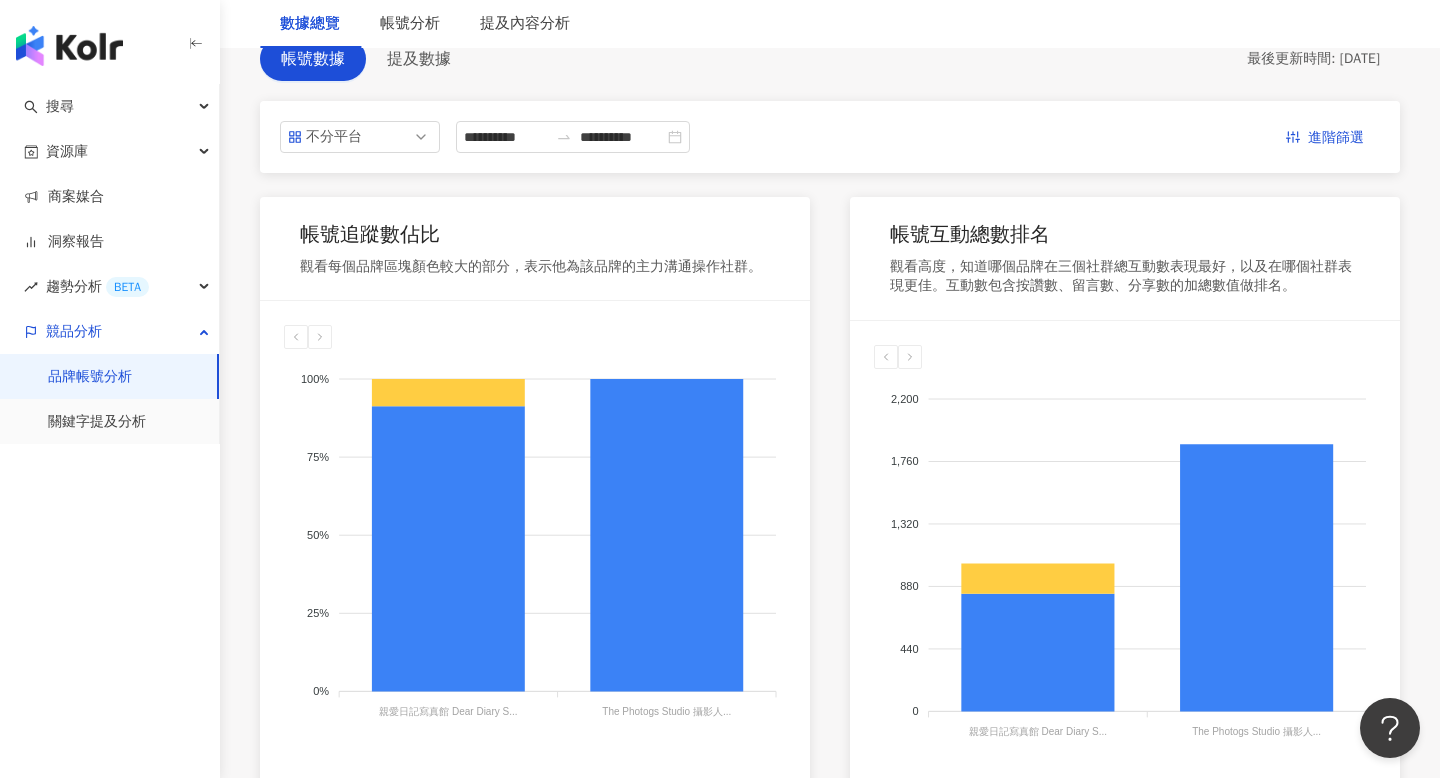scroll, scrollTop: 197, scrollLeft: 0, axis: vertical 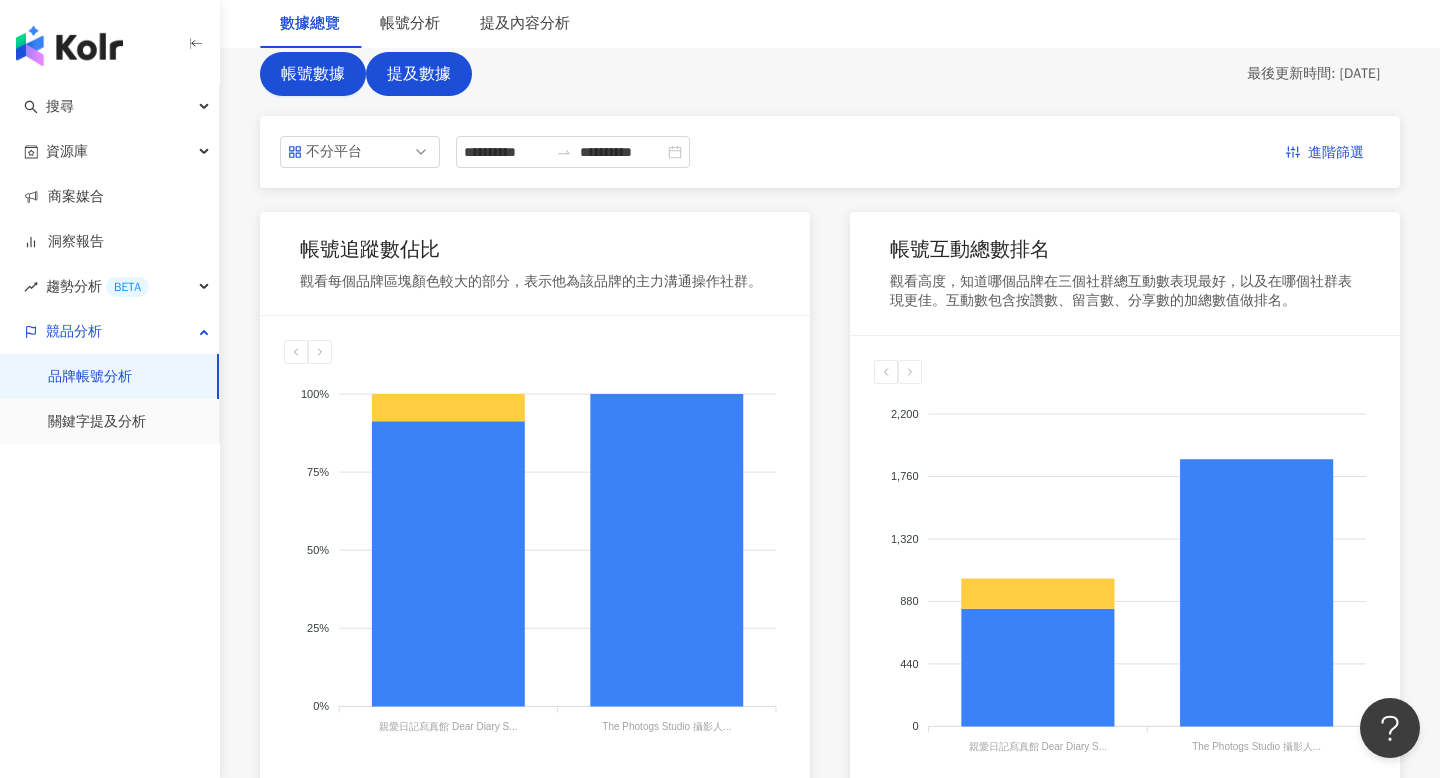 click on "提及數據" at bounding box center [419, 74] 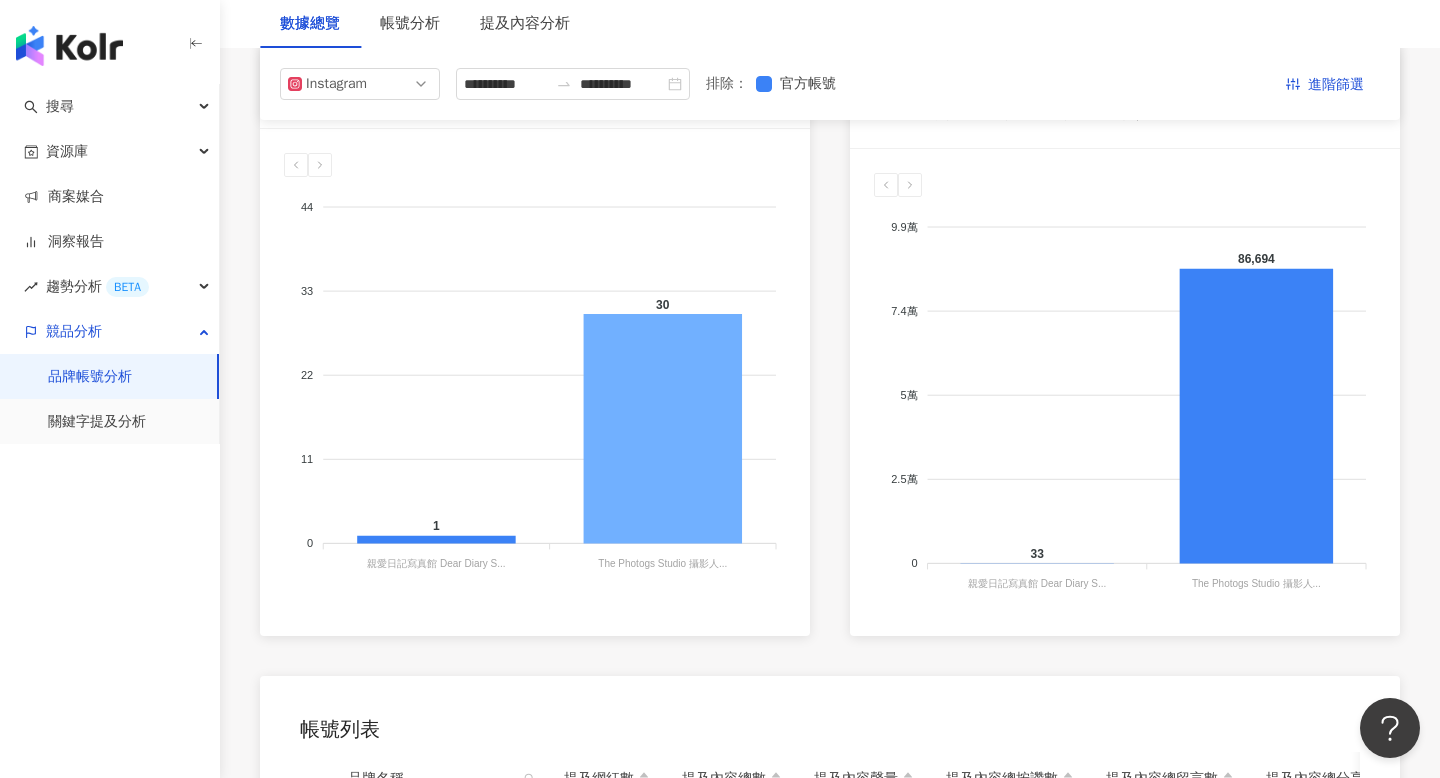 scroll, scrollTop: 381, scrollLeft: 0, axis: vertical 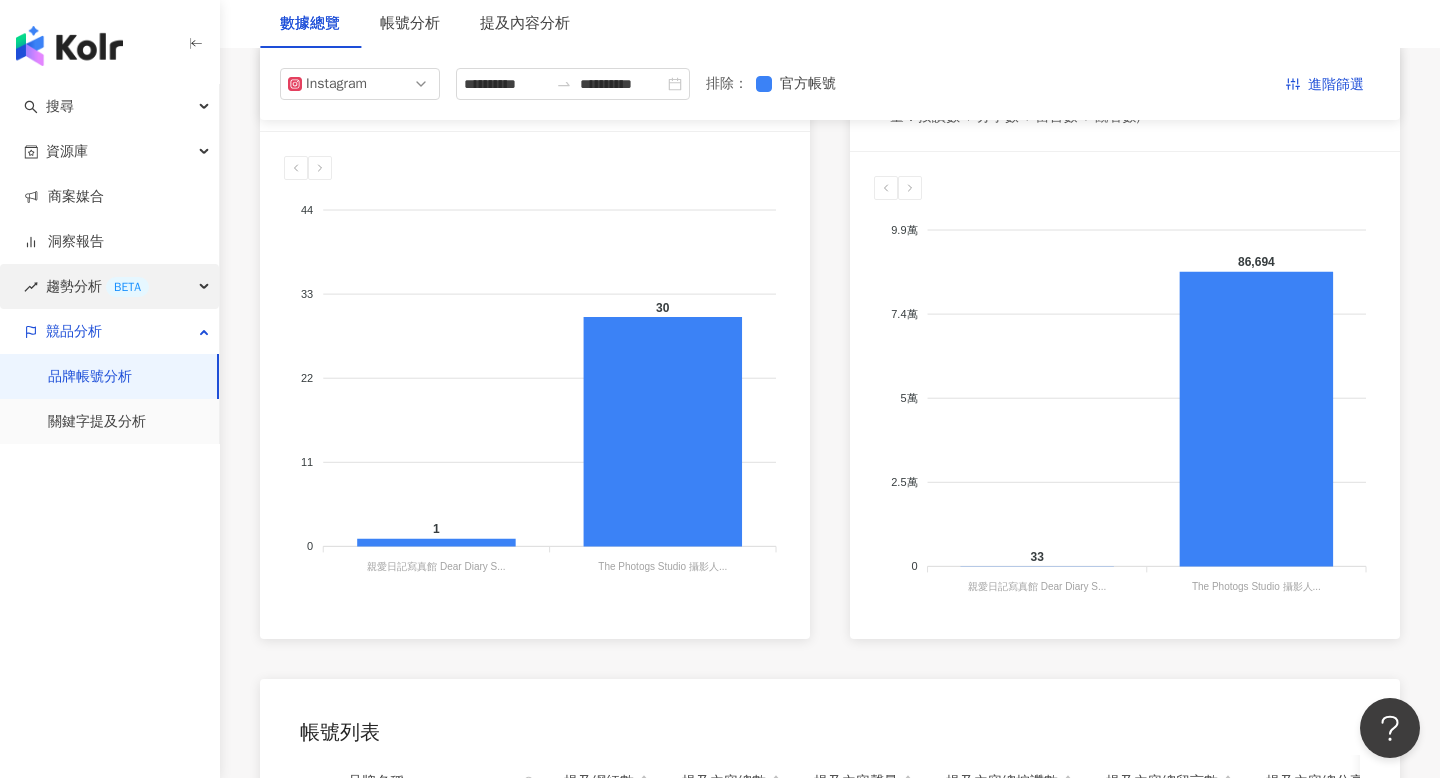 click on "趨勢分析 BETA" at bounding box center (109, 286) 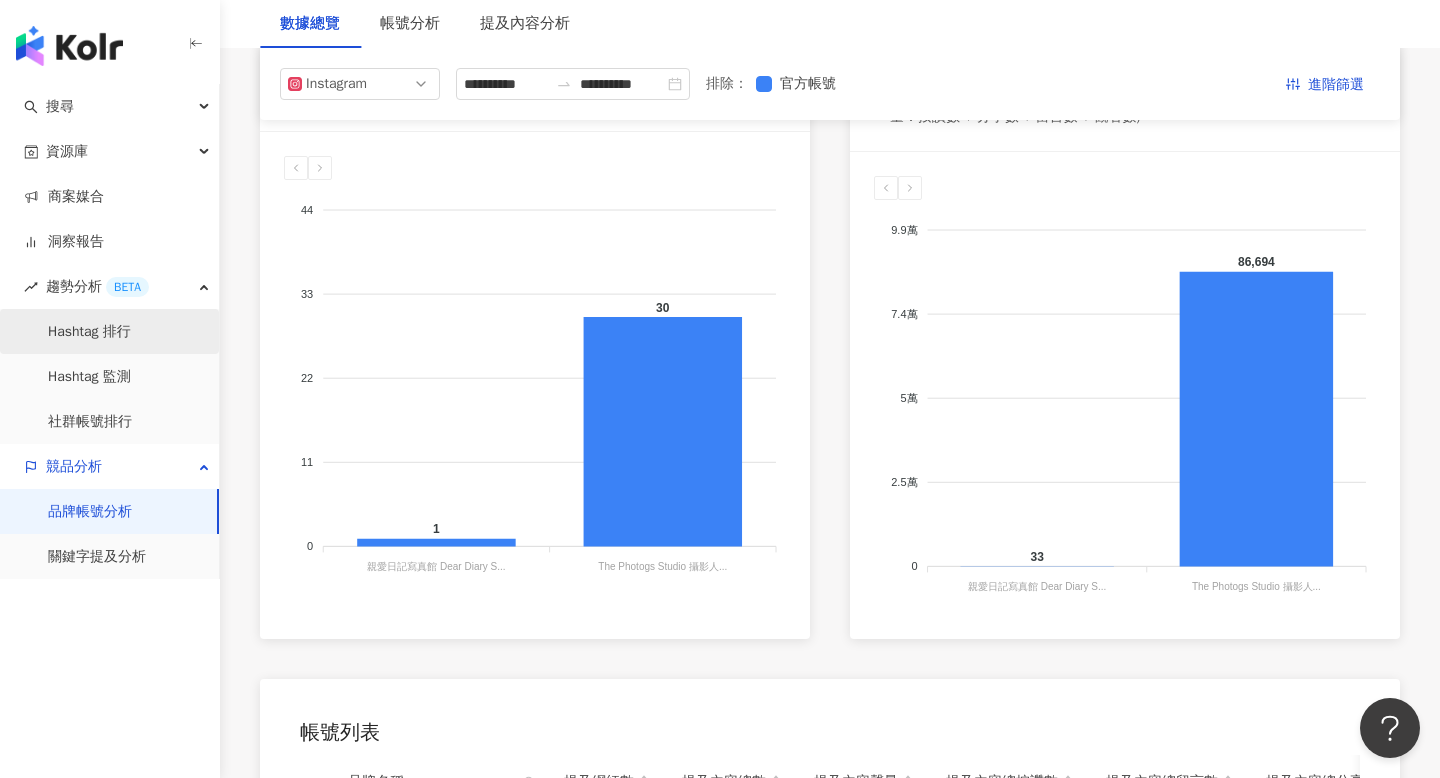 click on "Hashtag 排行" at bounding box center (89, 332) 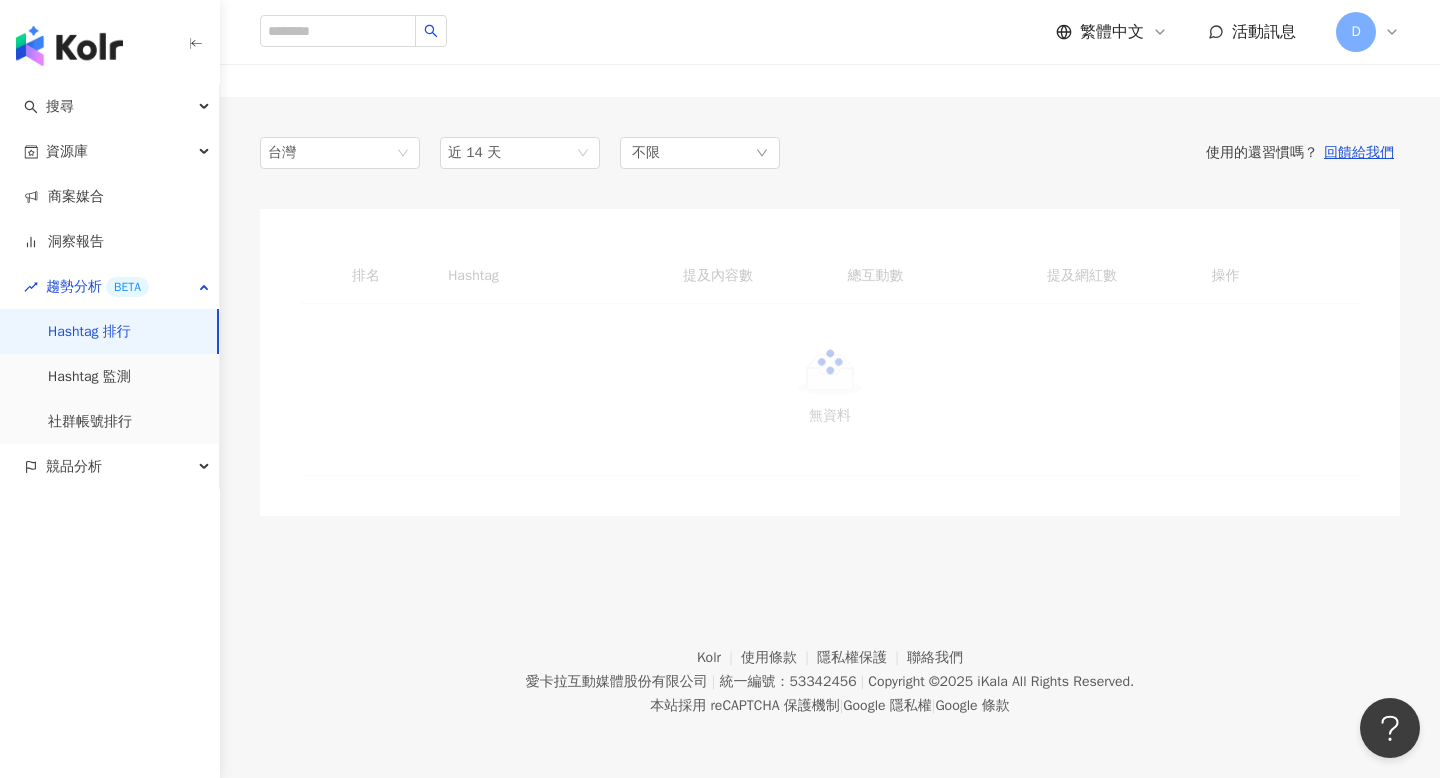 scroll, scrollTop: 0, scrollLeft: 0, axis: both 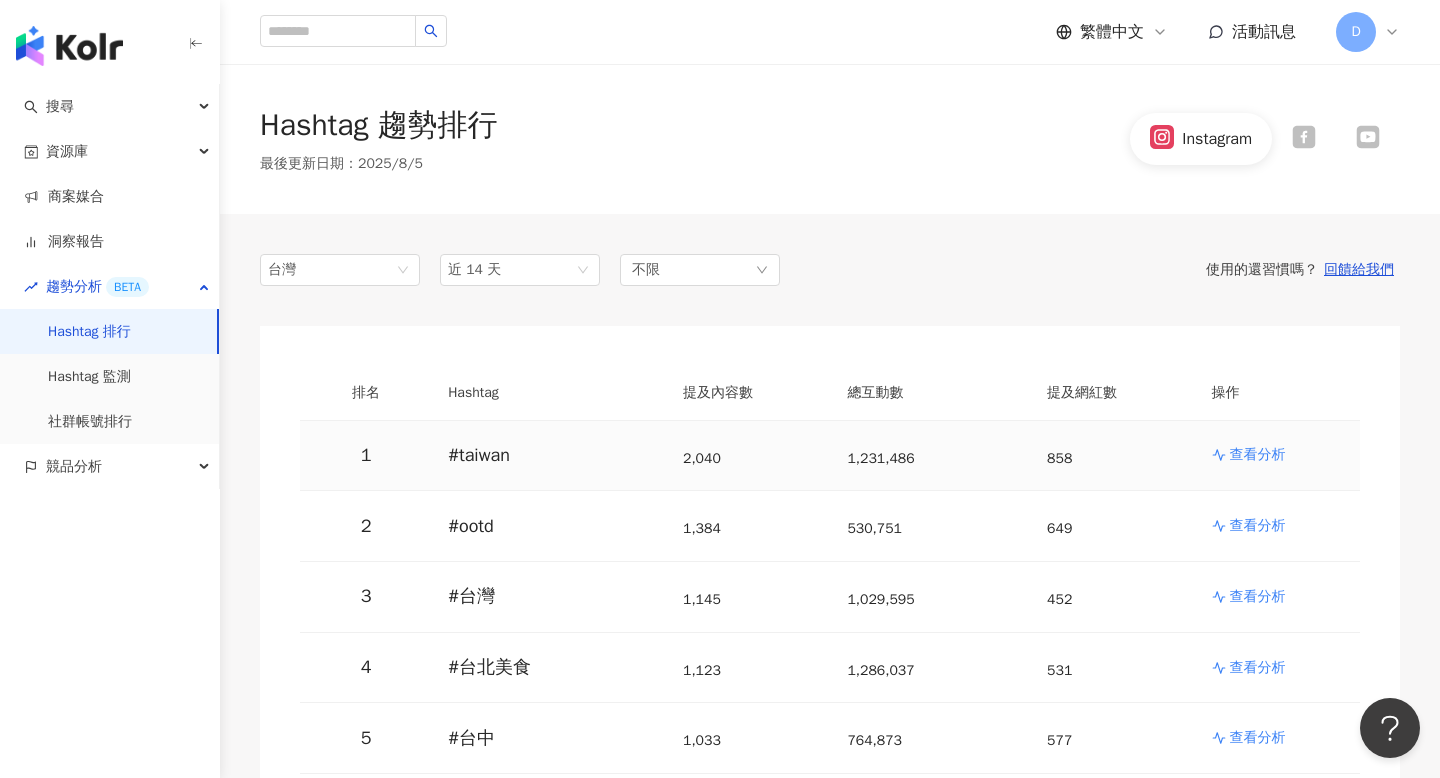 click on "查看分析" at bounding box center [1258, 455] 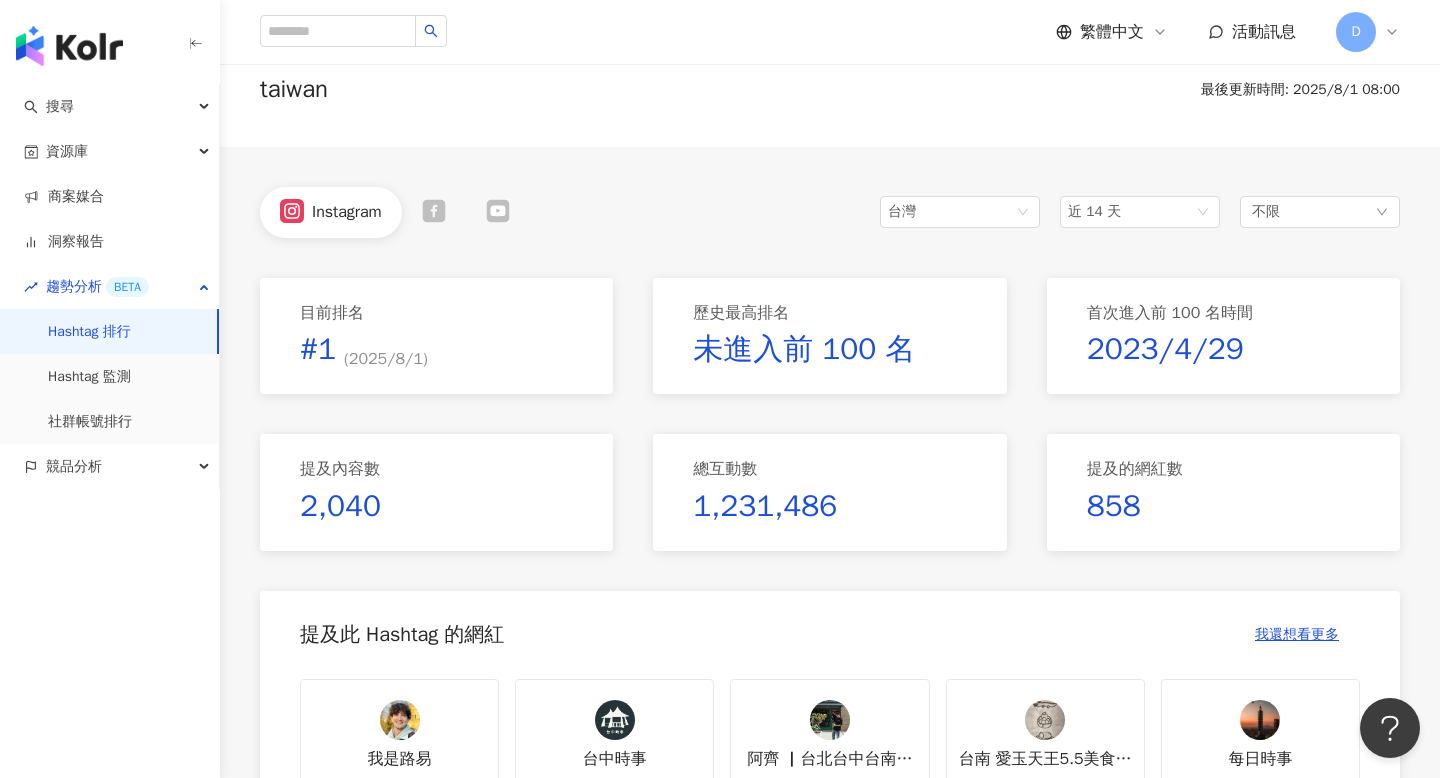 scroll, scrollTop: 78, scrollLeft: 0, axis: vertical 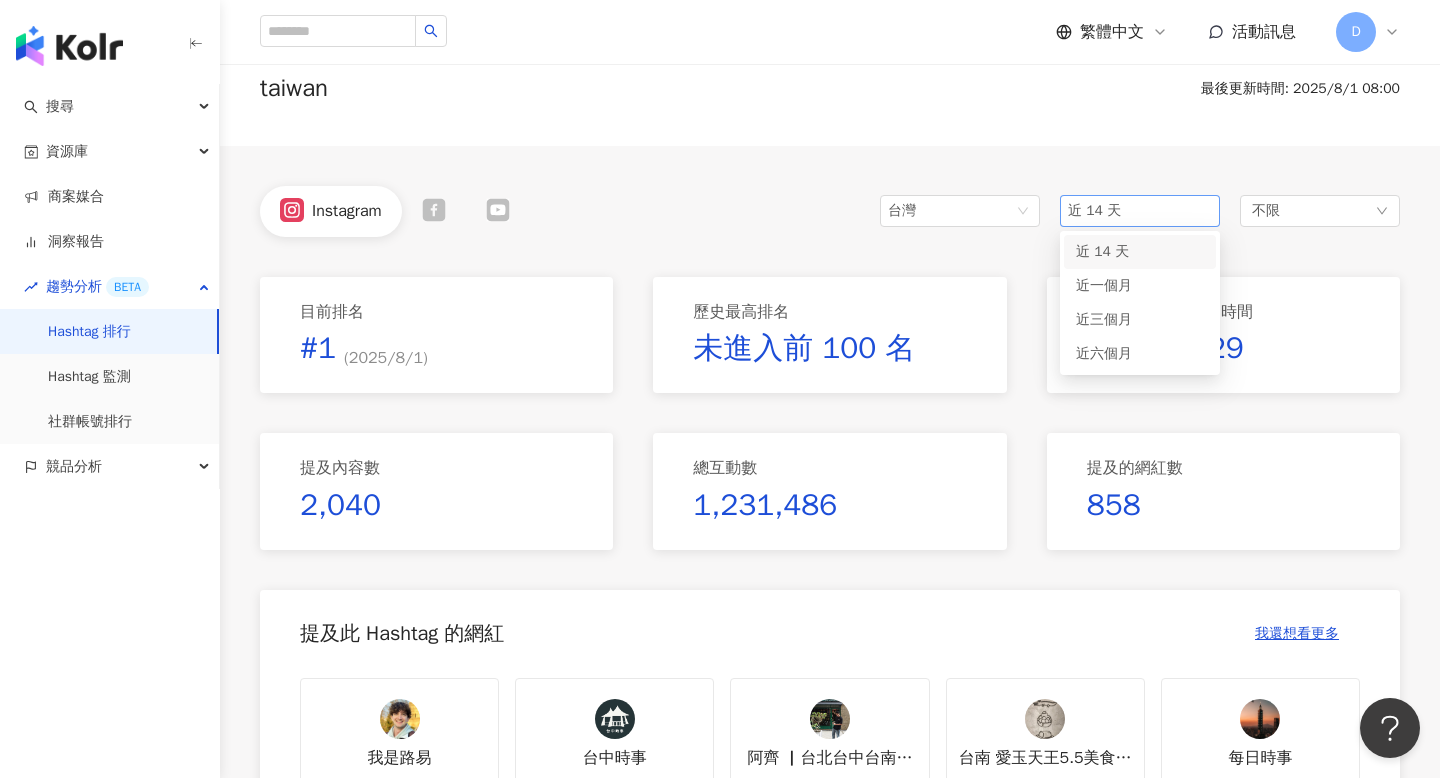 click on "近 14 天" at bounding box center (1140, 211) 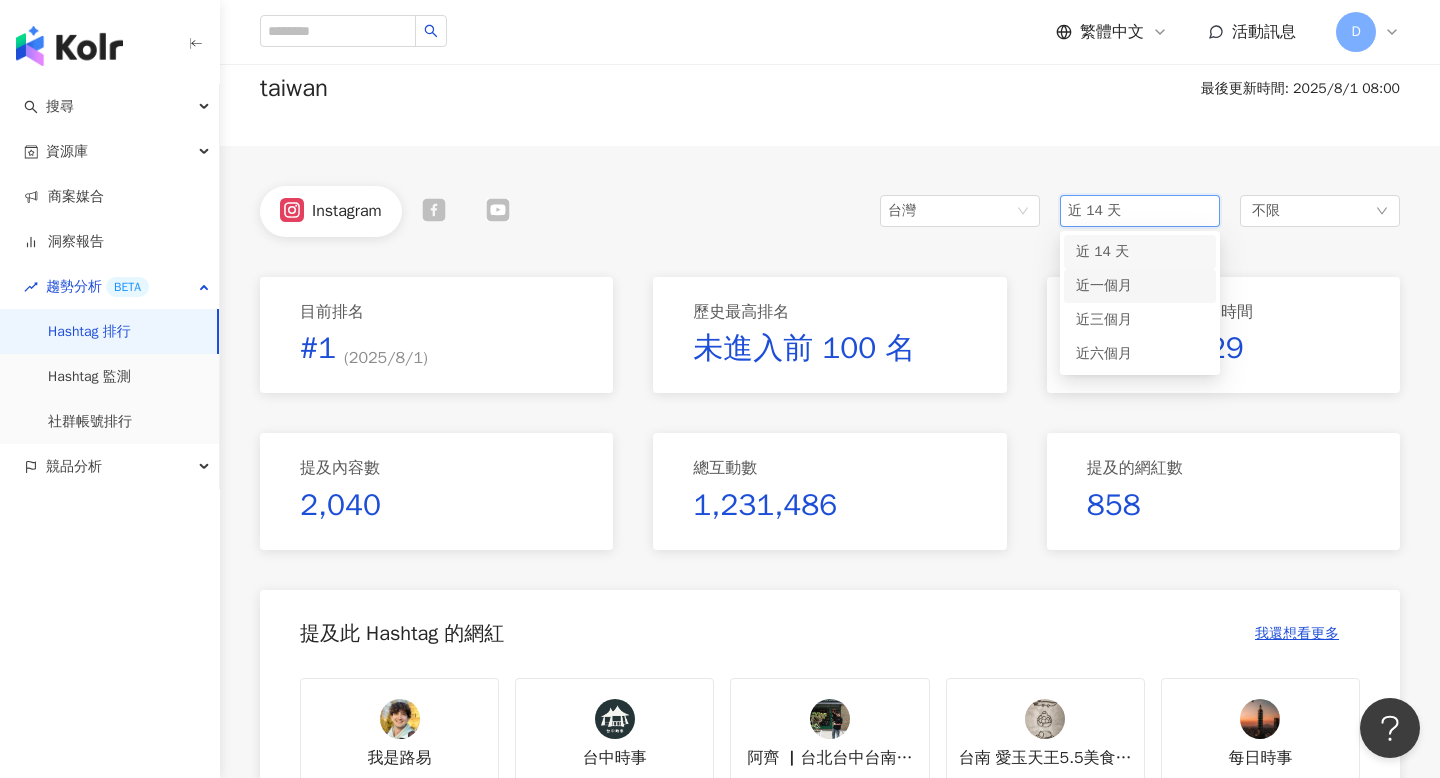 click on "近一個月" at bounding box center (1104, 285) 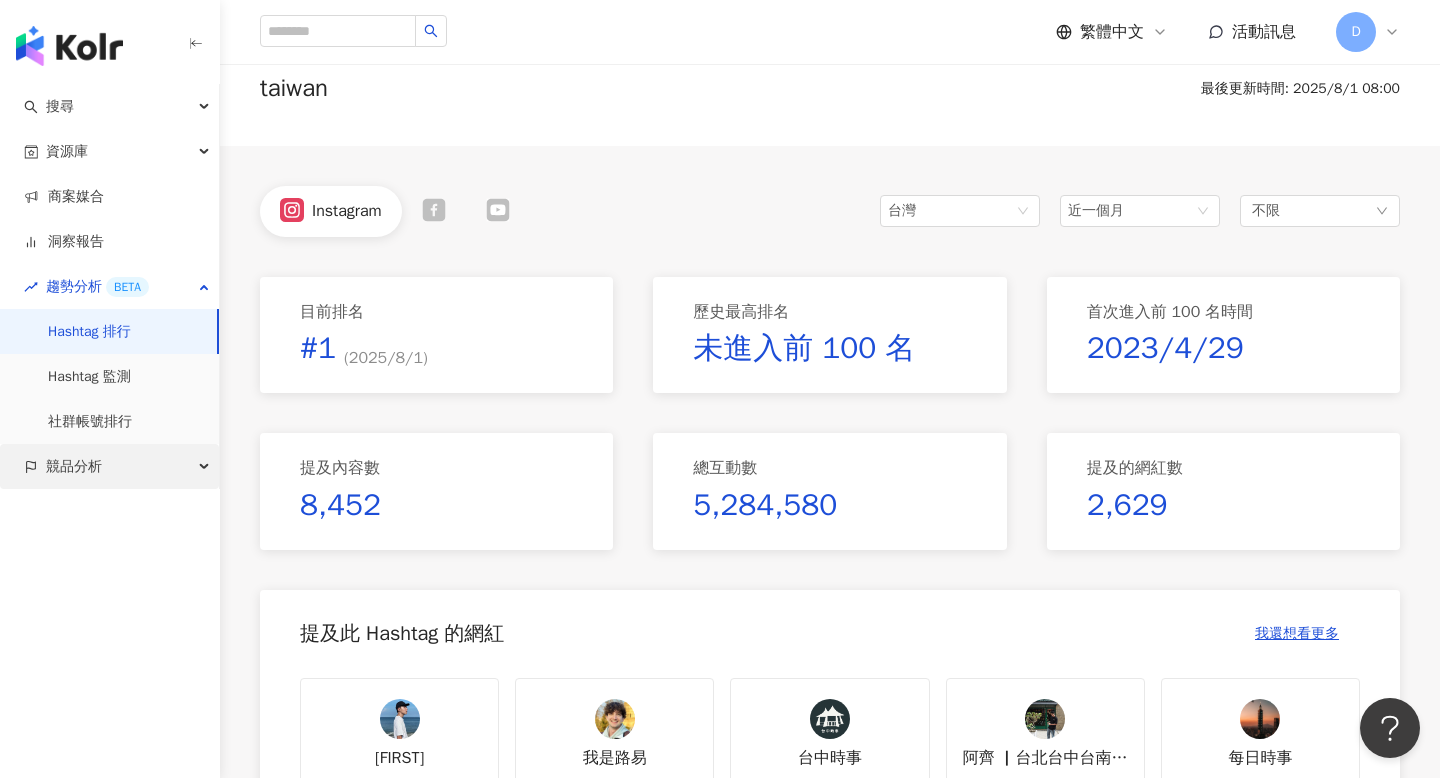 click on "競品分析" at bounding box center (109, 466) 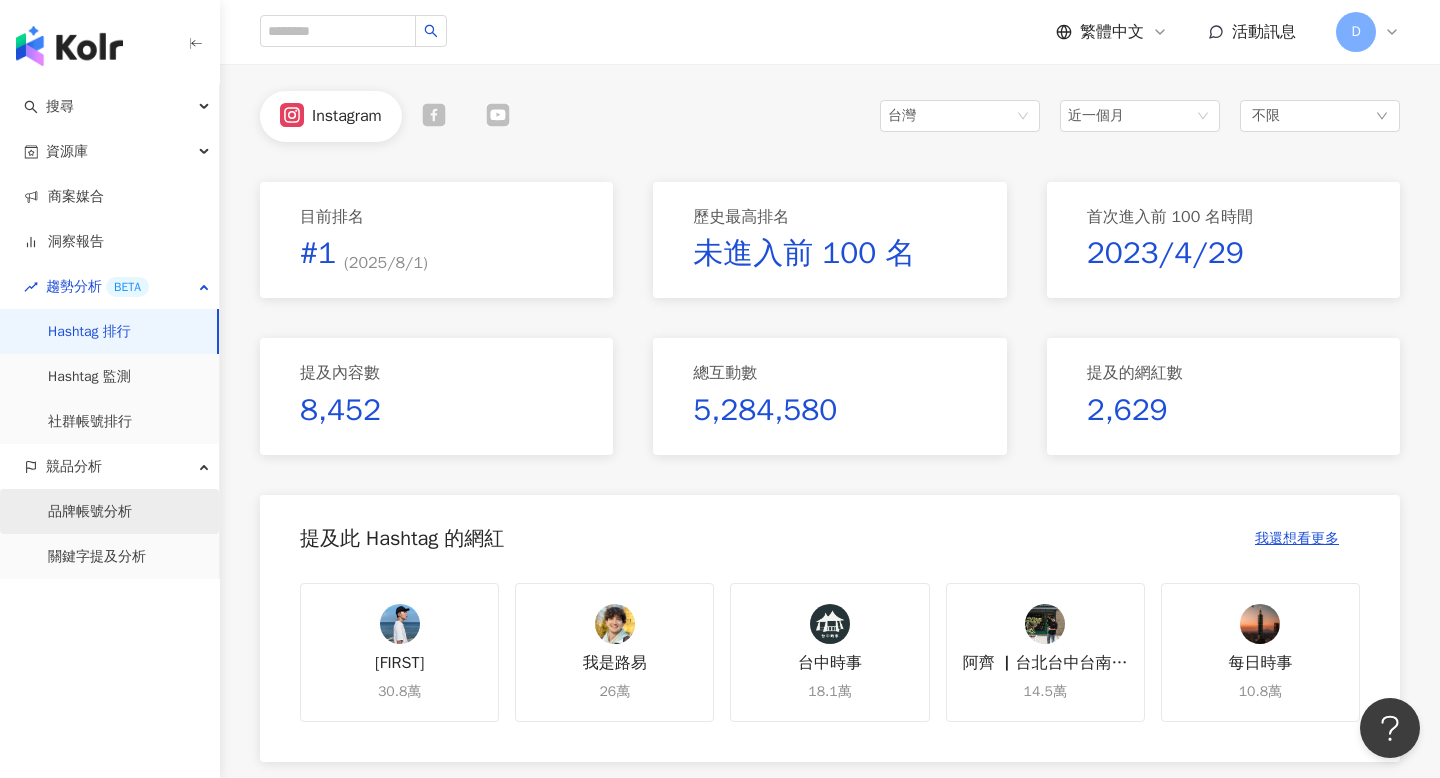 scroll, scrollTop: 182, scrollLeft: 0, axis: vertical 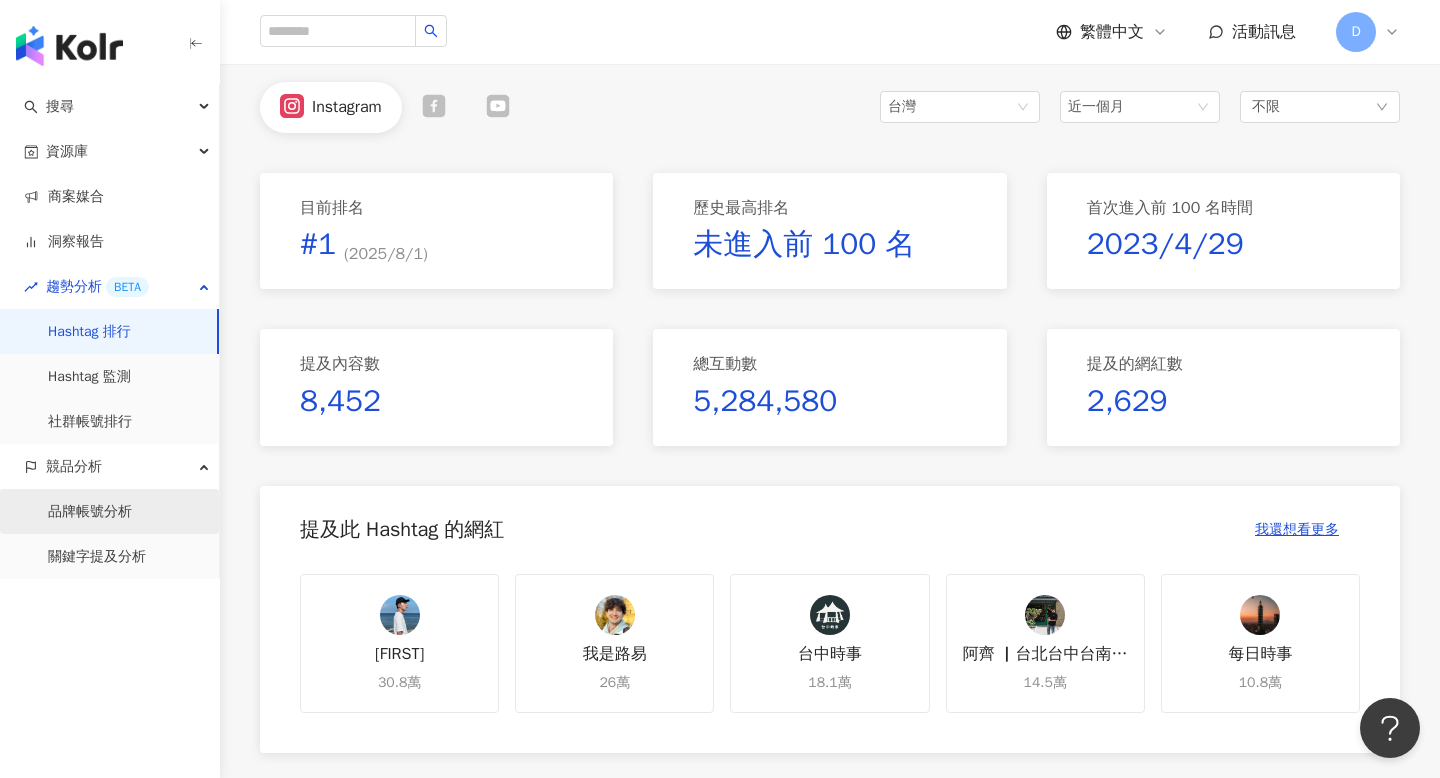 click on "品牌帳號分析" at bounding box center [90, 512] 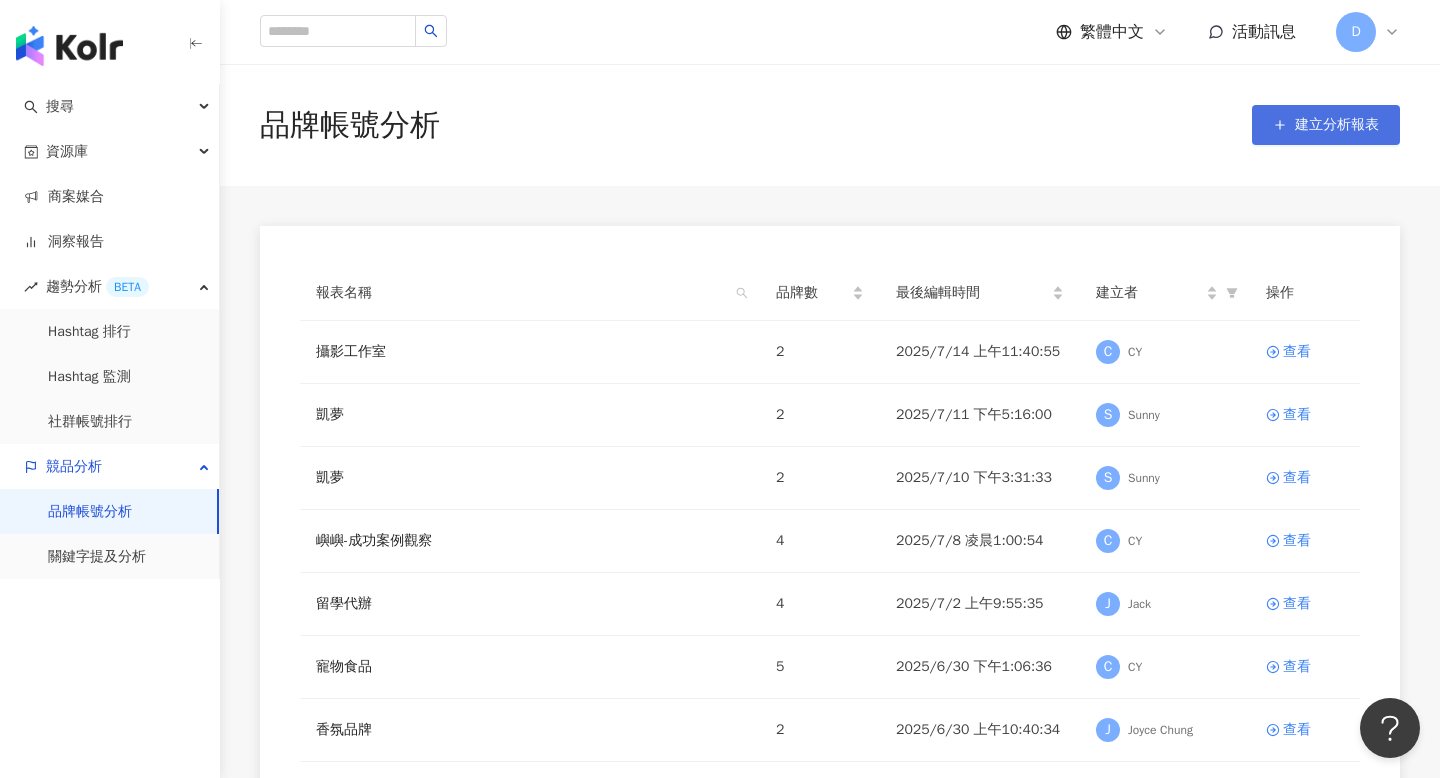 click on "建立分析報表" at bounding box center [1337, 125] 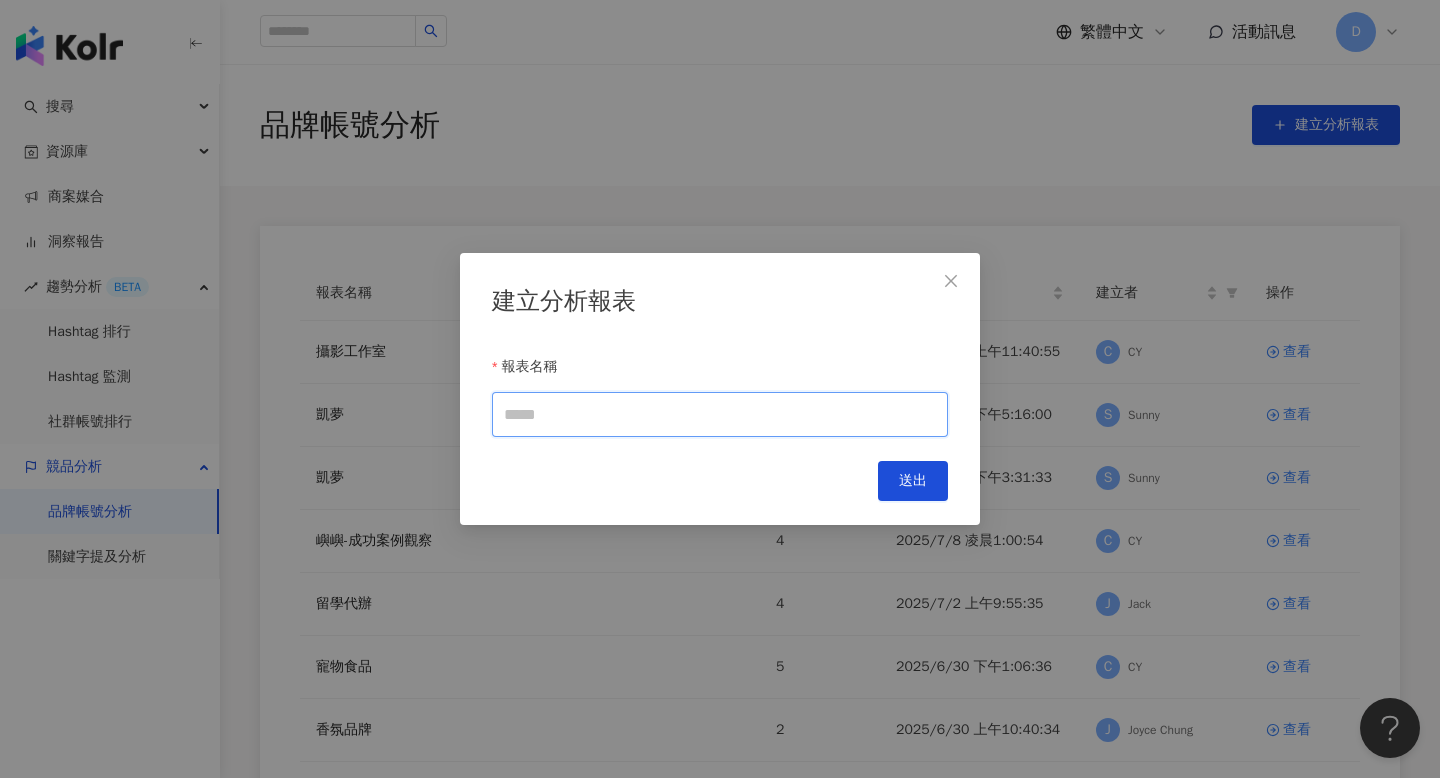 click on "報表名稱" at bounding box center [720, 414] 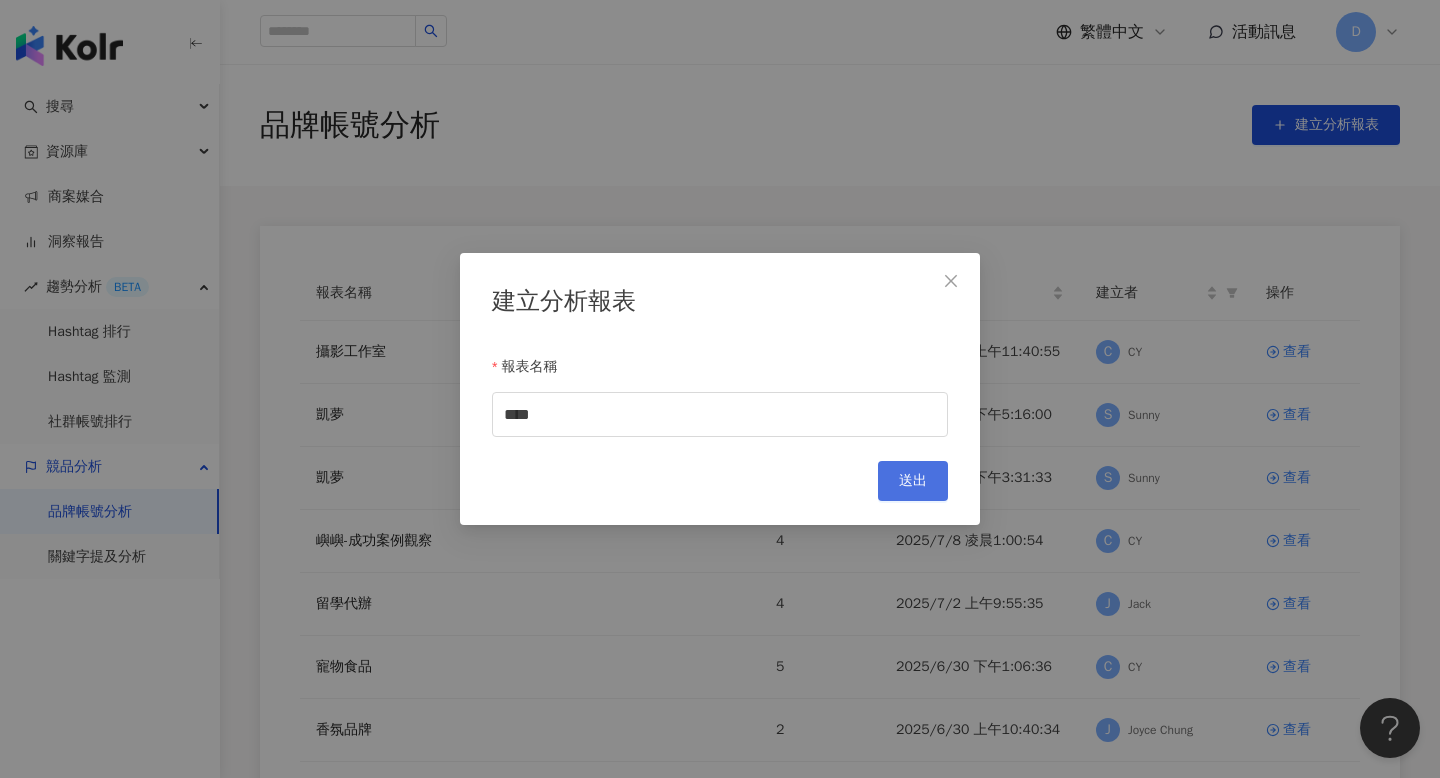 click on "送出" at bounding box center [913, 481] 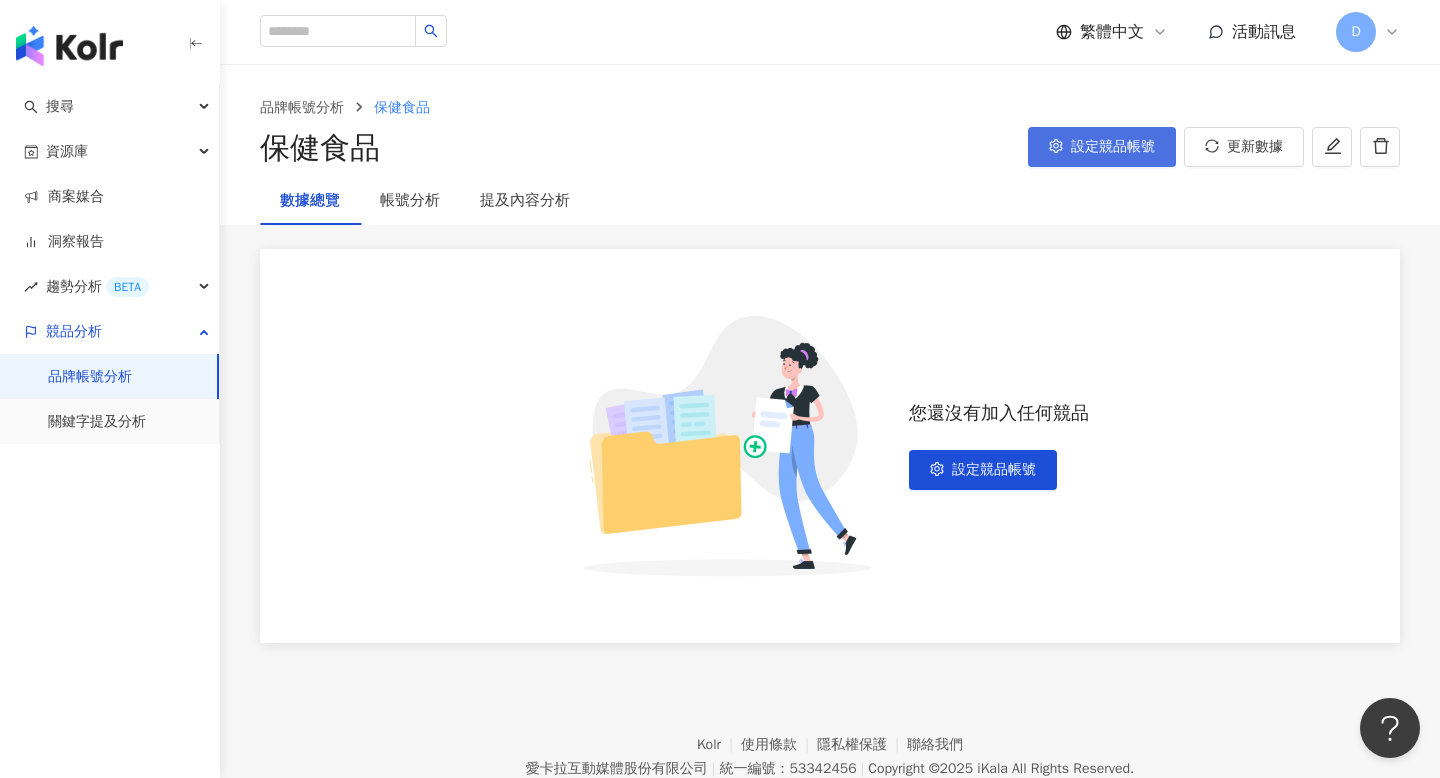 click on "設定競品帳號" at bounding box center (1113, 147) 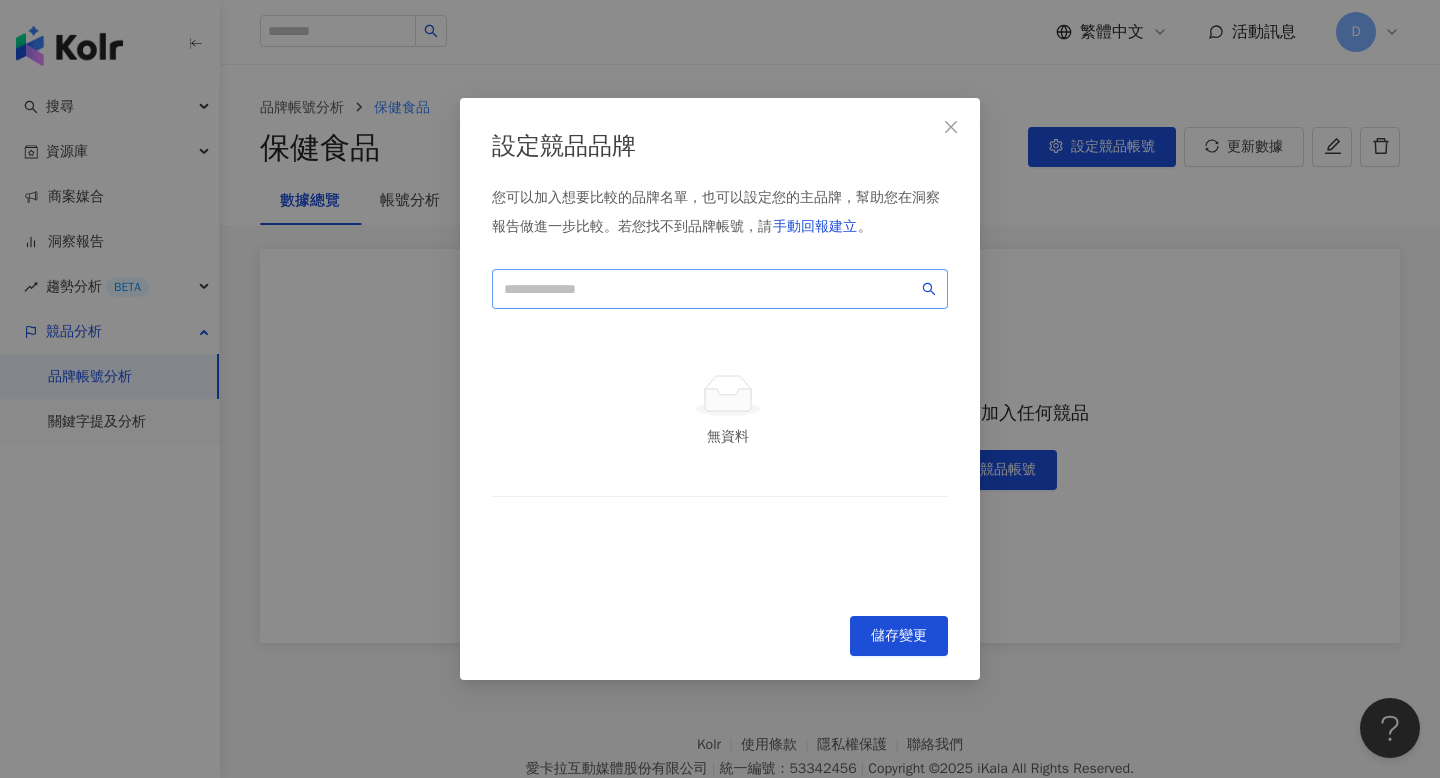 click at bounding box center (720, 289) 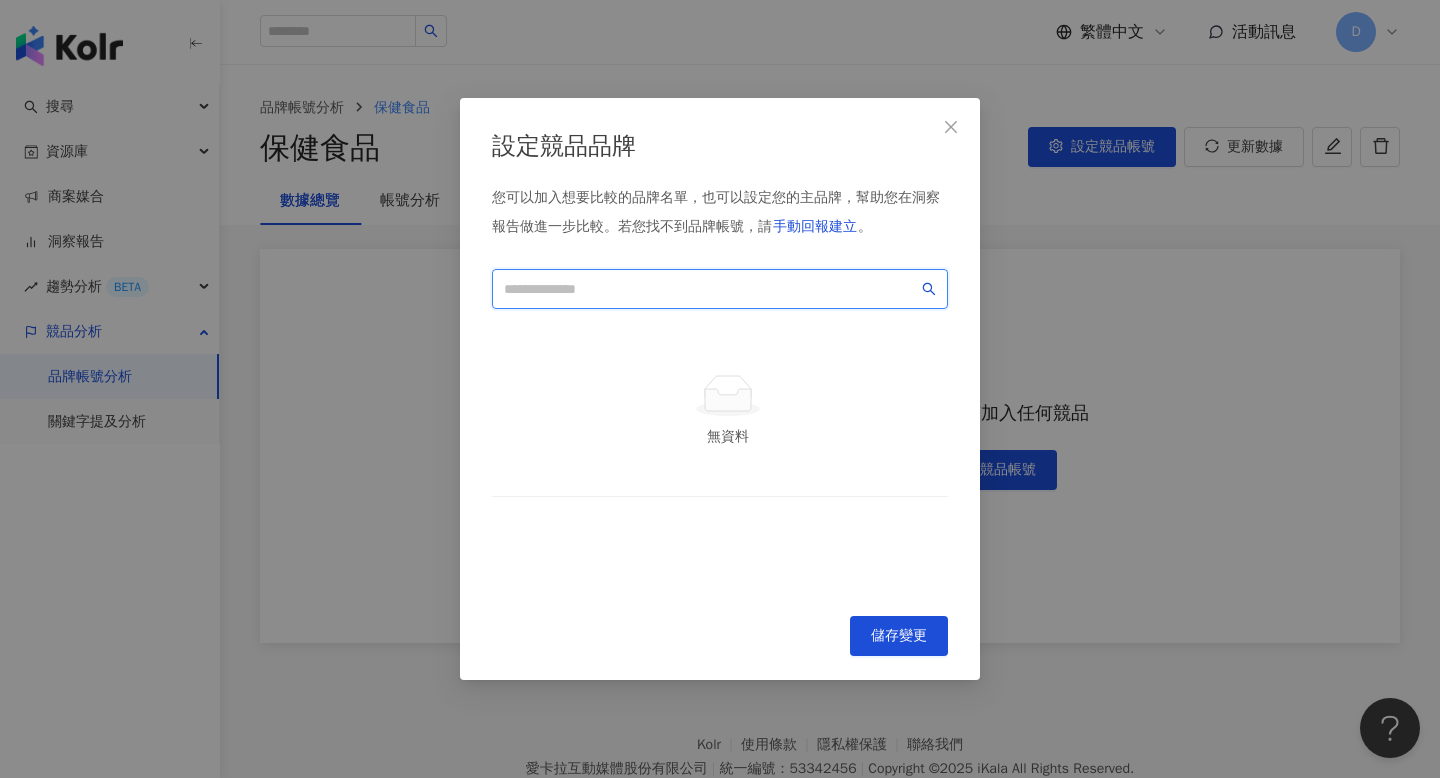 click at bounding box center (711, 289) 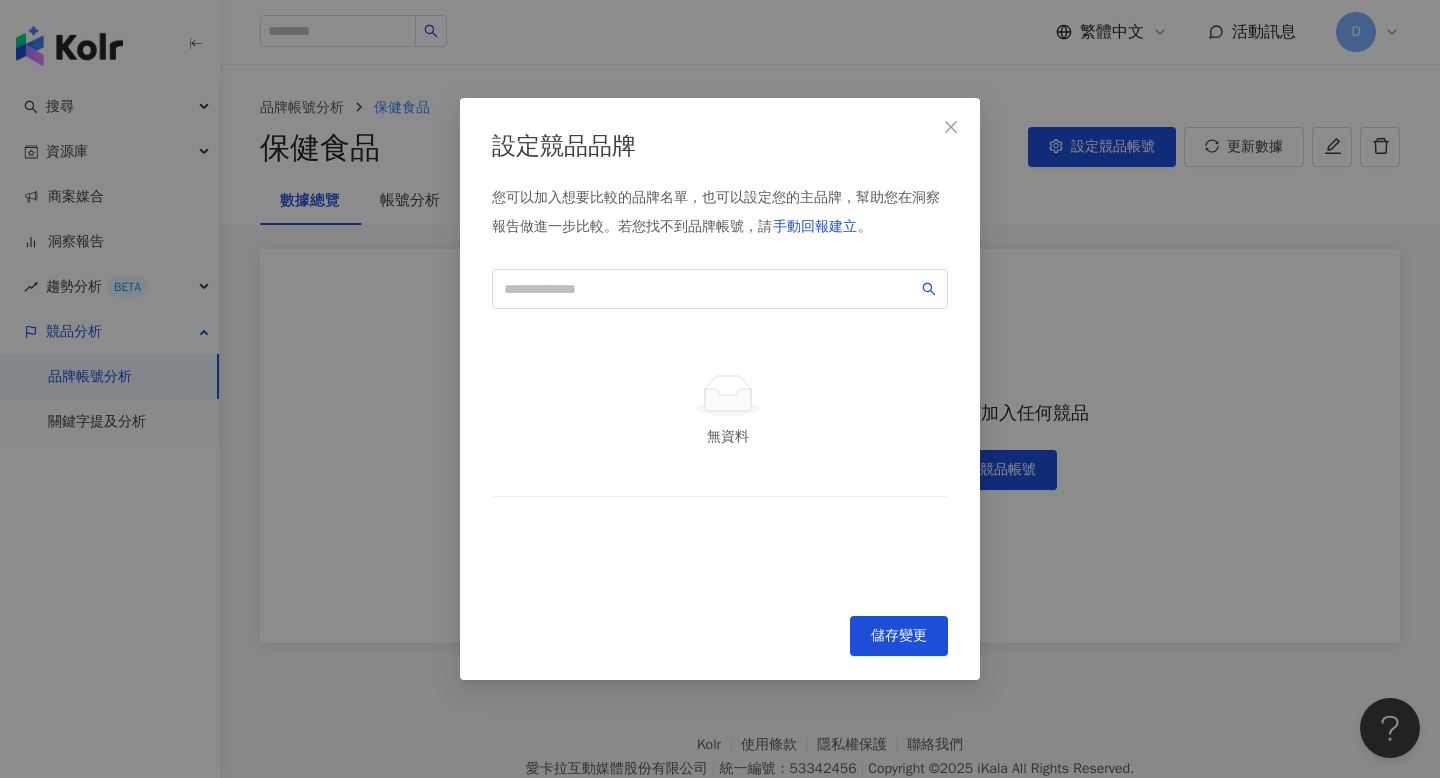 click on "設定競品品牌 您可以加入想要比較的品牌名單，也可以設定您的主品牌，幫助您在洞察報告做進一步比較。 若您找不到品牌帳號，請 手動回報建立 。 無資料
To pick up a draggable item, press the space bar.
While dragging, use the arrow keys to move the item.
Press space again to drop the item in its new position, or press escape to cancel.
Cancel 儲存變更" at bounding box center (720, 389) 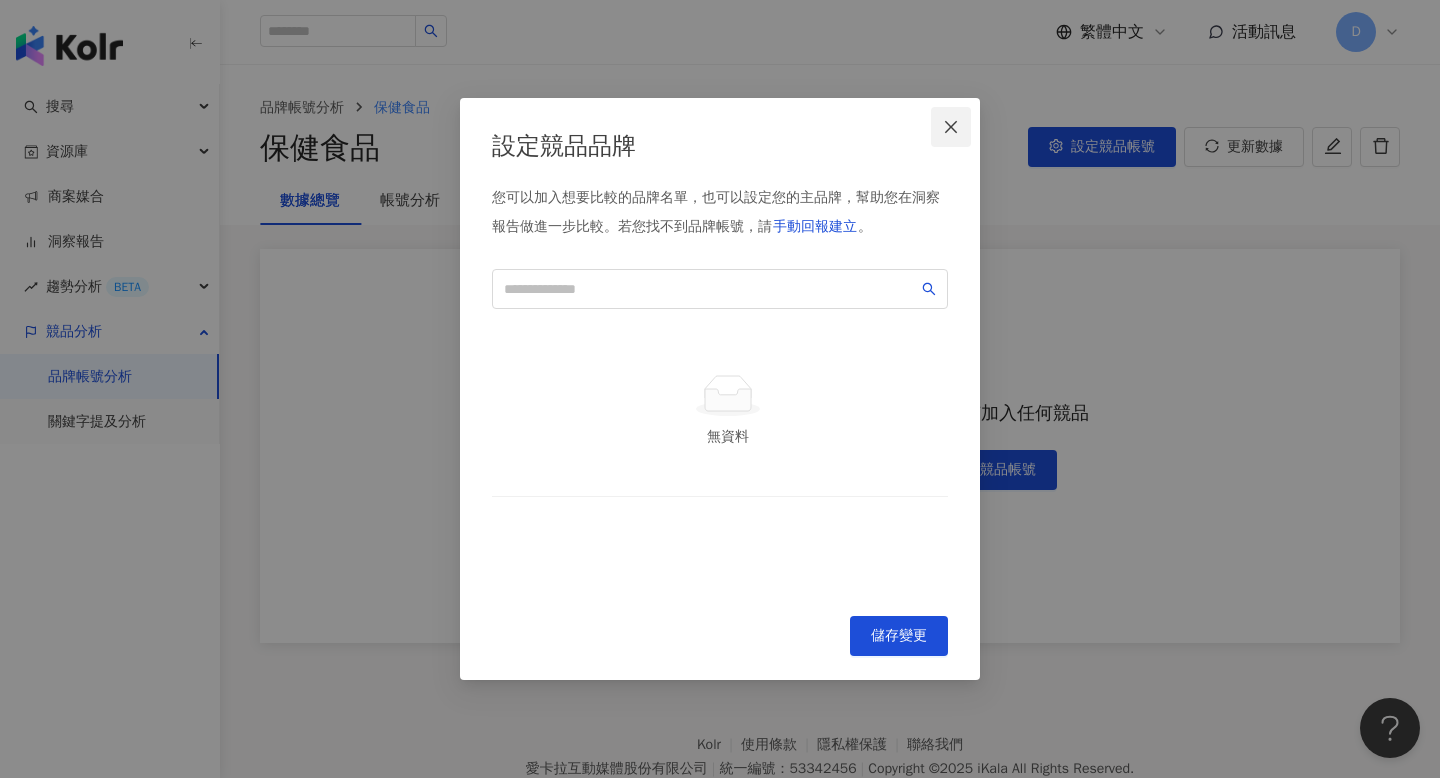 click at bounding box center [951, 127] 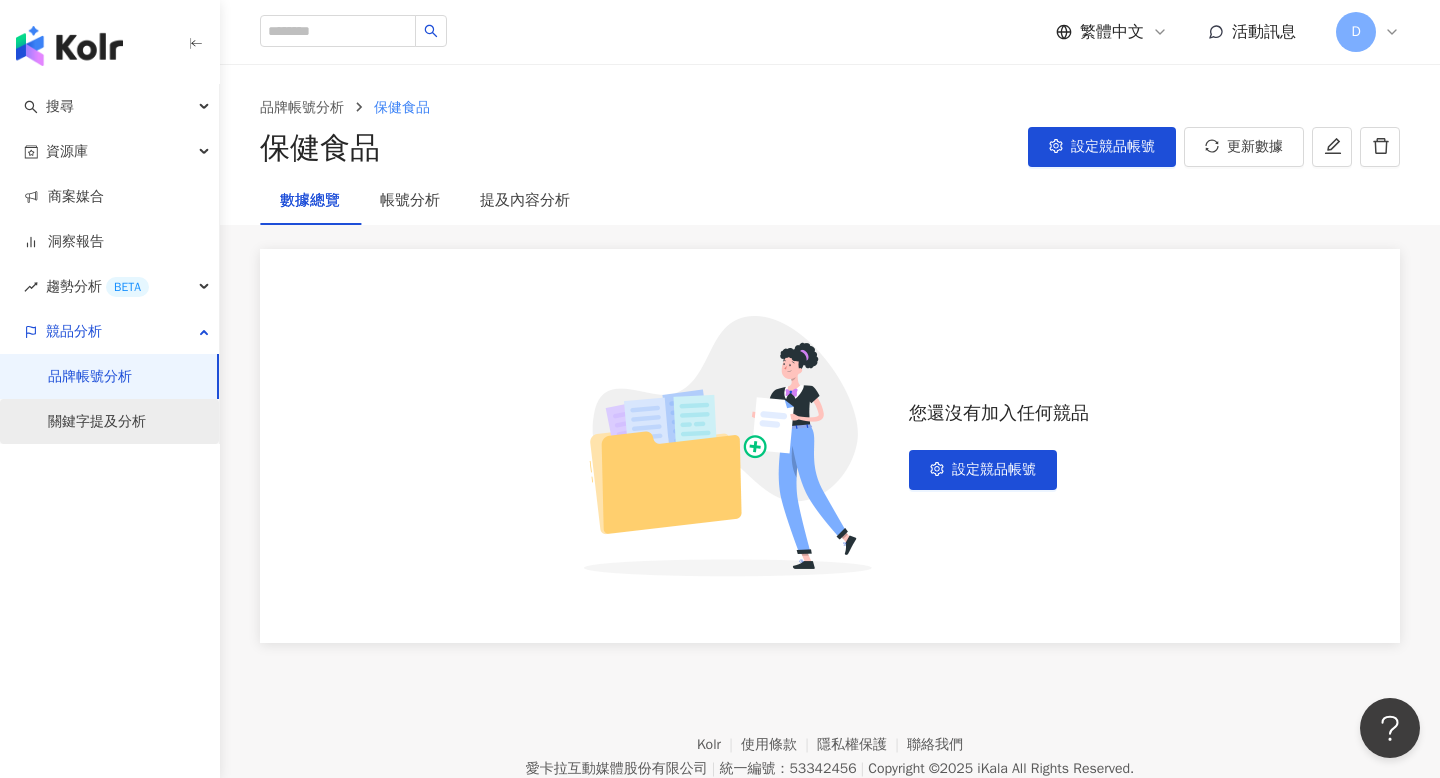 click on "關鍵字提及分析" at bounding box center [97, 422] 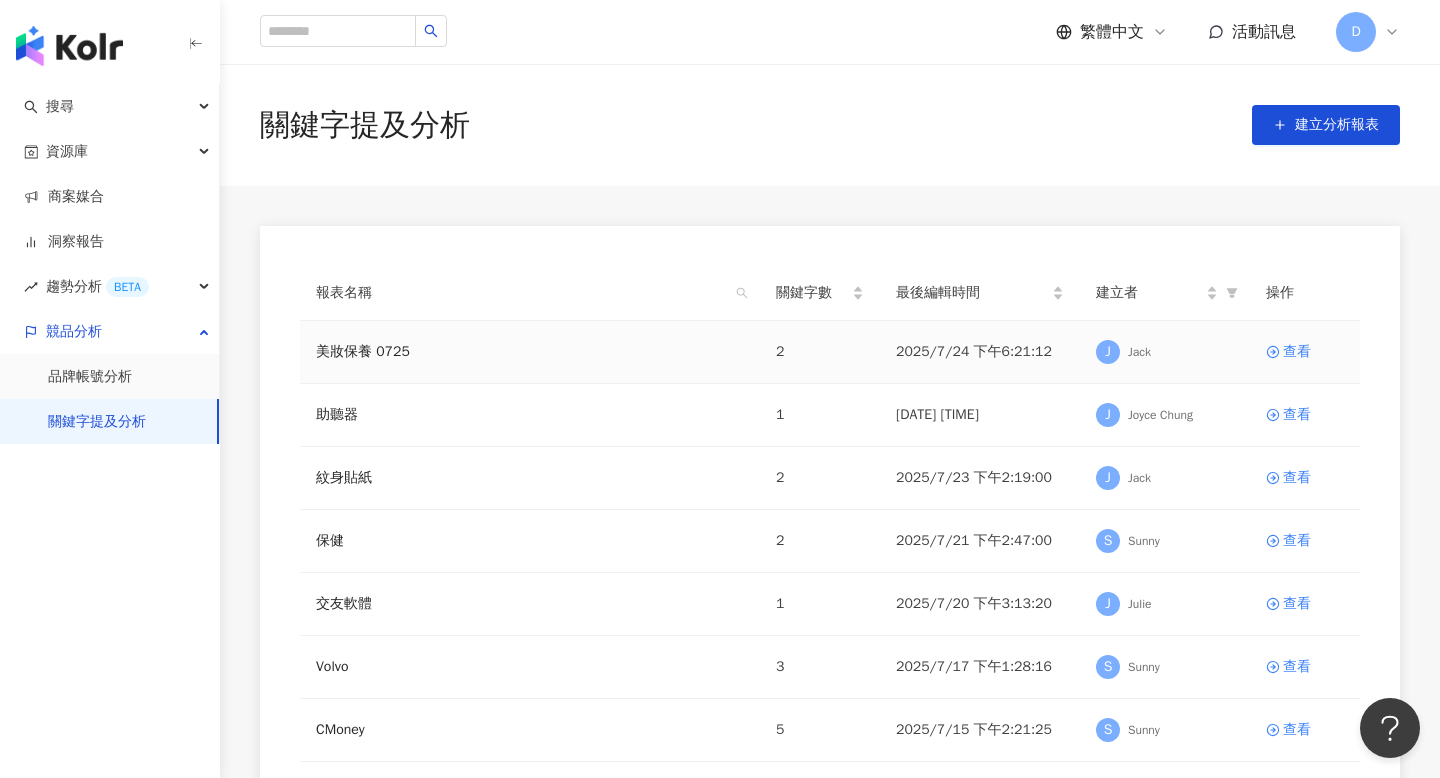 click on "查看" at bounding box center (1305, 352) 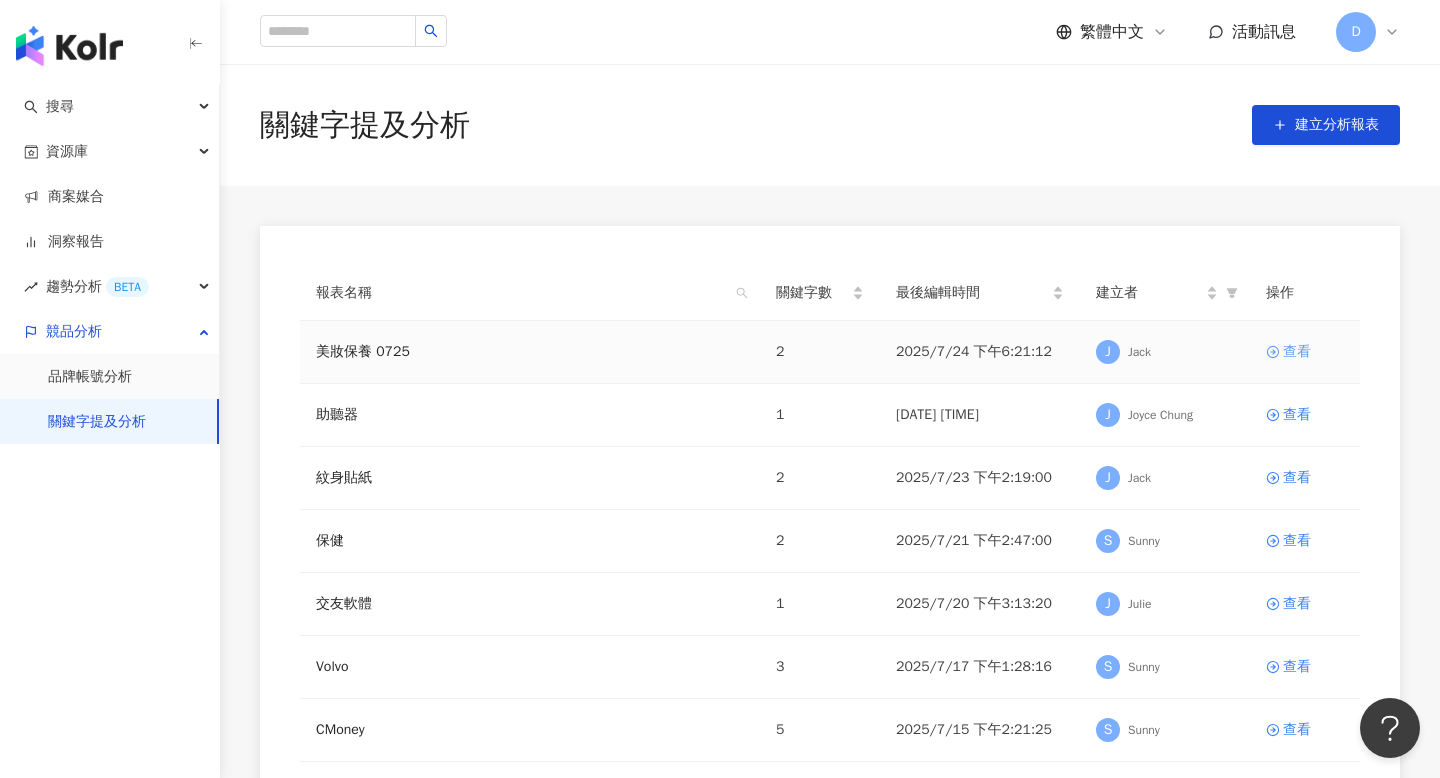 click on "查看" at bounding box center [1297, 352] 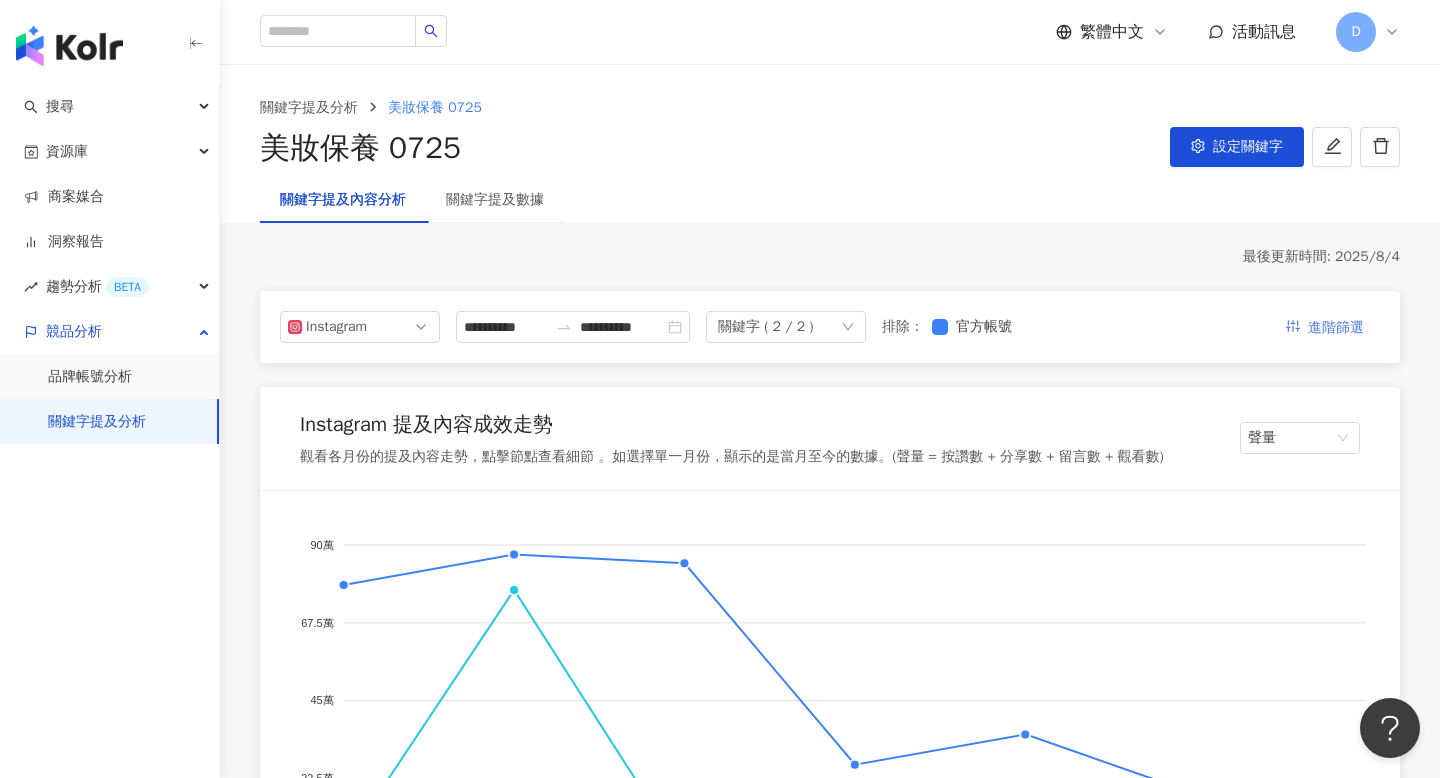 click on "進階篩選" at bounding box center (1336, 328) 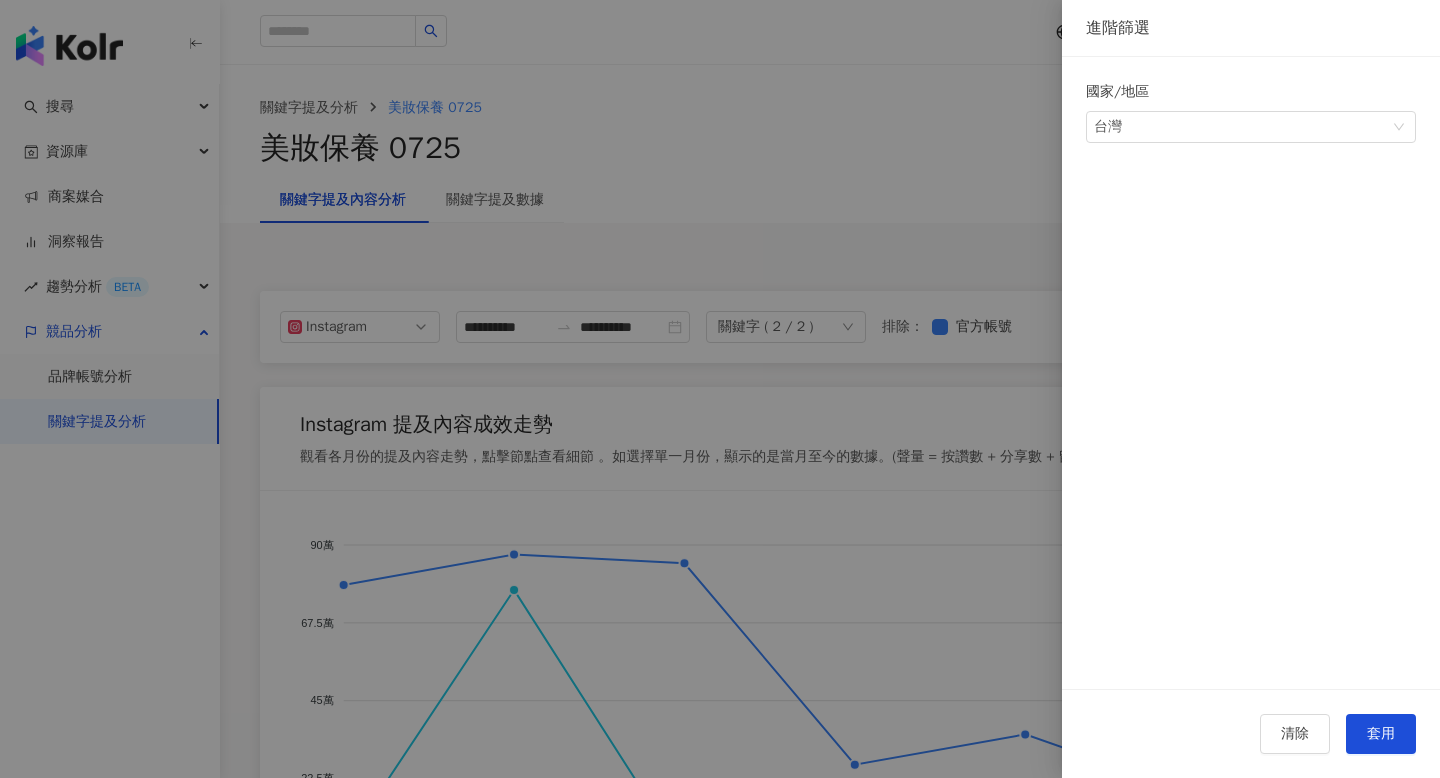 click on "國家/地區 台灣" at bounding box center (1251, 397) 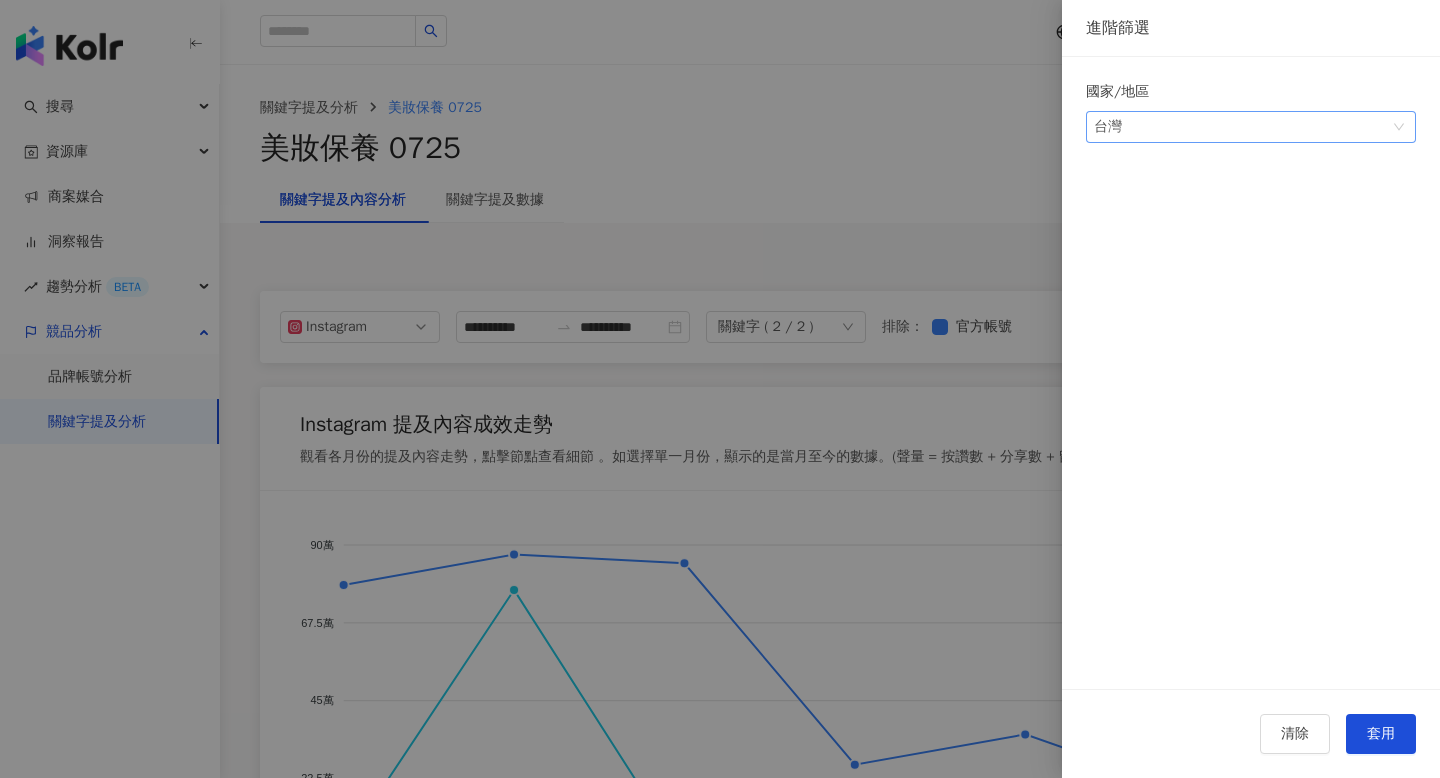 click on "台灣" at bounding box center [1251, 127] 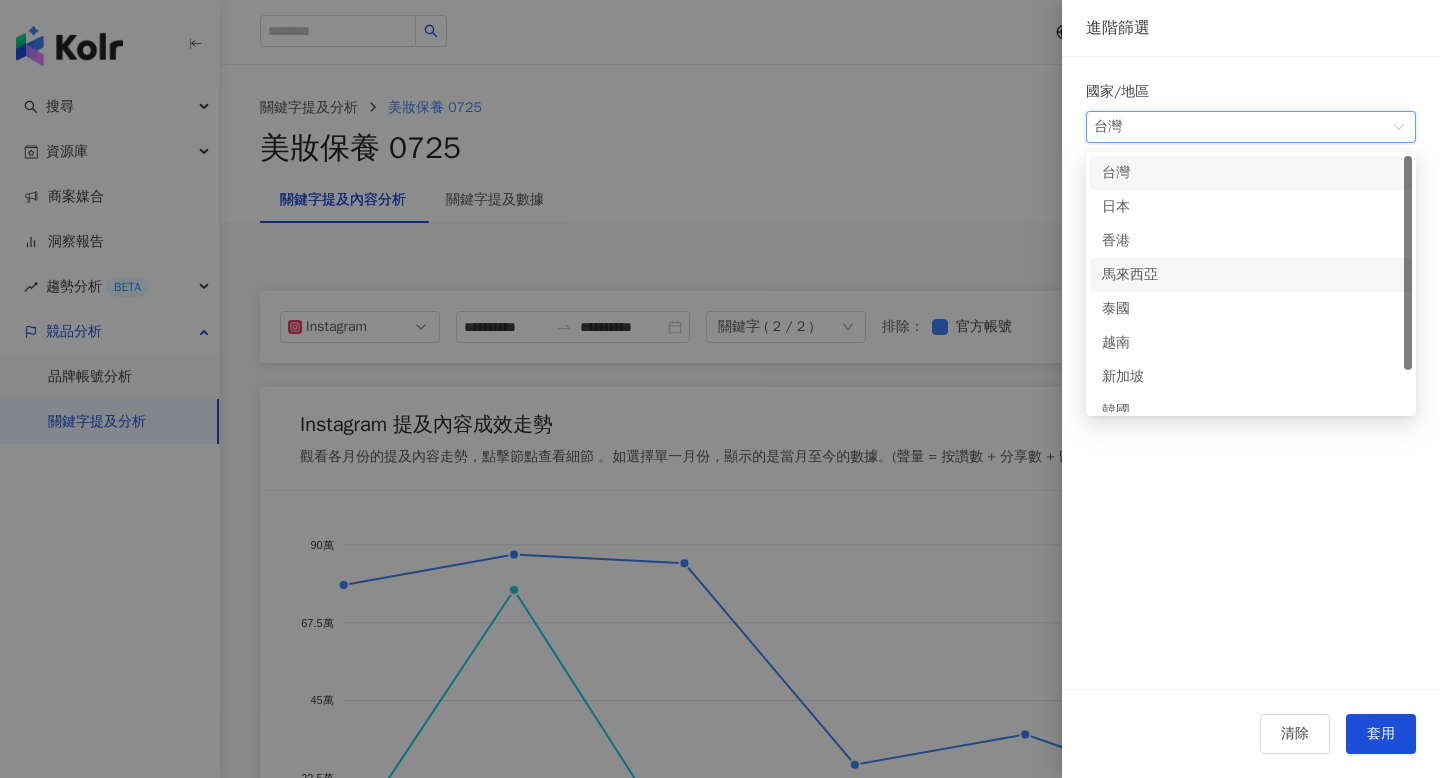 scroll, scrollTop: 50, scrollLeft: 0, axis: vertical 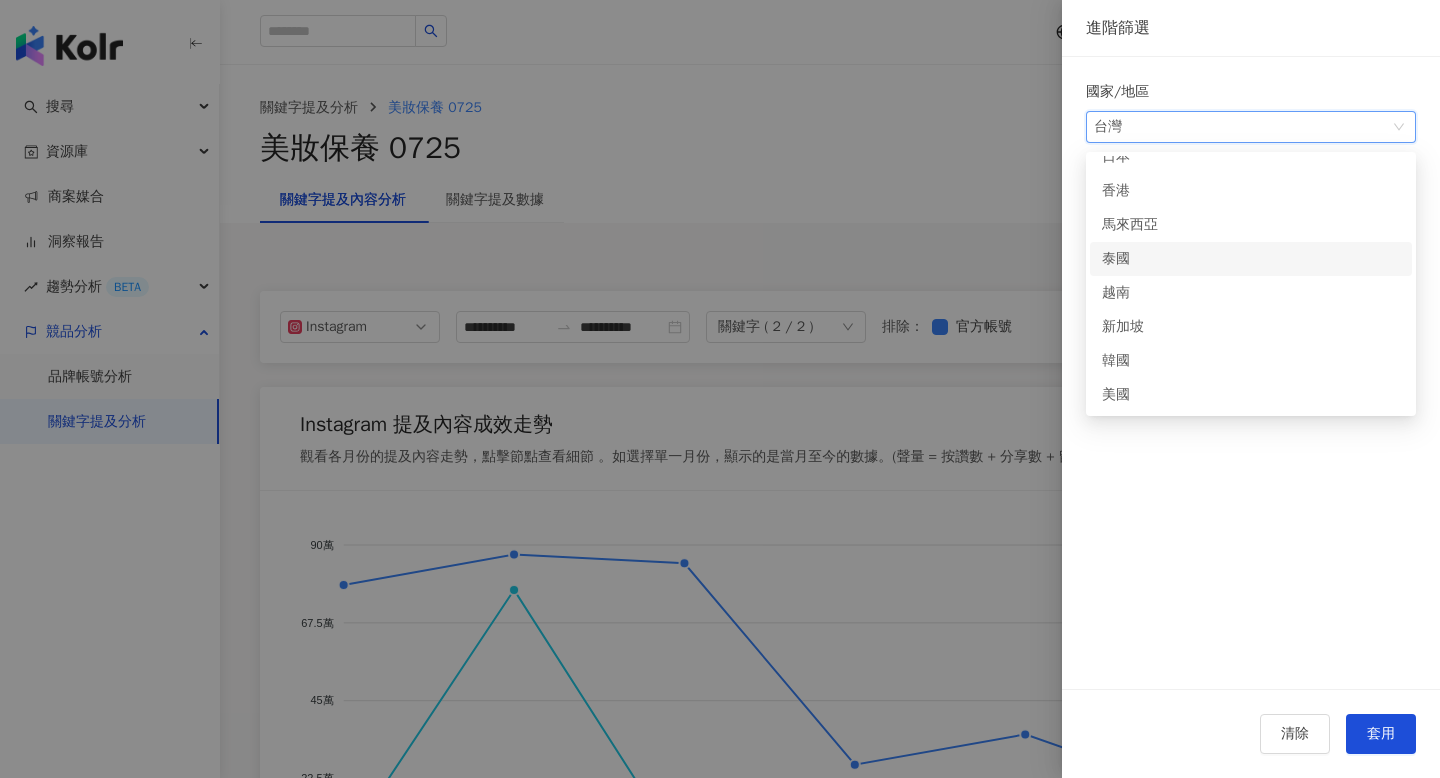 click at bounding box center [720, 389] 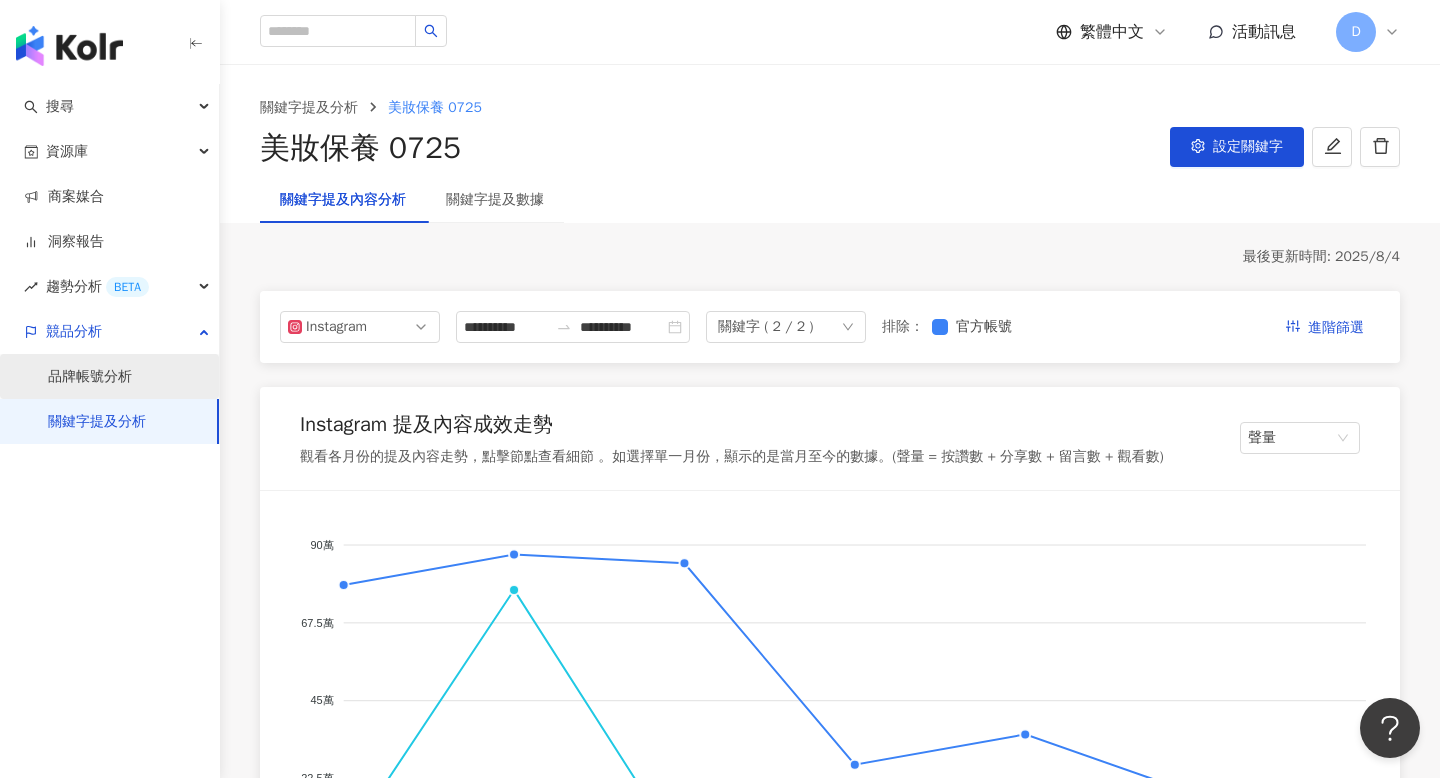 click on "品牌帳號分析" at bounding box center [90, 377] 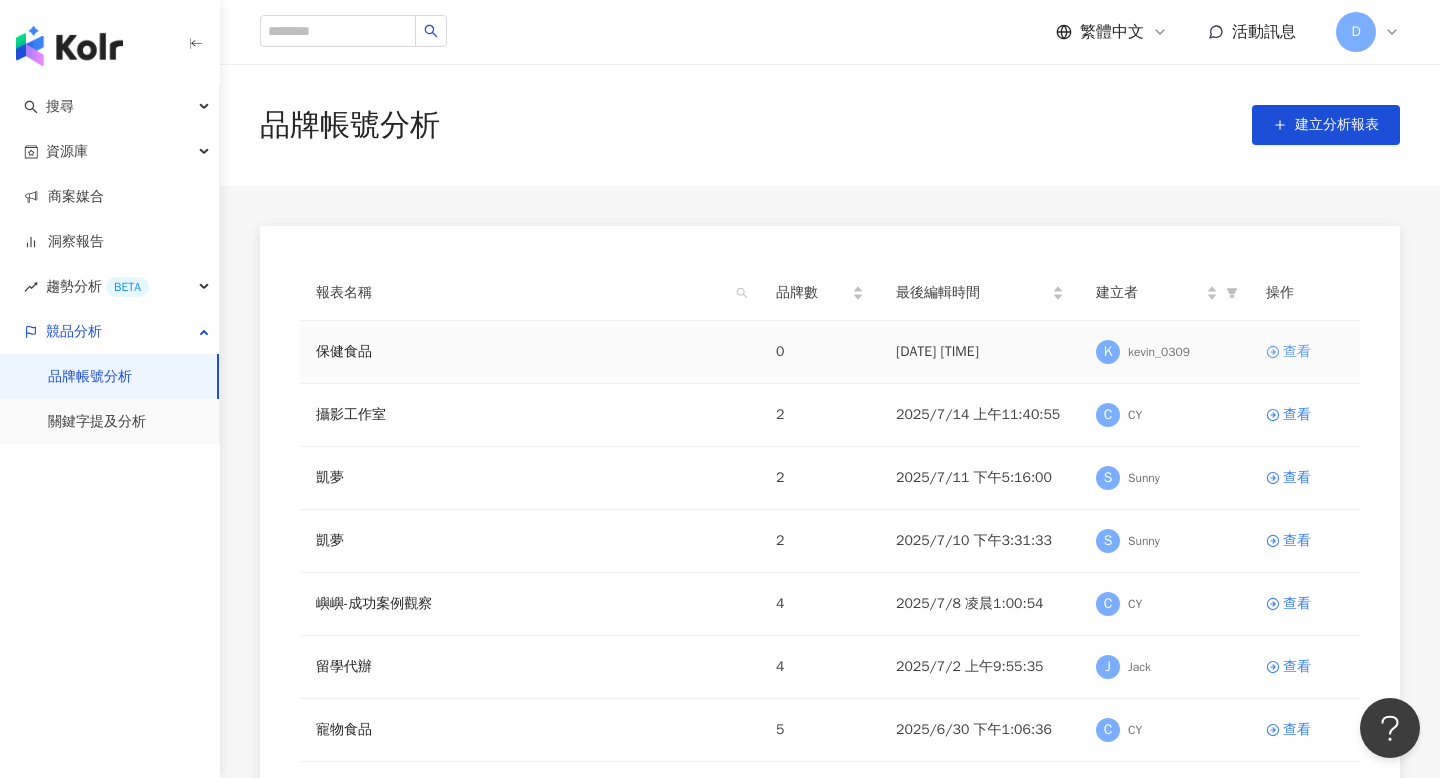 click on "查看" at bounding box center (1297, 352) 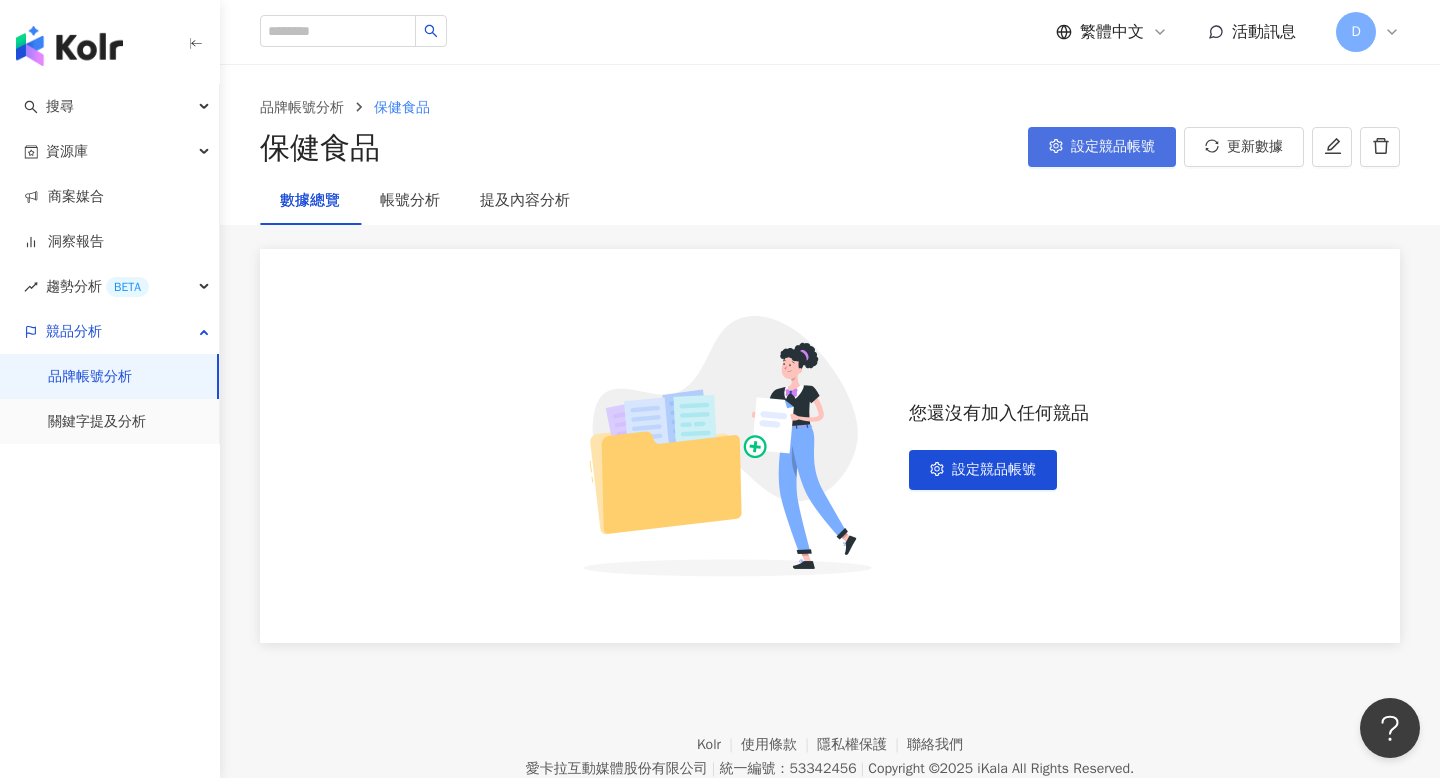 click on "設定競品帳號" at bounding box center [1113, 147] 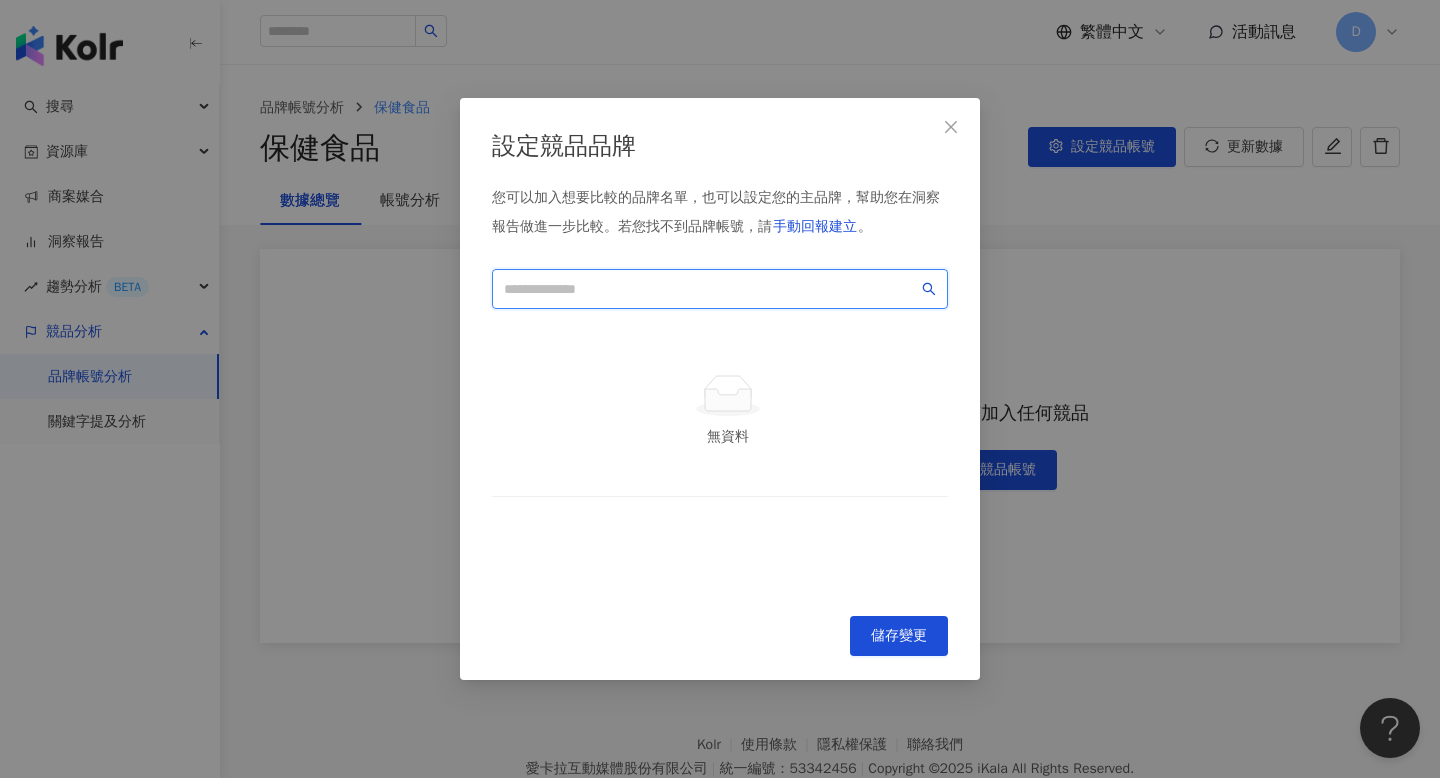 click at bounding box center [711, 289] 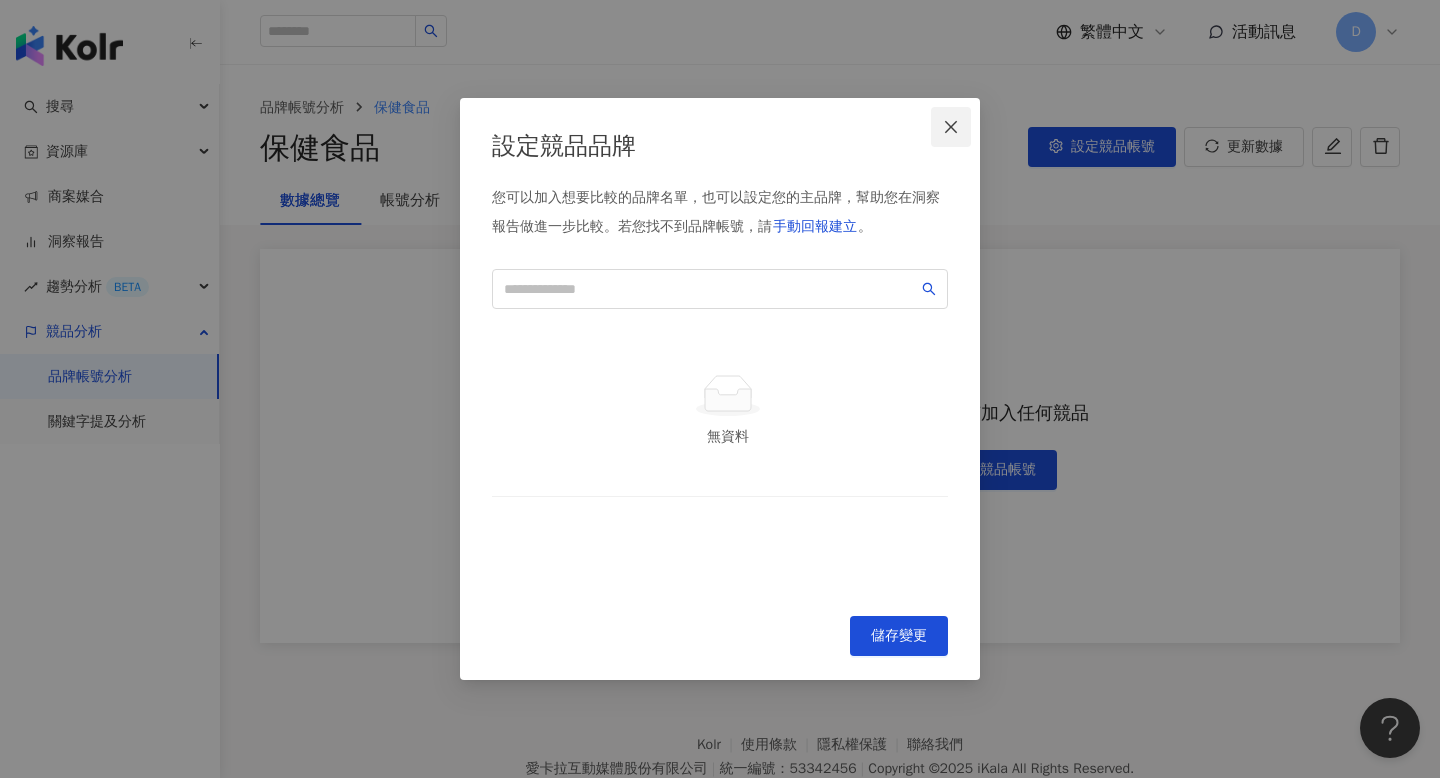 click at bounding box center [951, 127] 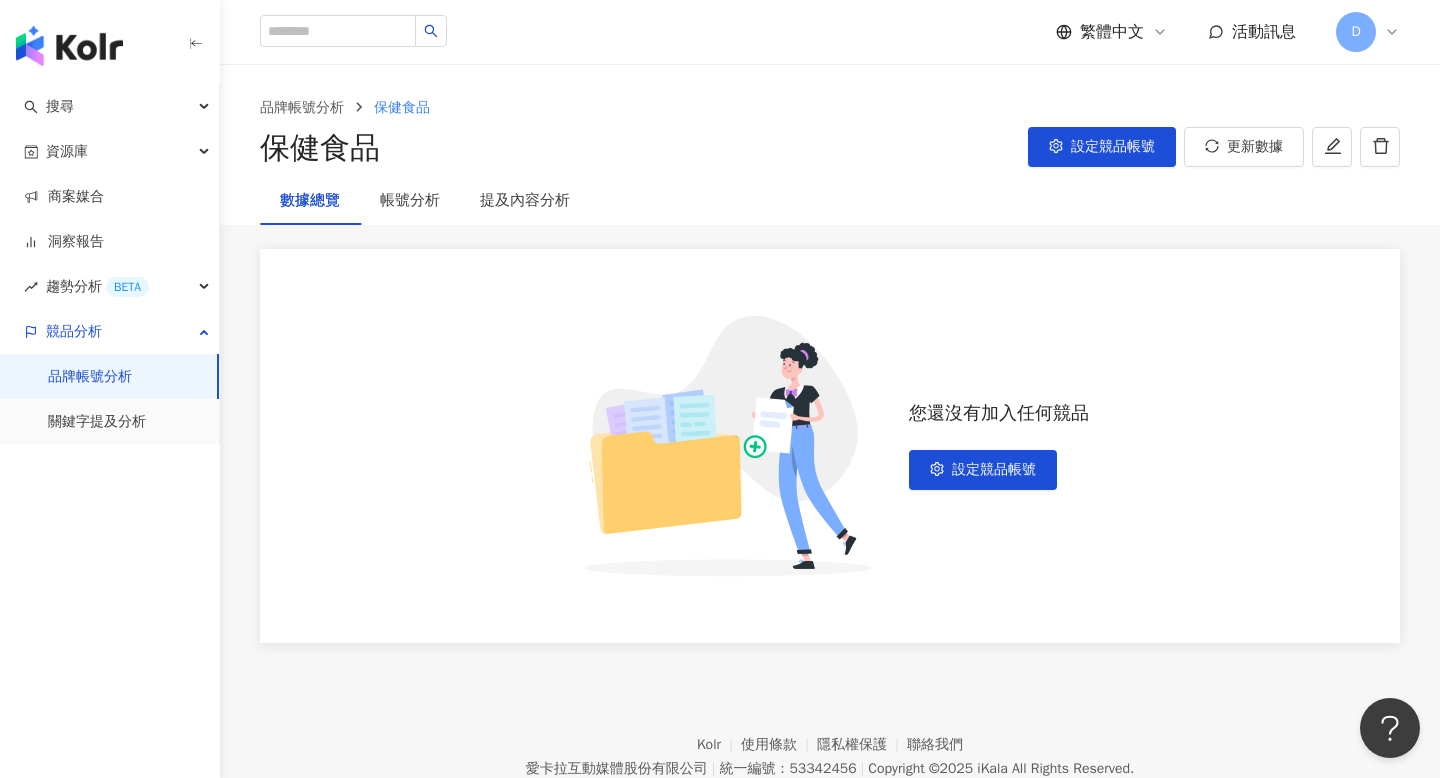 click on "搜尋 資源庫 商案媒合 洞察報告 趨勢分析 BETA 競品分析 品牌帳號分析 關鍵字提及分析" at bounding box center [110, 431] 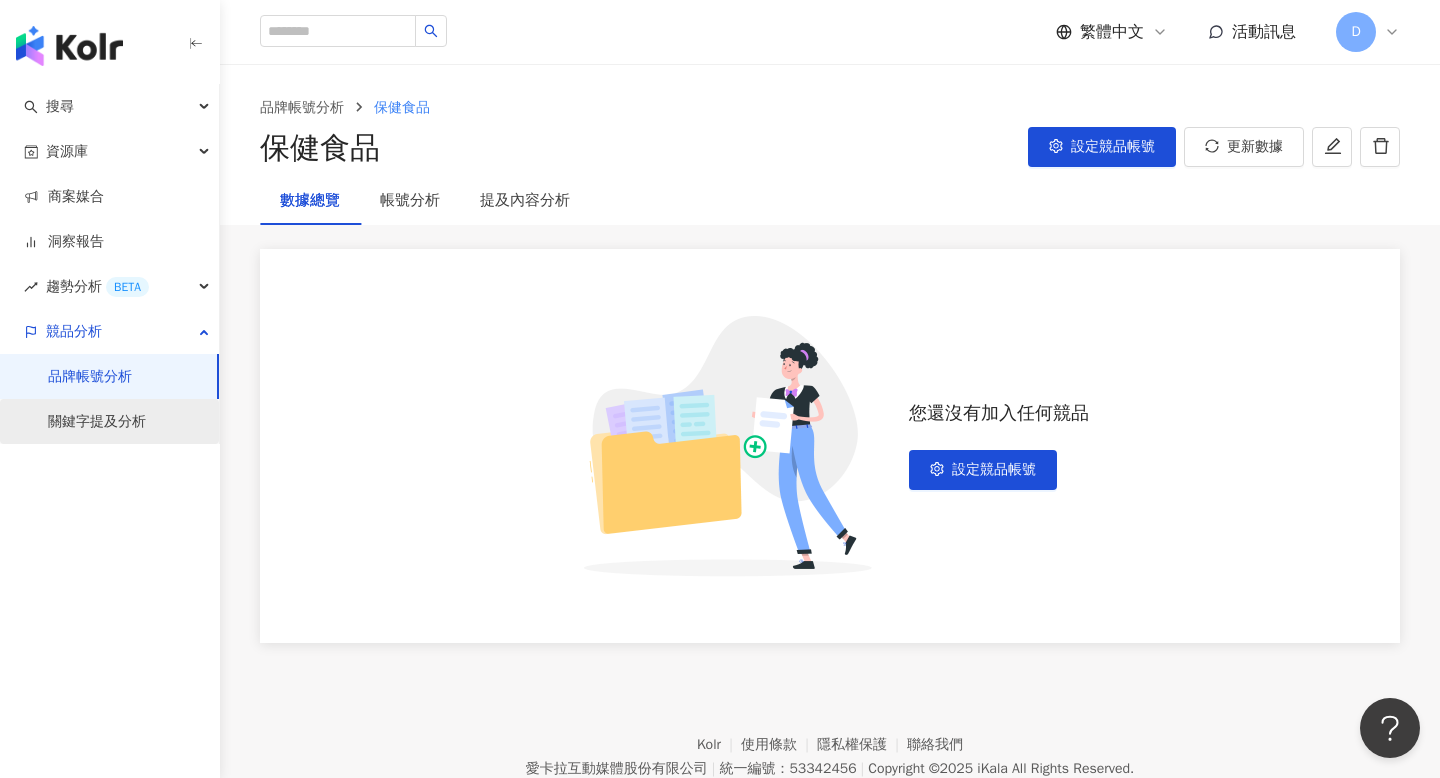 click on "關鍵字提及分析" at bounding box center [97, 422] 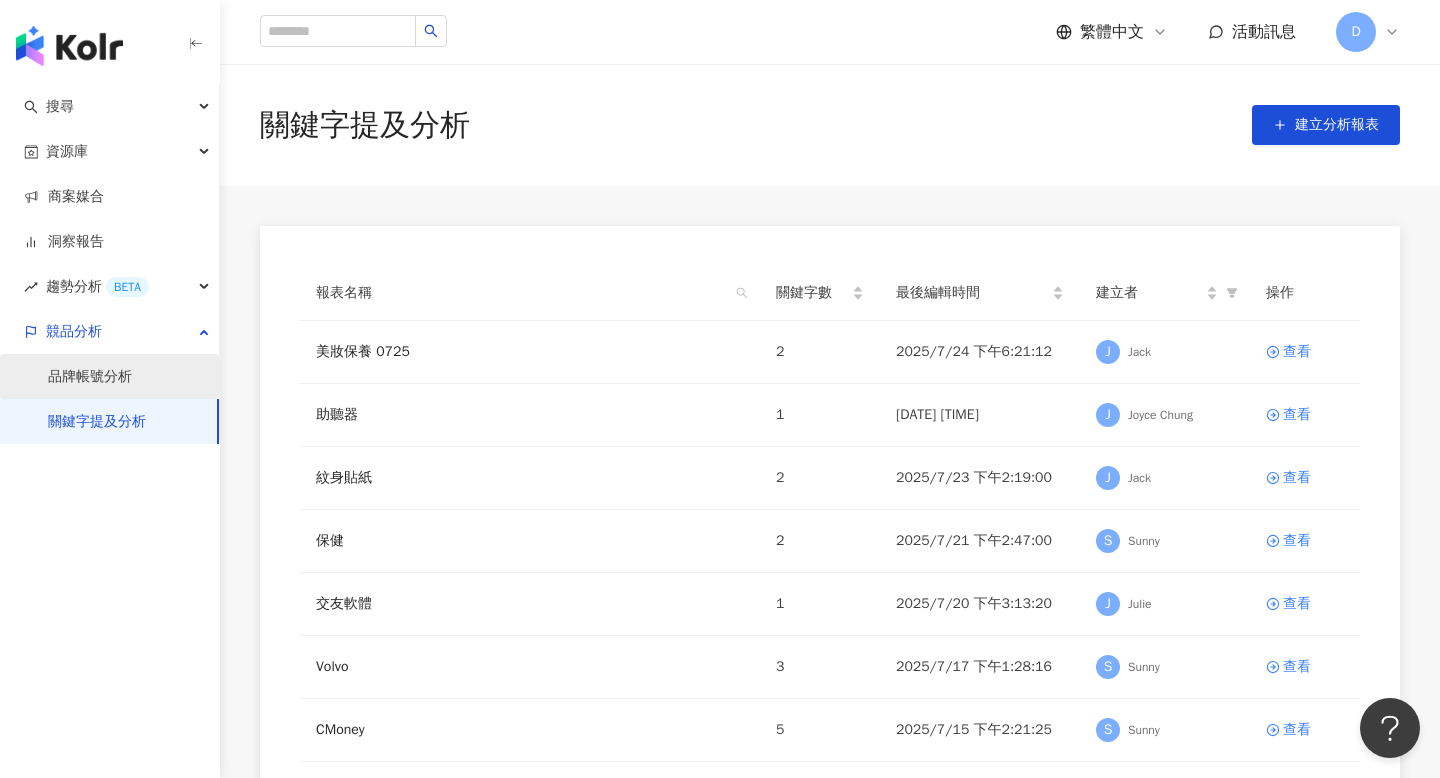 click on "品牌帳號分析" at bounding box center (90, 377) 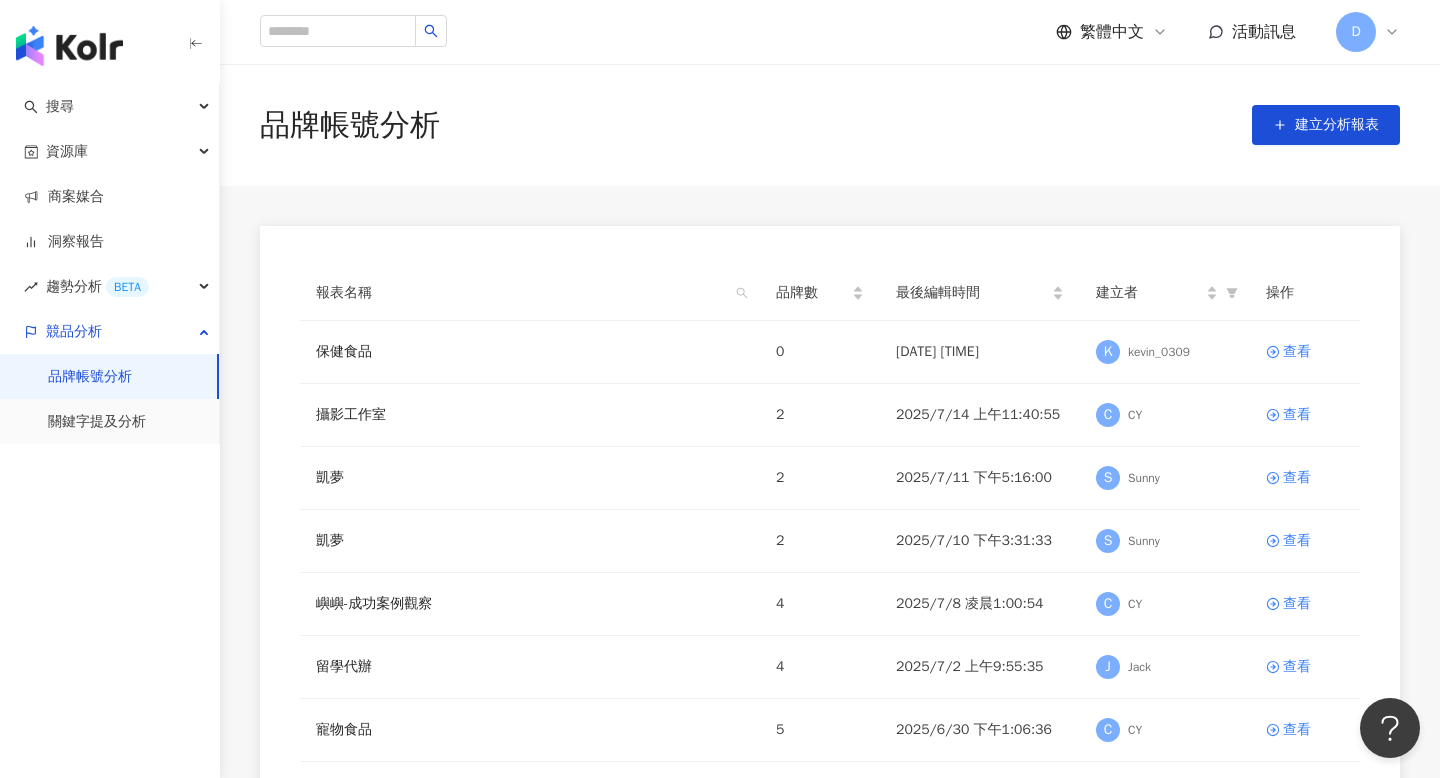 click on "品牌帳號分析" at bounding box center [90, 377] 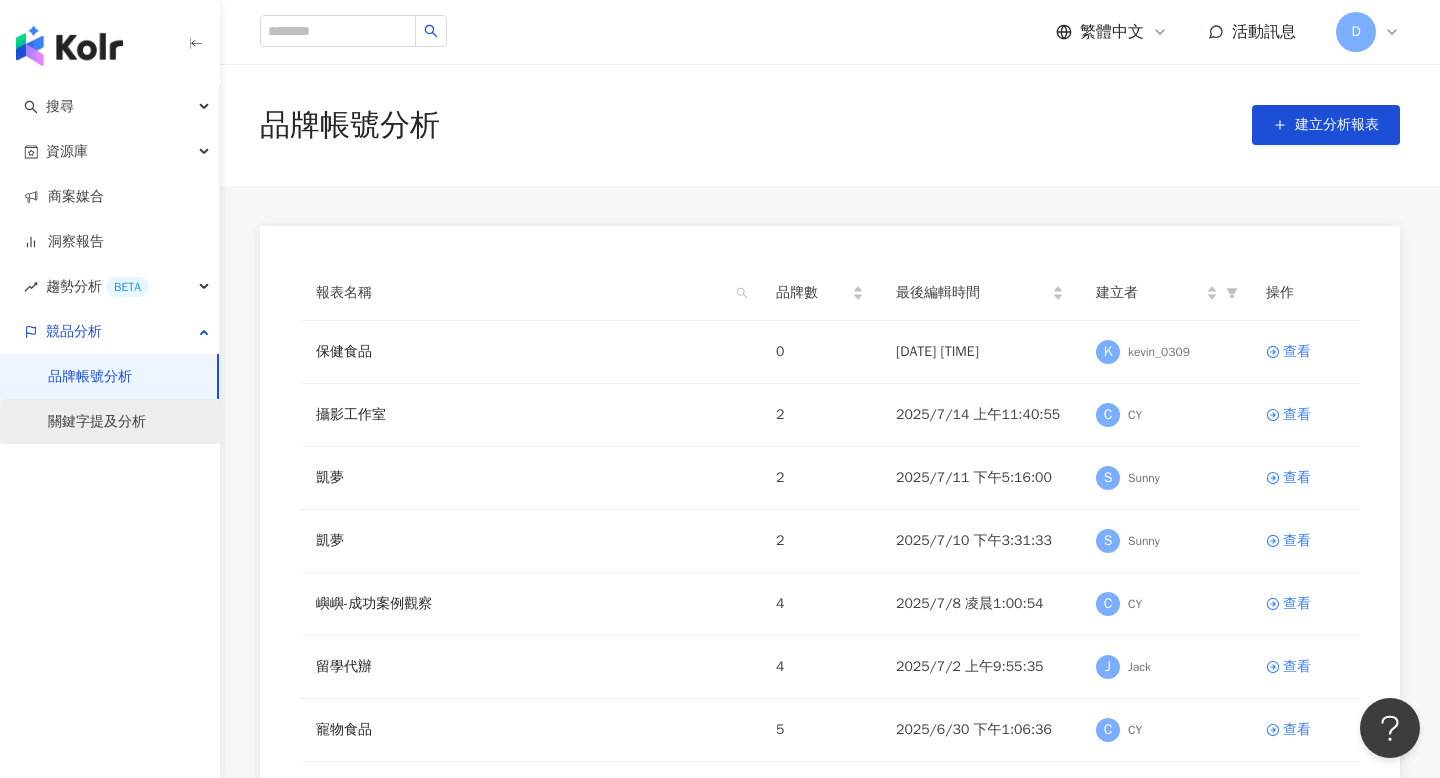 click on "關鍵字提及分析" at bounding box center (97, 422) 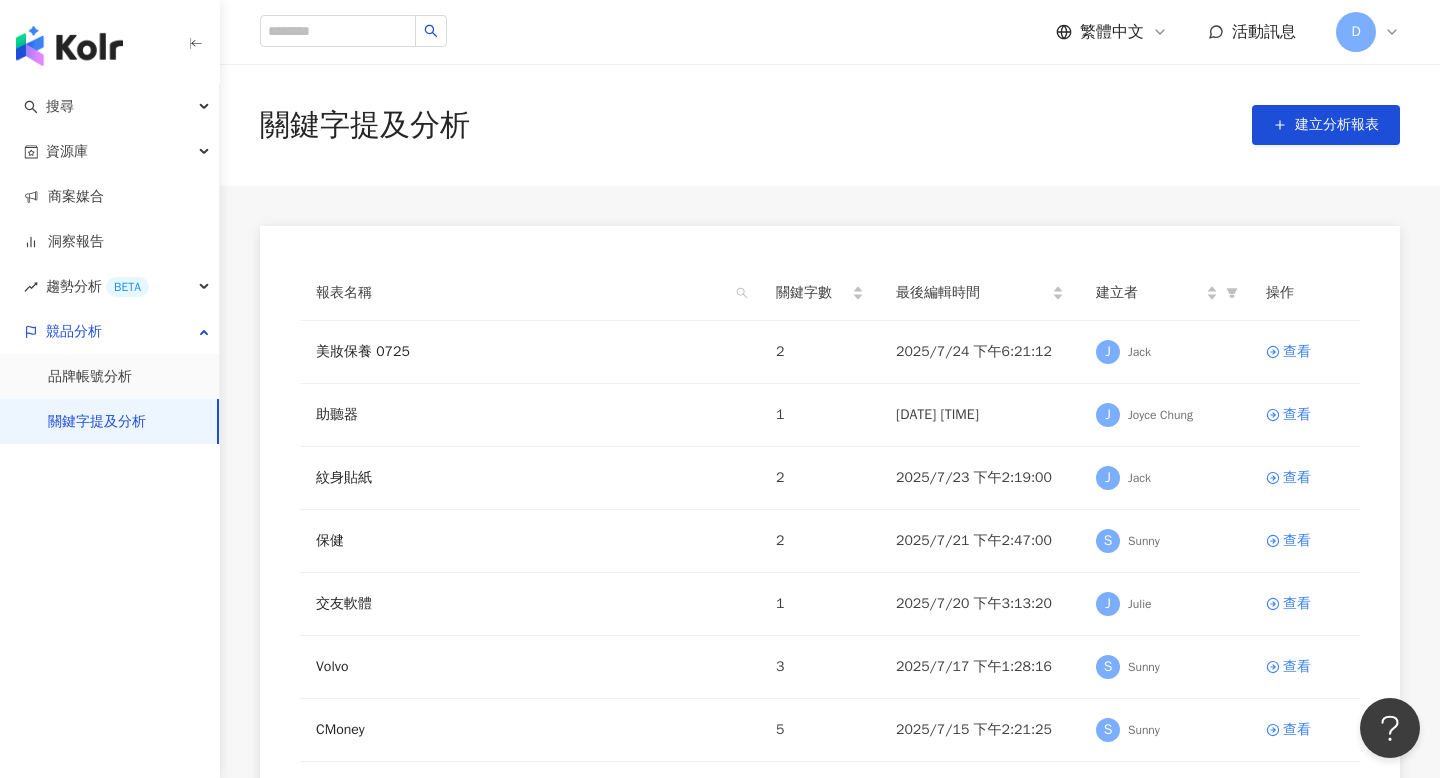 click on "關鍵字提及分析" at bounding box center [97, 422] 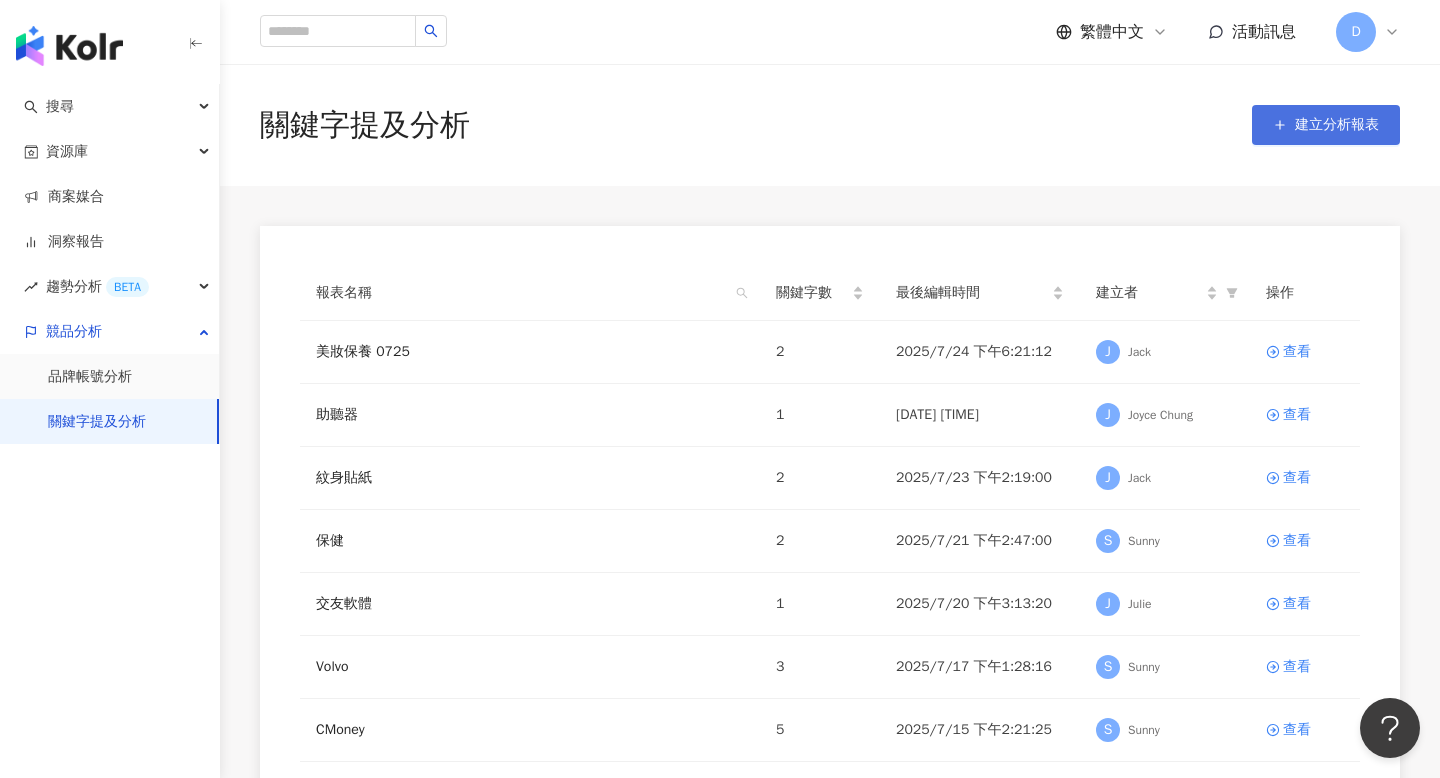 click on "建立分析報表" at bounding box center (1337, 125) 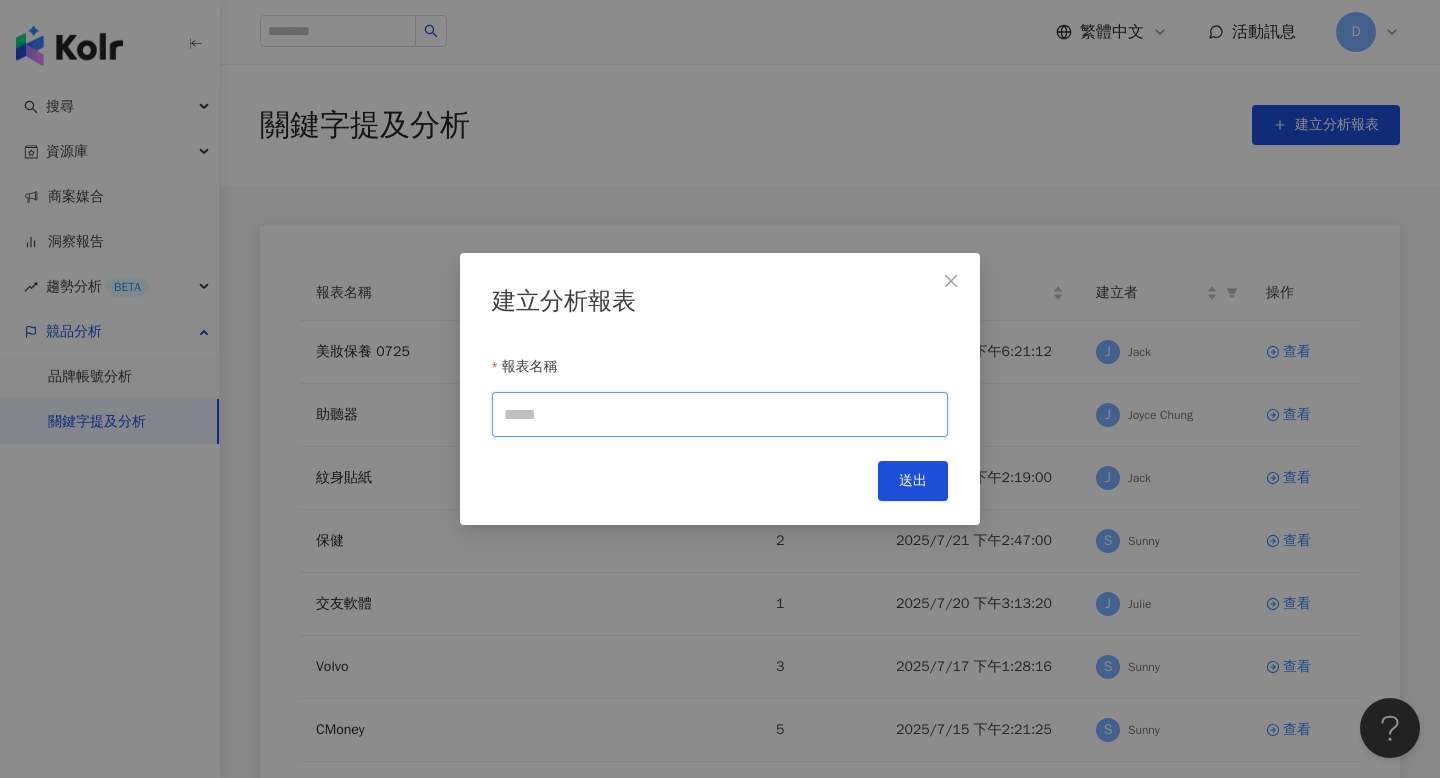 click on "報表名稱" at bounding box center [720, 414] 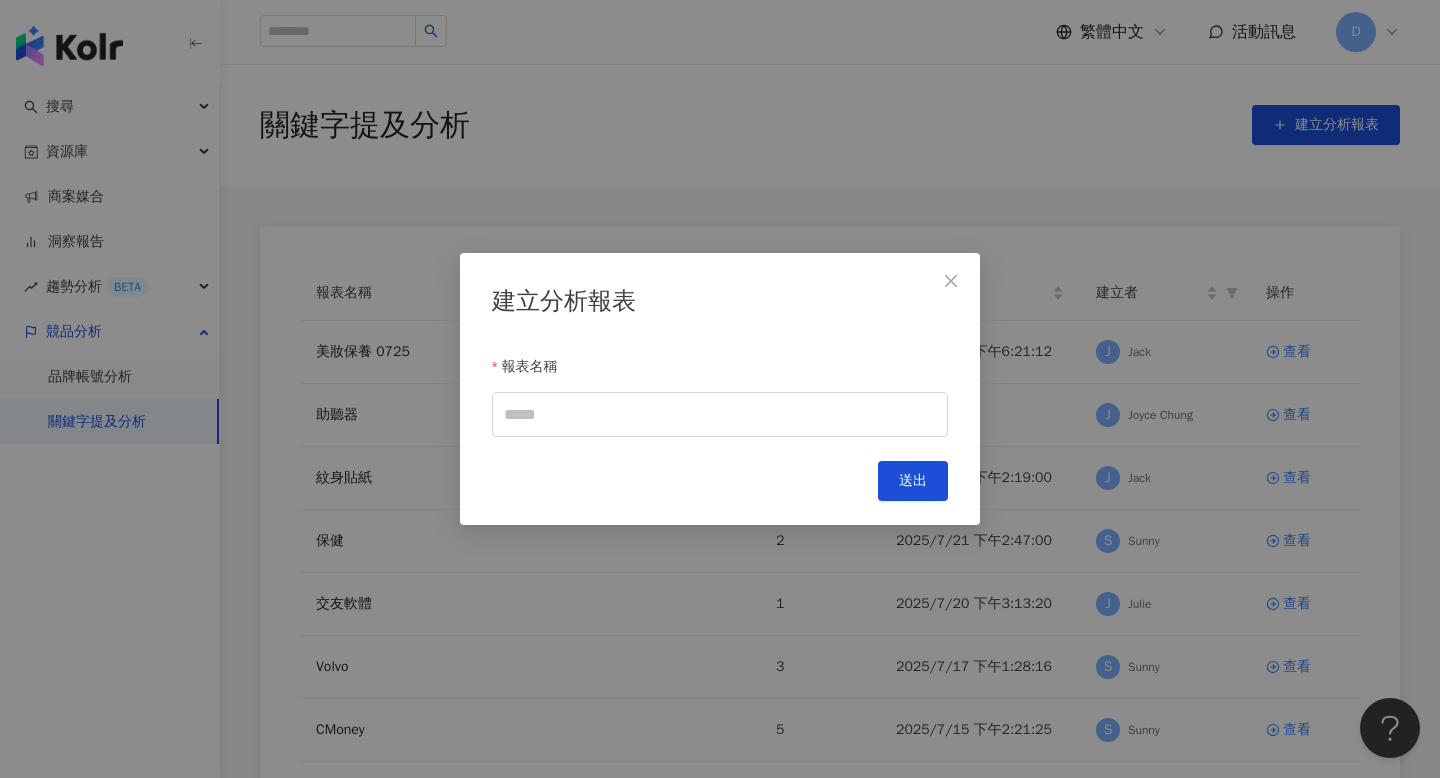 click on "建立分析報表 報表名稱 Cancel 送出" at bounding box center (720, 389) 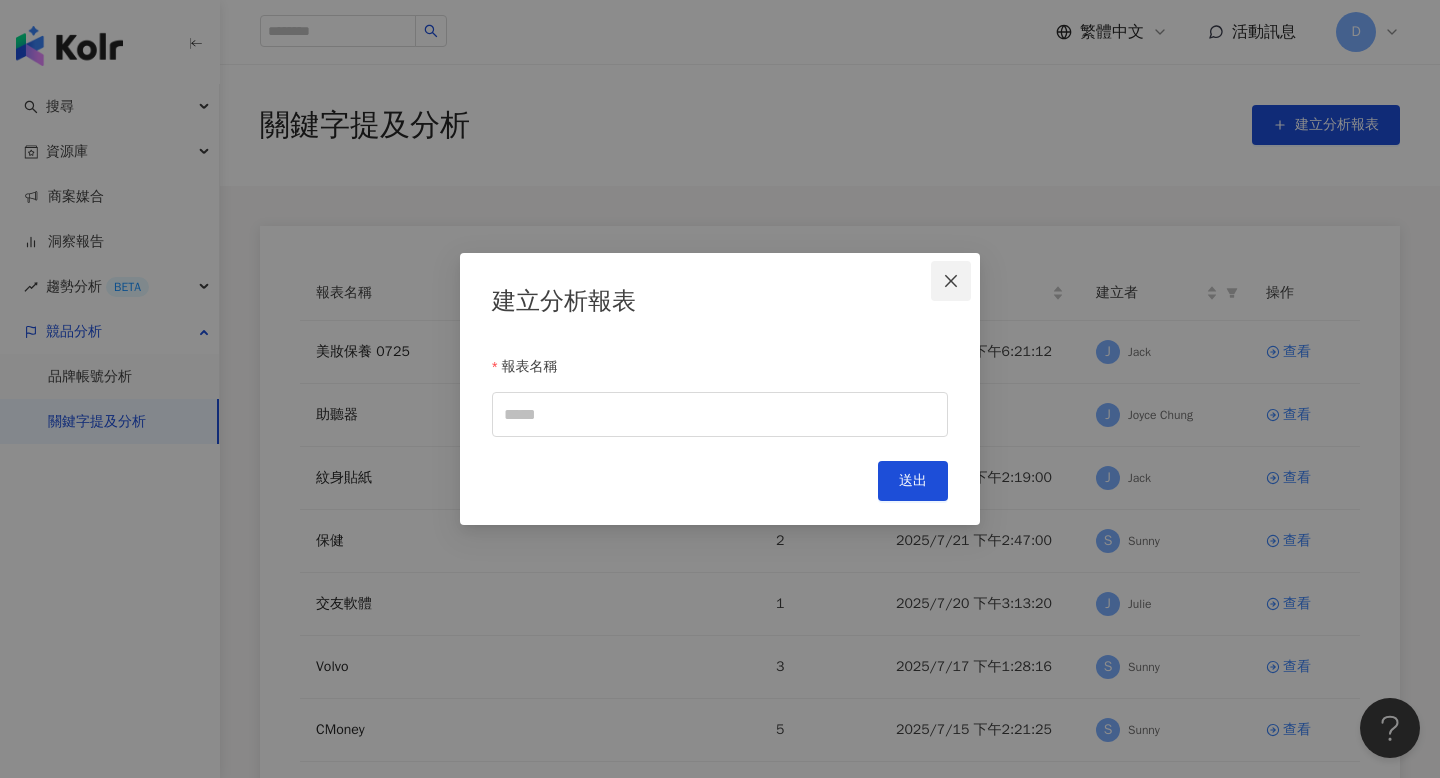 click 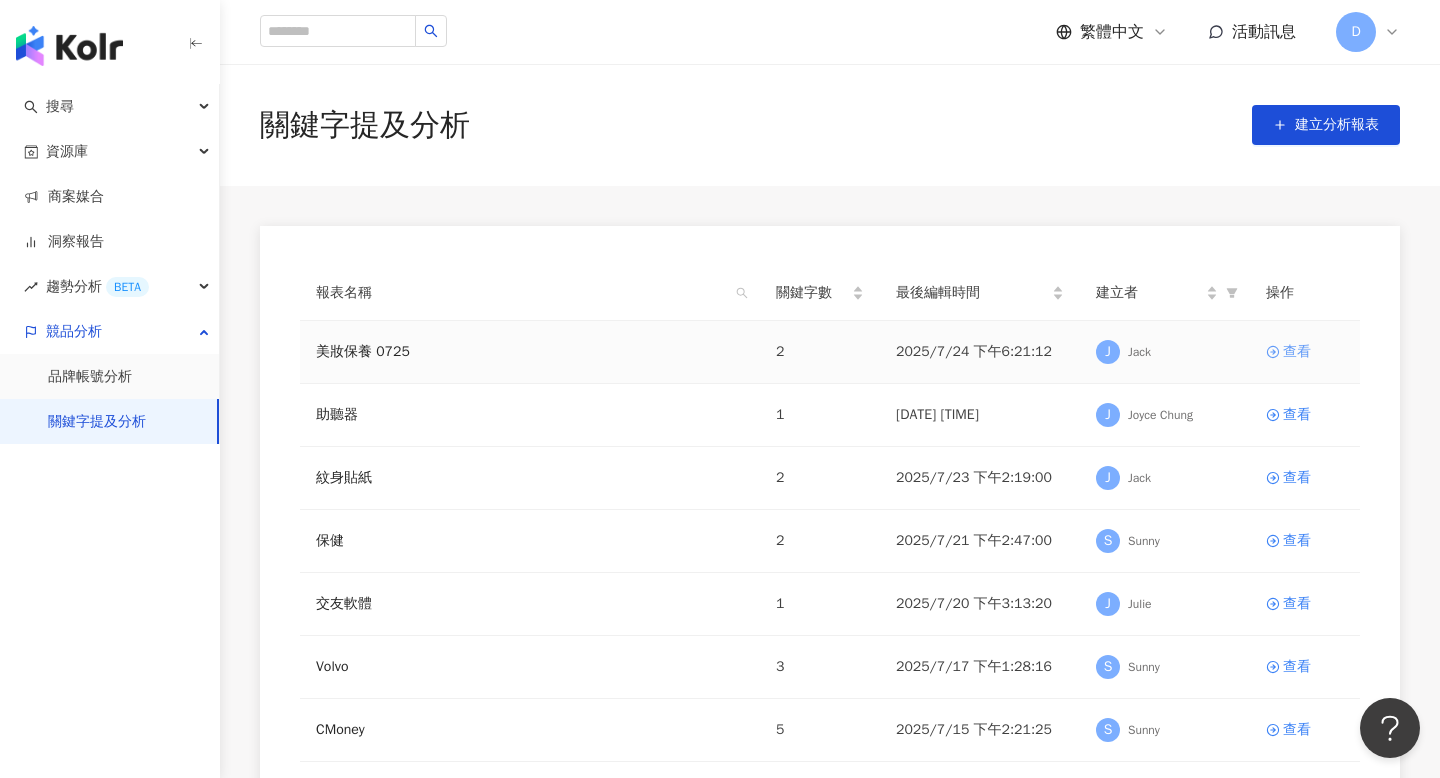 click on "查看" at bounding box center (1297, 352) 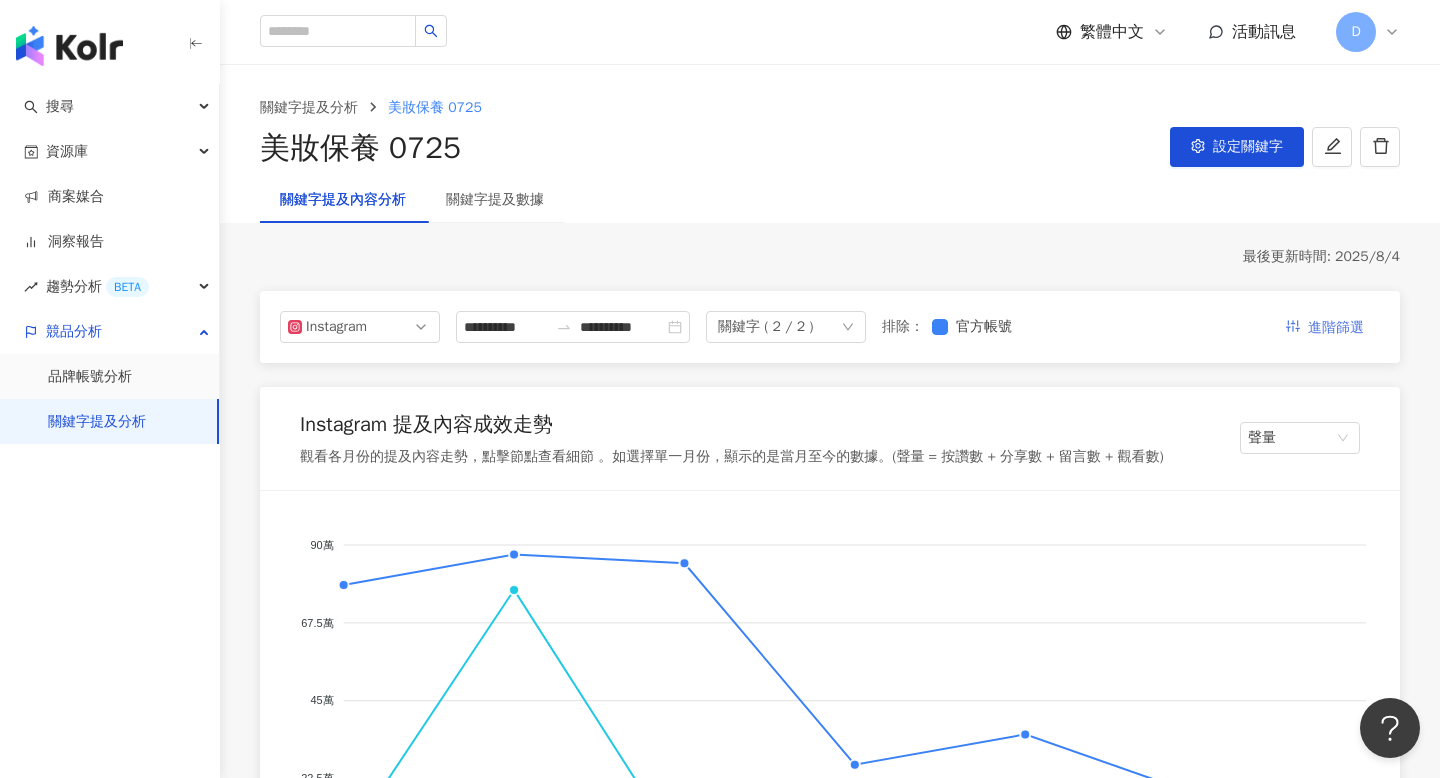 click on "進階篩選" at bounding box center [1336, 328] 